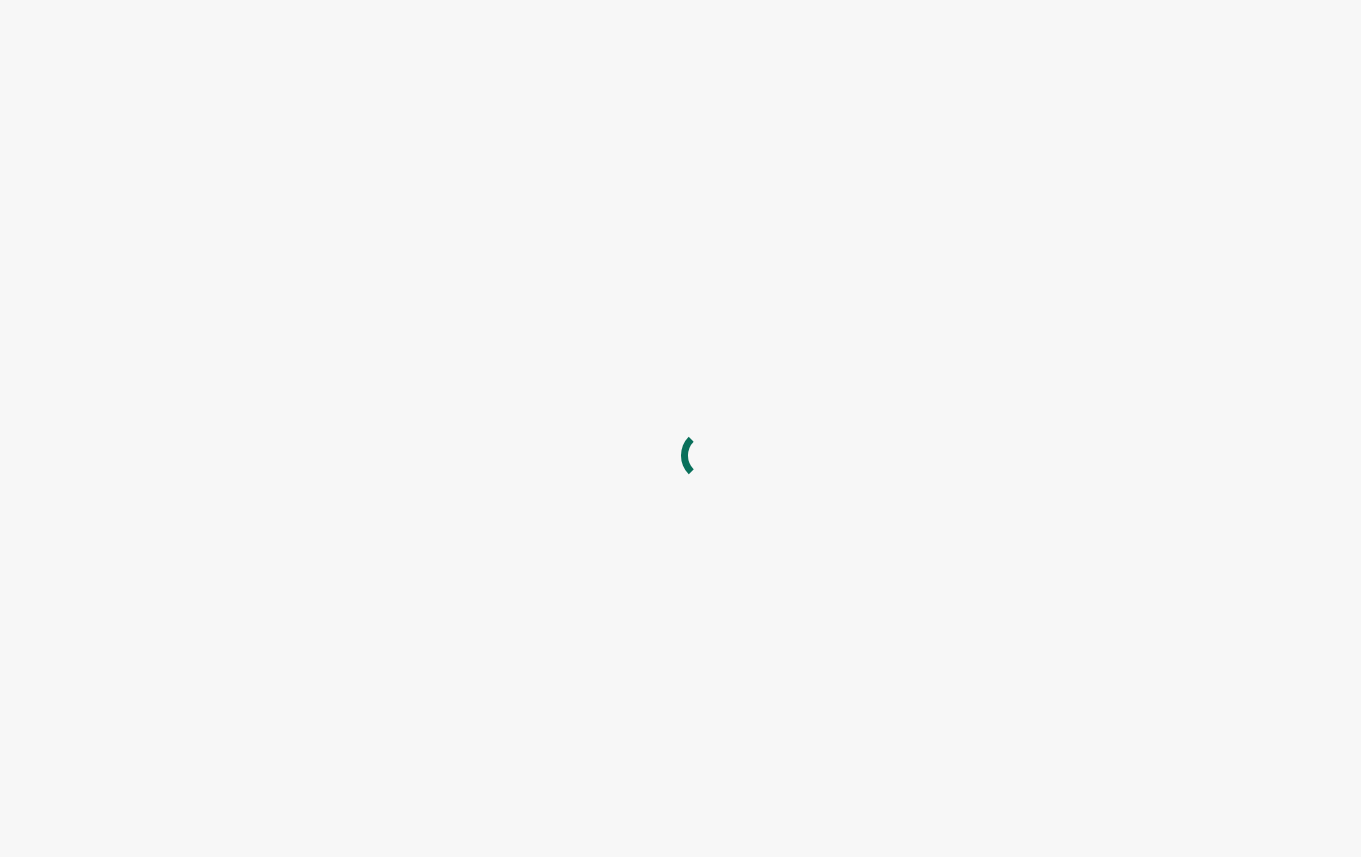 scroll, scrollTop: 0, scrollLeft: 0, axis: both 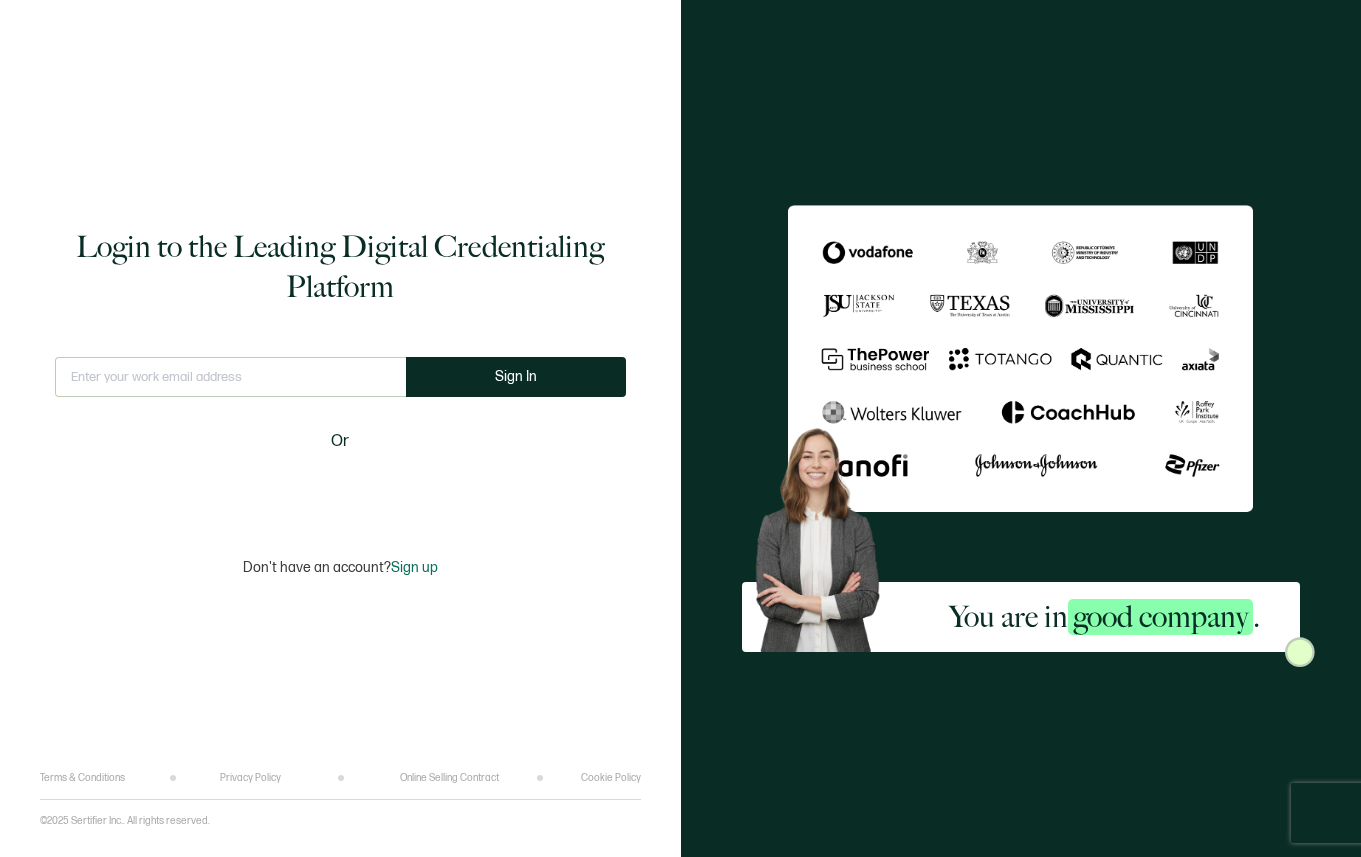 click at bounding box center [230, 377] 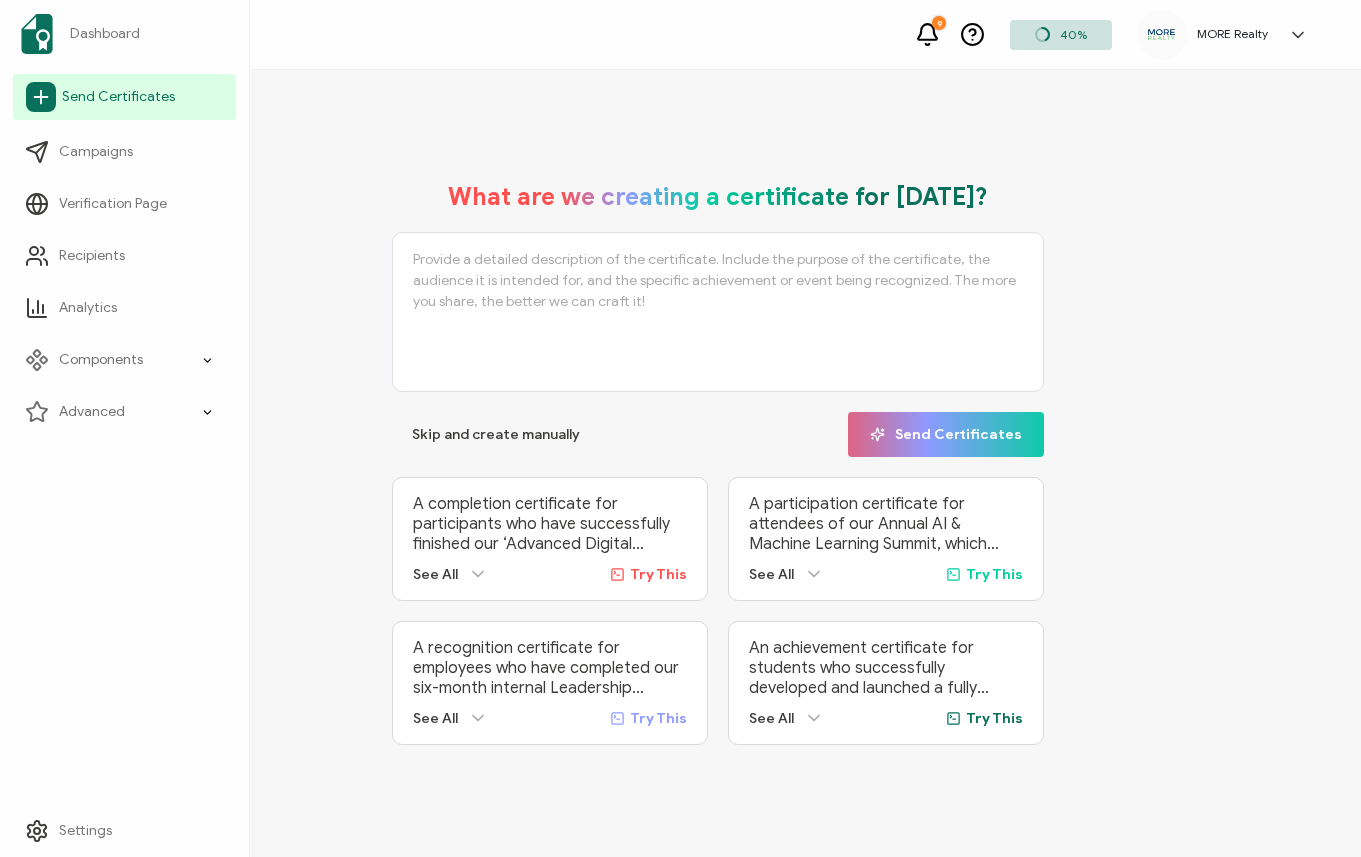 click 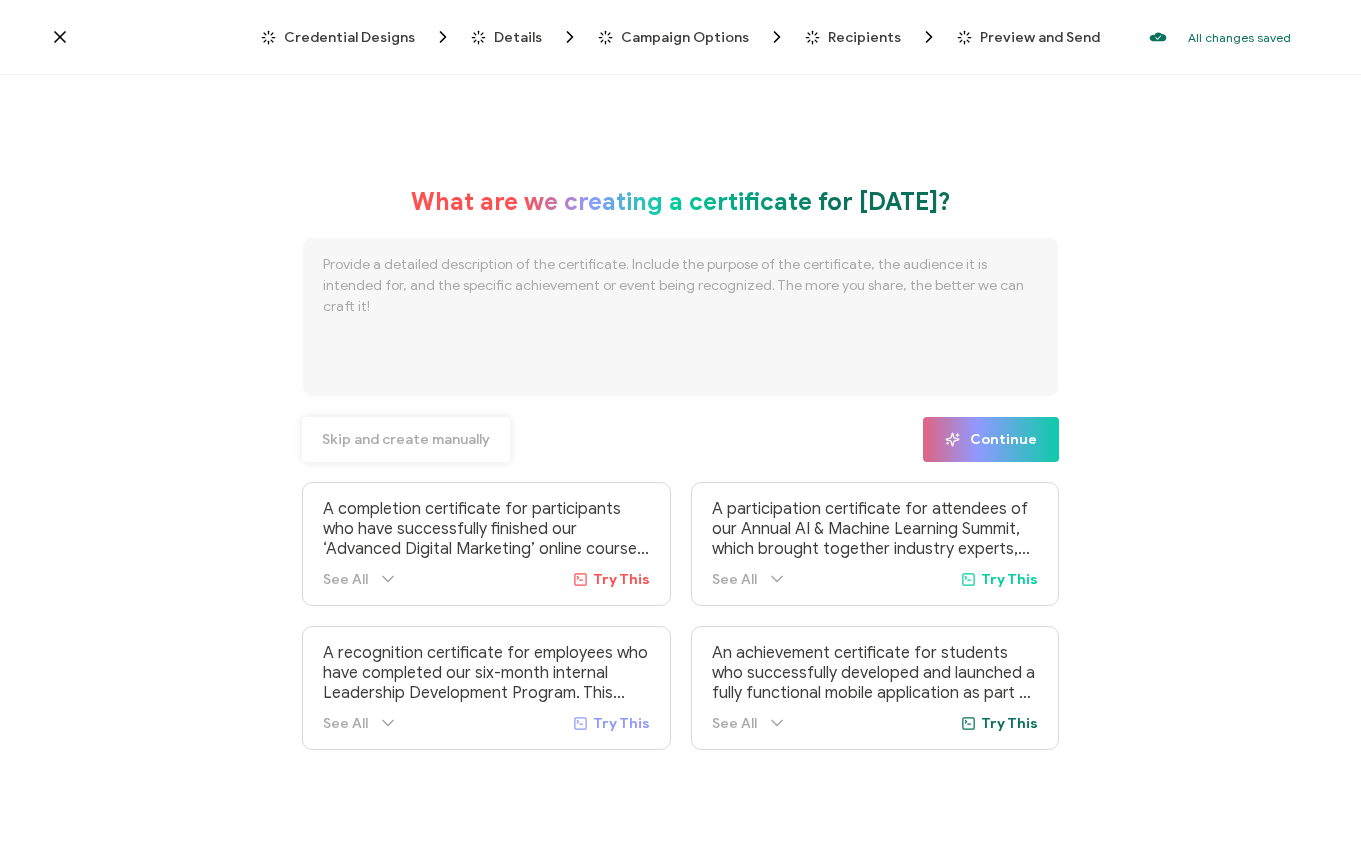 click on "Skip and create manually" at bounding box center [406, 440] 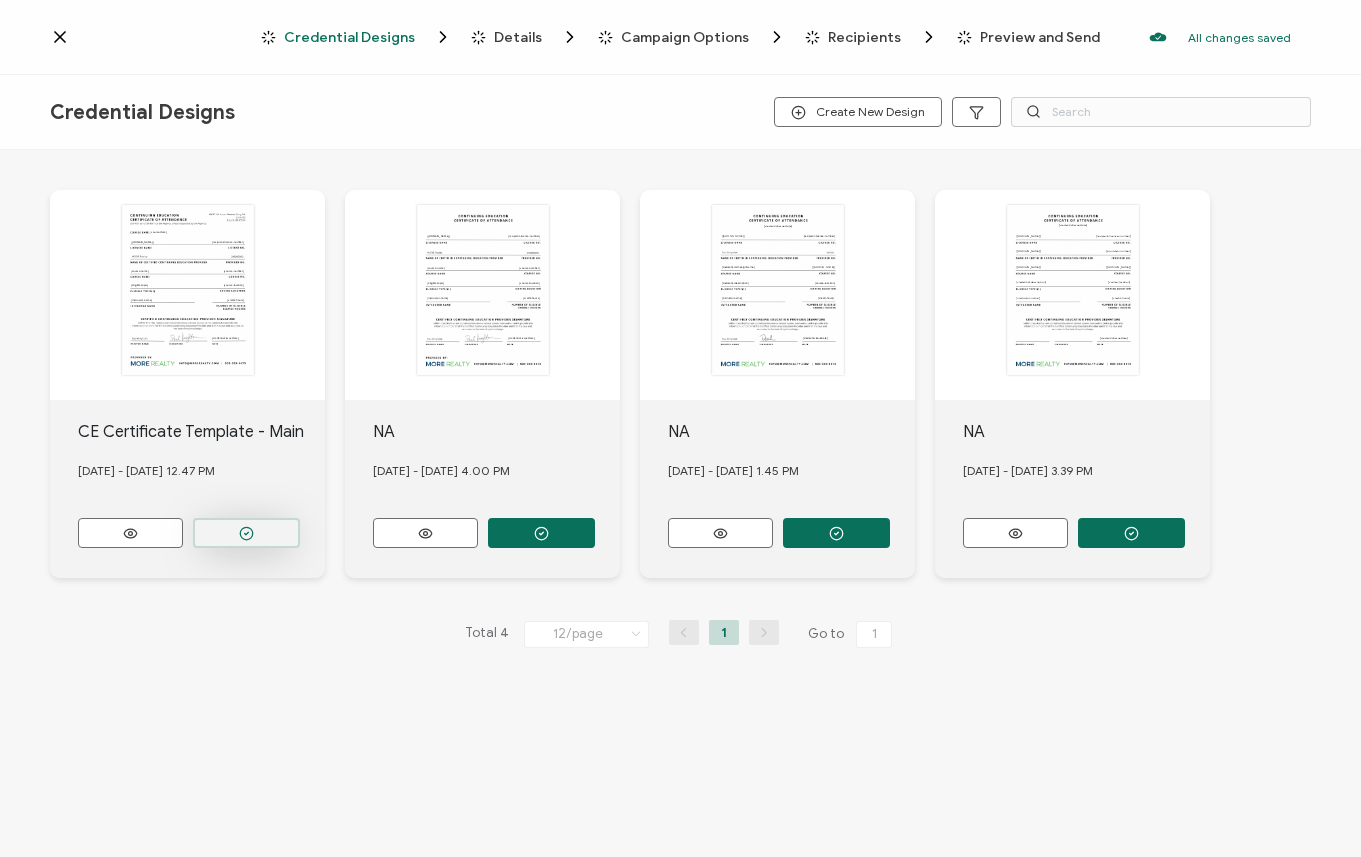 click 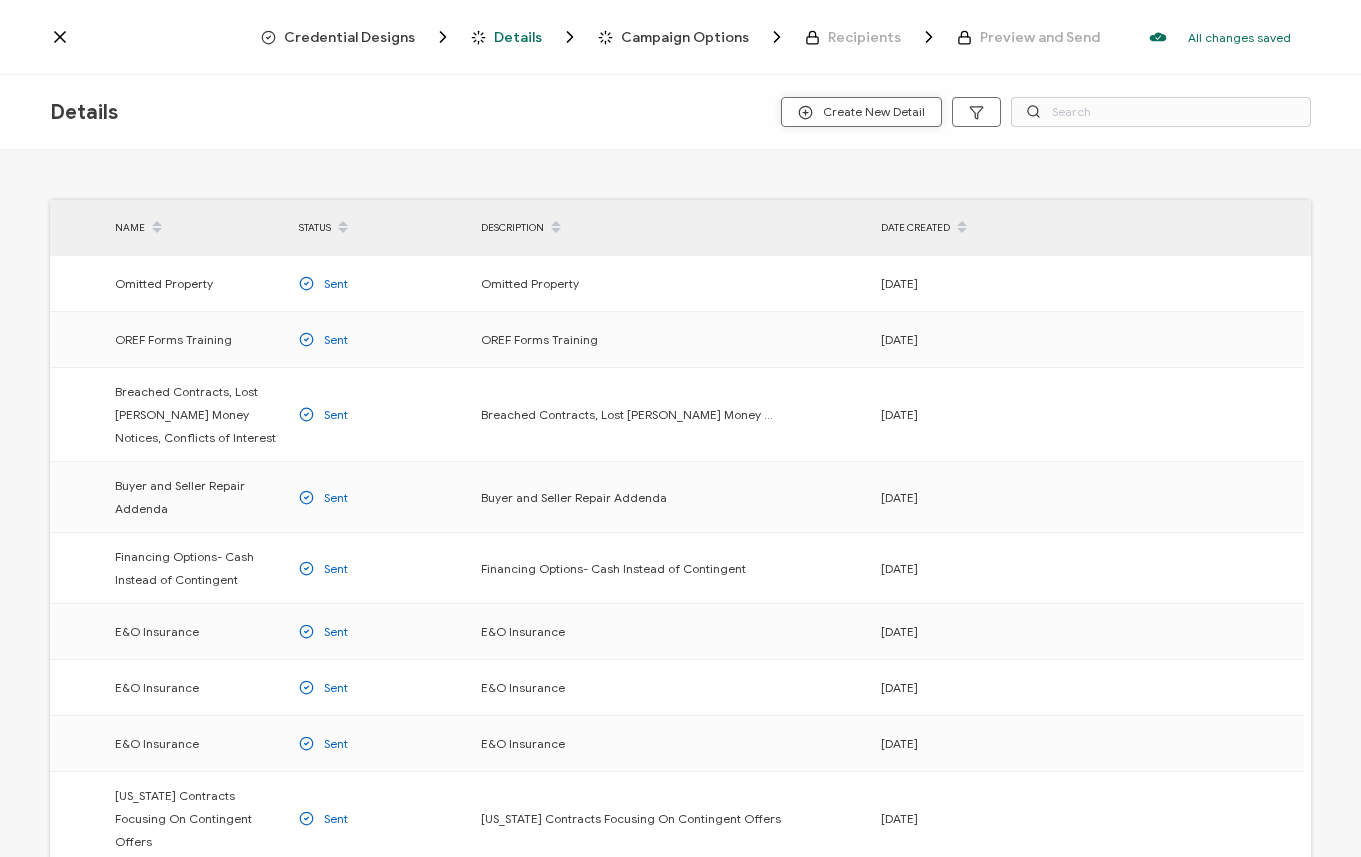 click on "Create New Detail" at bounding box center (861, 112) 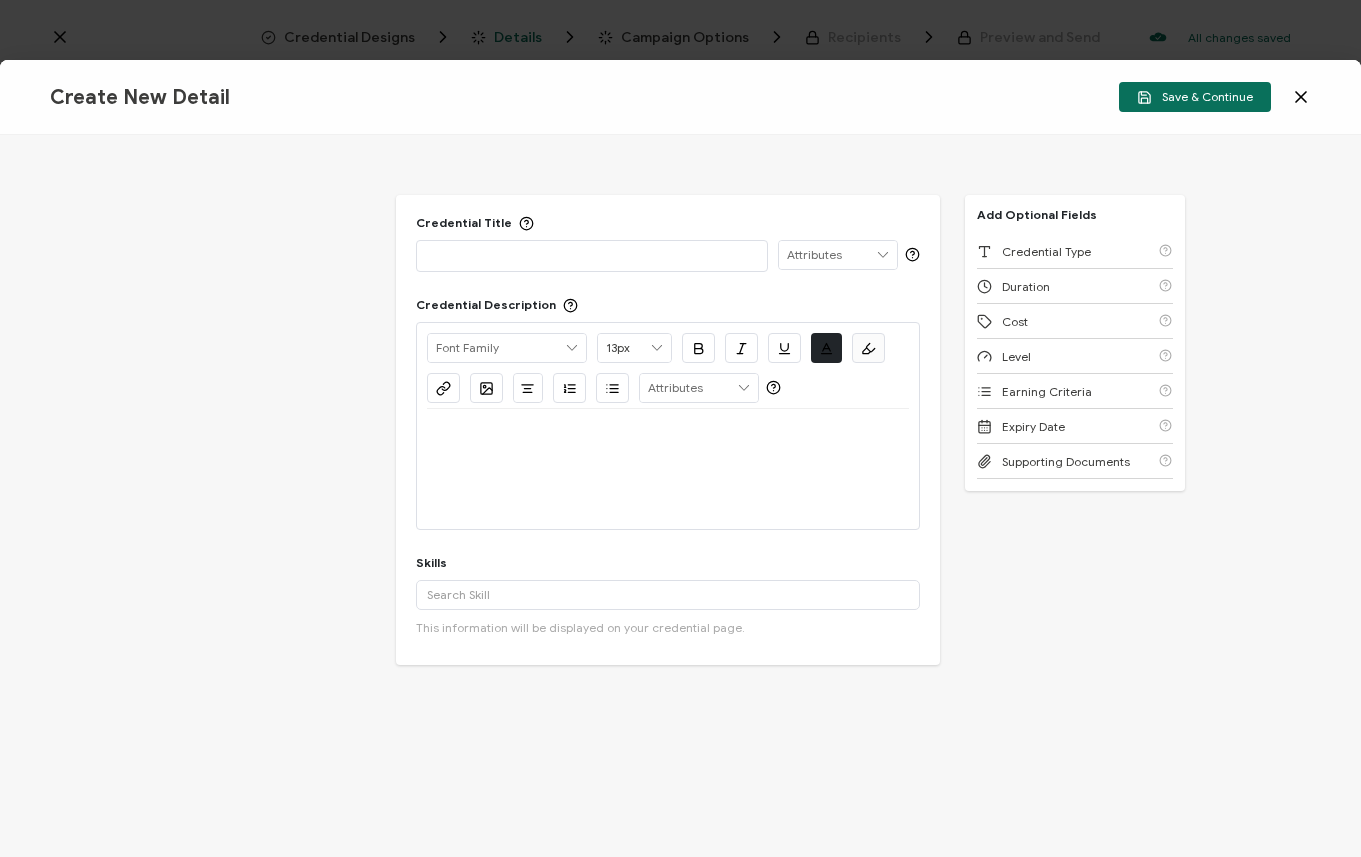 click at bounding box center [592, 255] 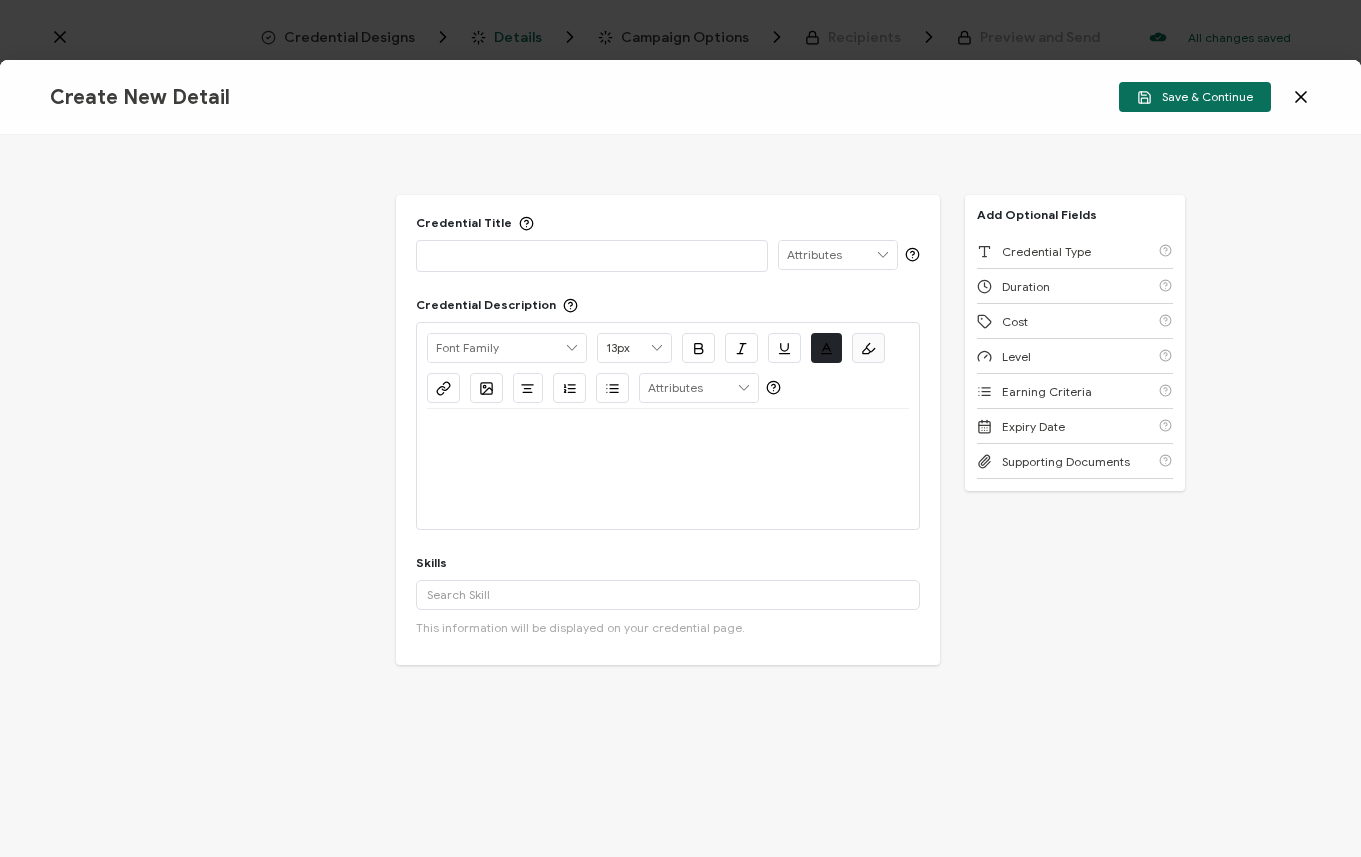 type 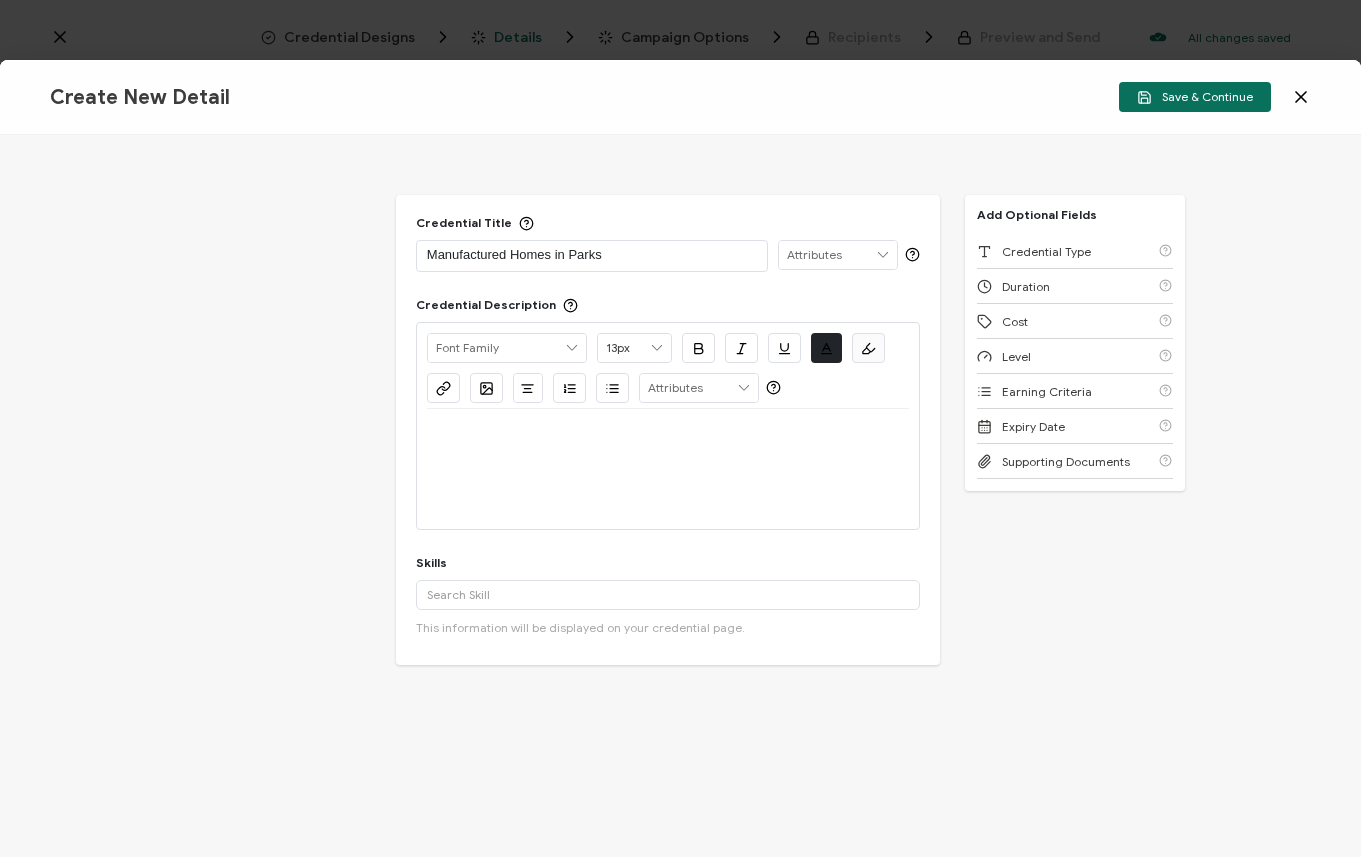 click on "Manufactured Homes in Parks" at bounding box center [592, 255] 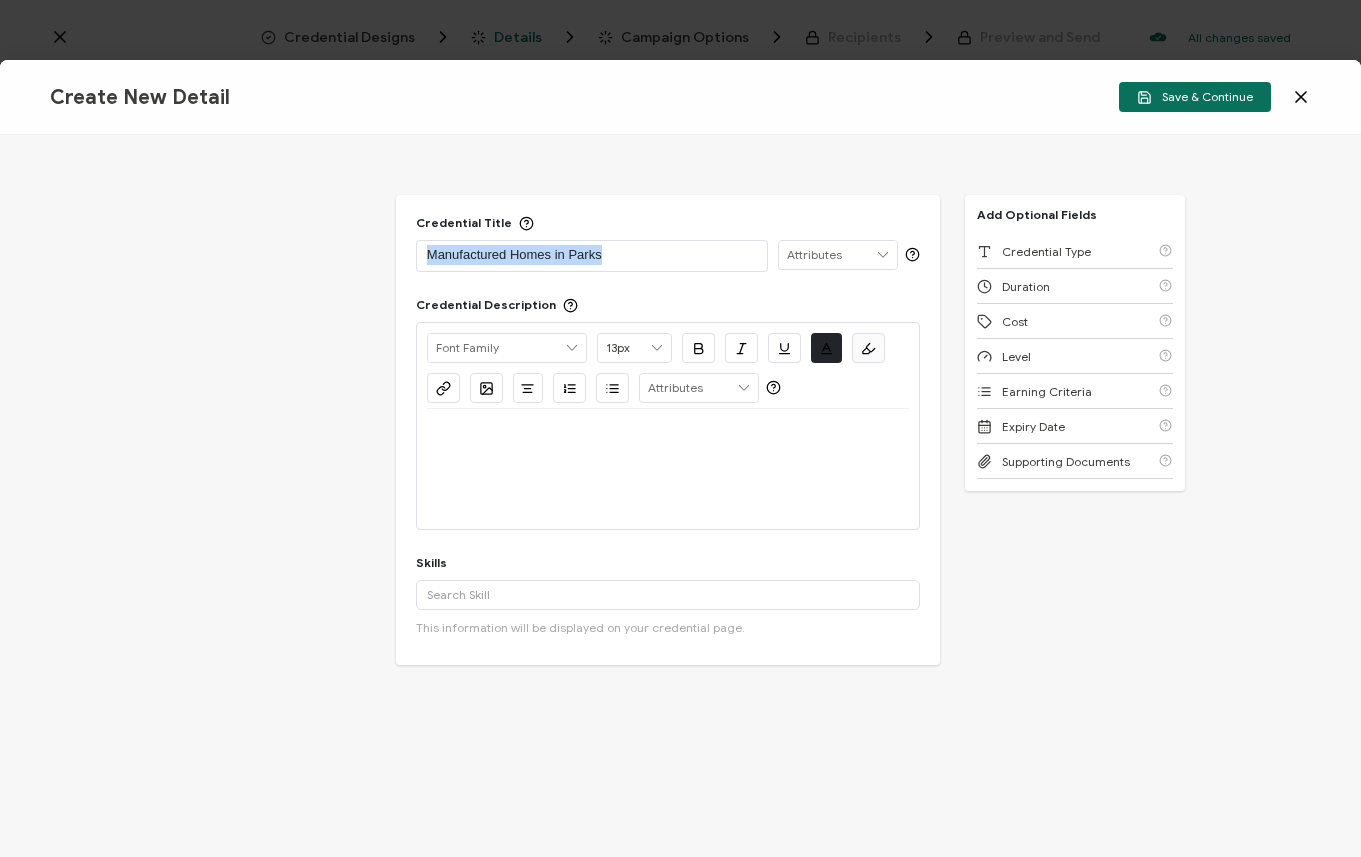 click on "Manufactured Homes in Parks" at bounding box center (592, 255) 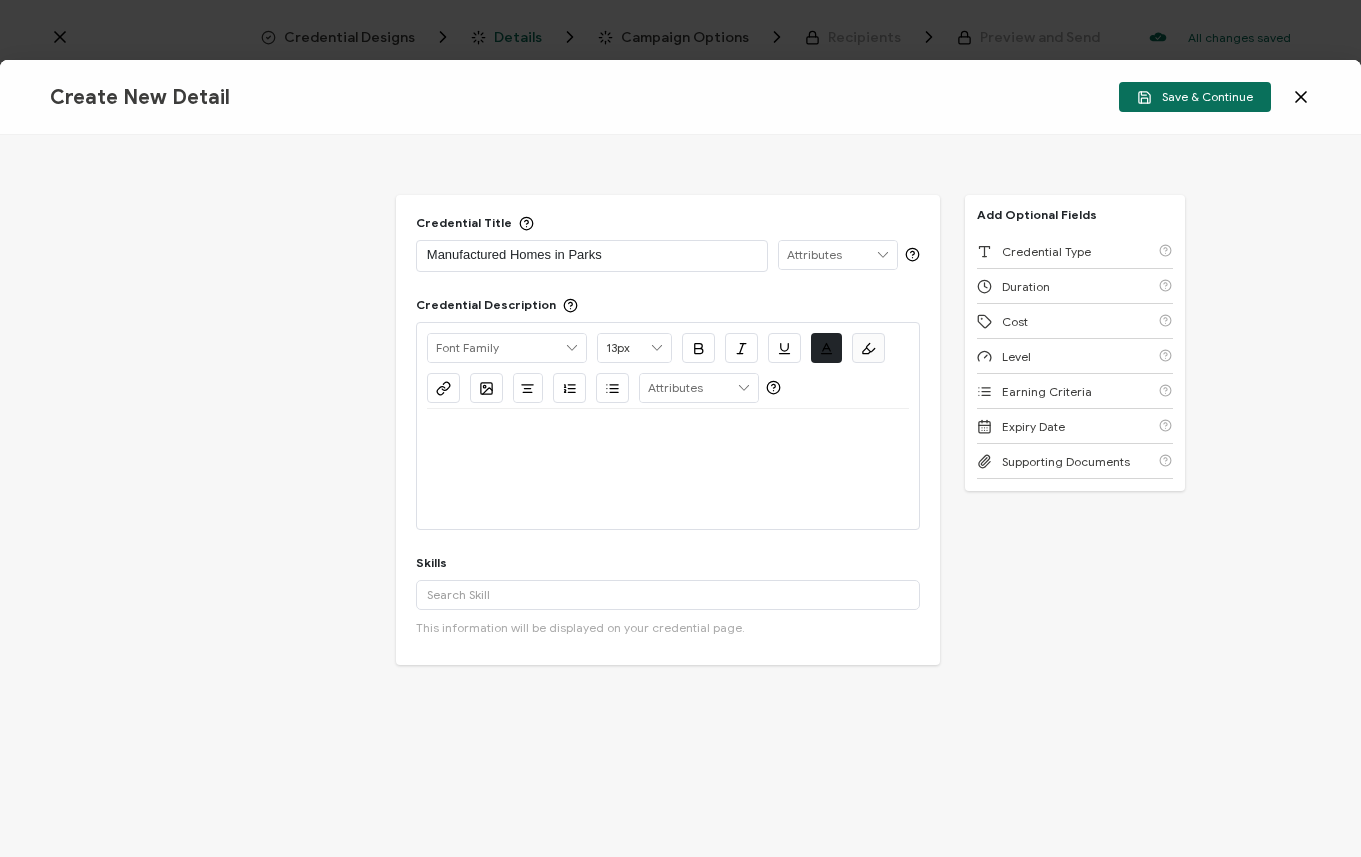 click at bounding box center (668, 433) 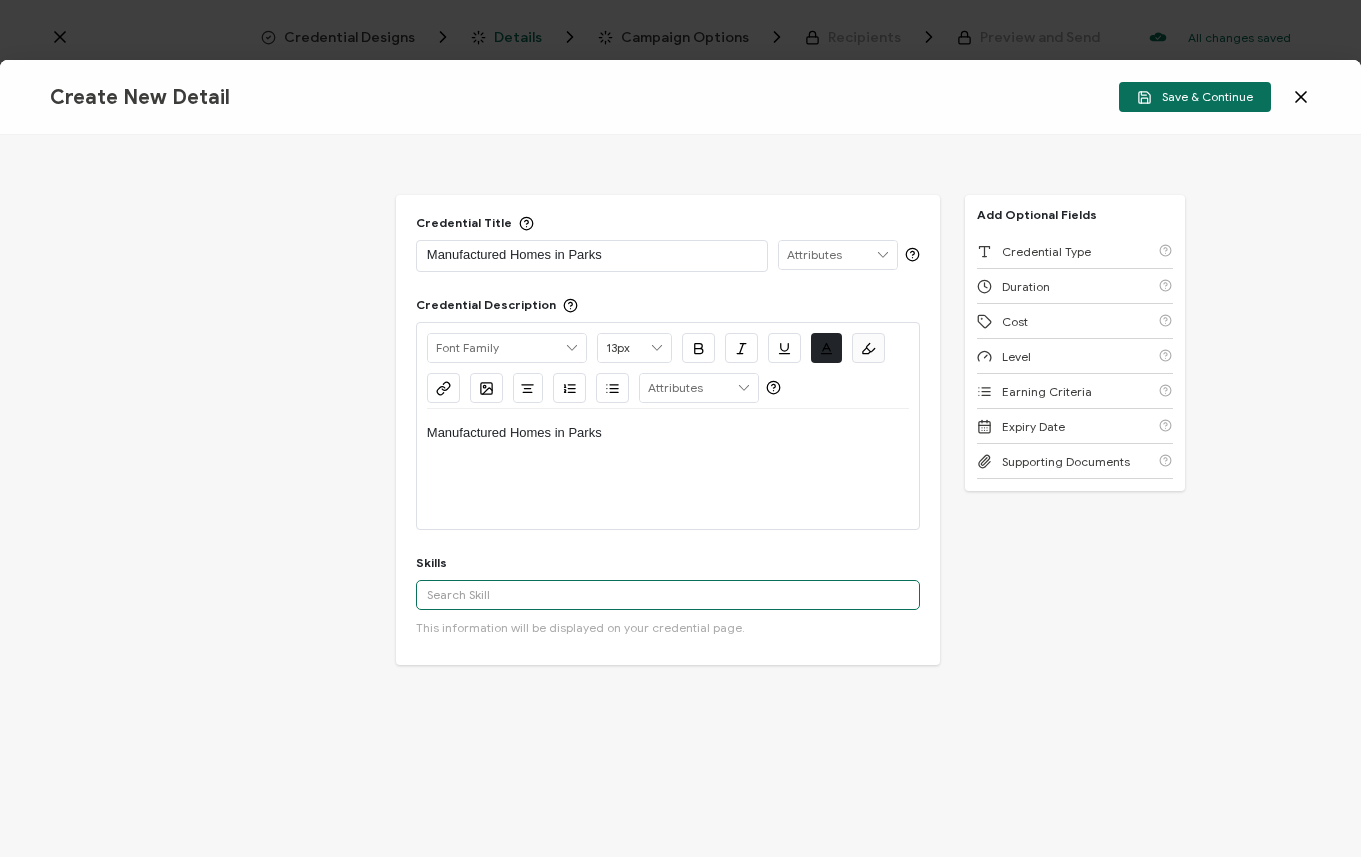click at bounding box center [668, 595] 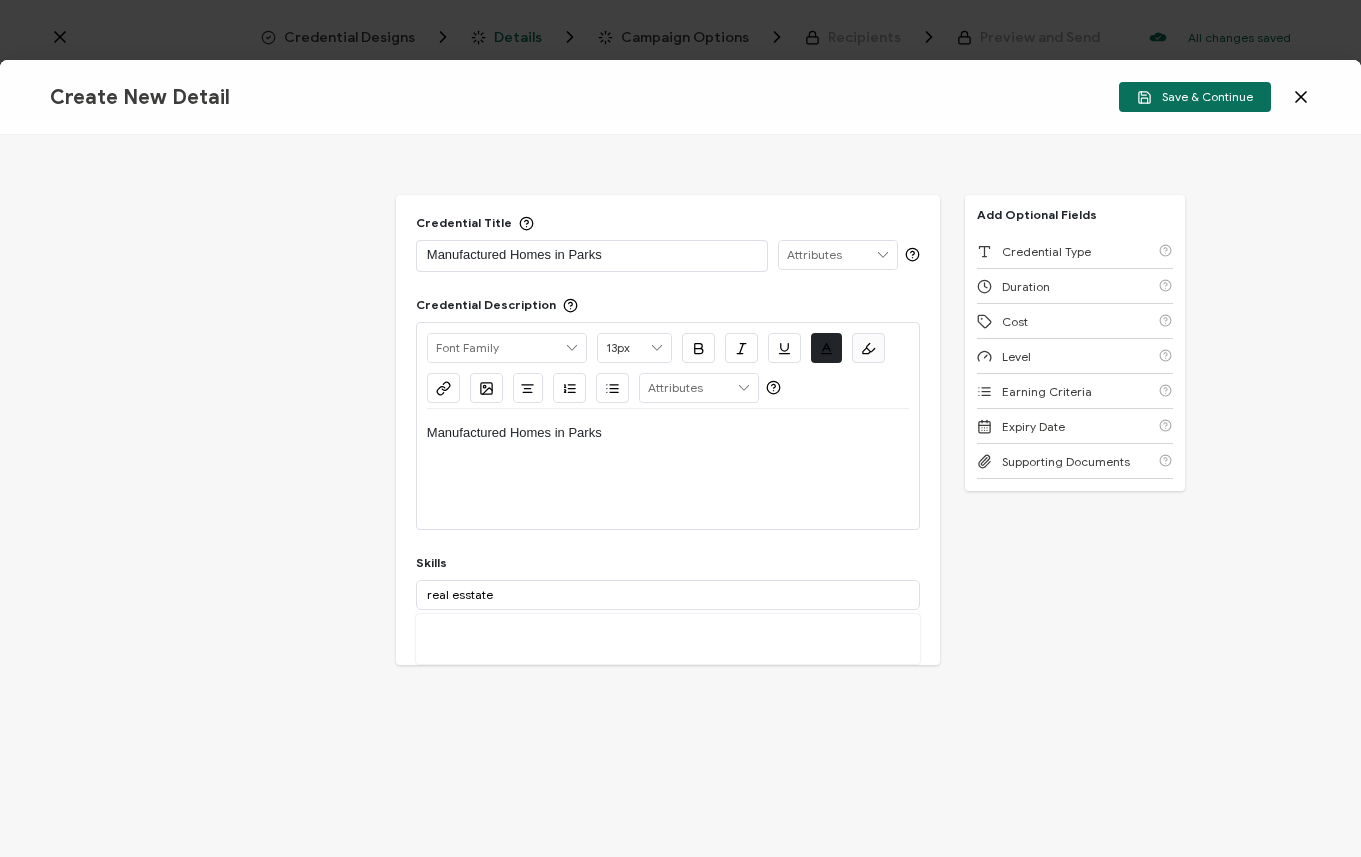 click on "Credential Title
Manufactured Homes in Parks   ISSUER
Issuer Name
Credential Description
Alright Sans [PERSON_NAME] Archivo Black Arial Arimo Blinker Caveat Charm Charmonman Cinzel EB Garamond [PERSON_NAME] Sans [PERSON_NAME] Great Vibes Grenze [PERSON_NAME] Grotesk Inconsolata Josefin Sans Kolektif House Kufam Lato Libre Caslon Text [PERSON_NAME] Lugrasimo Markazi Text Merienda [PERSON_NAME] [PERSON_NAME] [PERSON_NAME] Sans [PERSON_NAME] Serif Nunito Open Sans Open Sans Condensed Orbitron [PERSON_NAME] Display Poppins PT Sans PT Sans Narrow PT Serif Quicksand Raleway Red Hat Display Roboto Roboto Condensed Roboto Slab Rubik Slabo 27px Source Sans Pro Spartan Tajawal Titillium Web Ubuntu UnifrakturCook UnifrakturMaguntia Work Sans   13px 11px 12px 13px 14px 15px 16px 17px 18px 19px 20px 21px 22px 23px 24px 25px 26px 27px 28px 29px 30px 31px 32px 33px 34px 35px 36px 37px 38px 39px 40px" at bounding box center [668, 490] 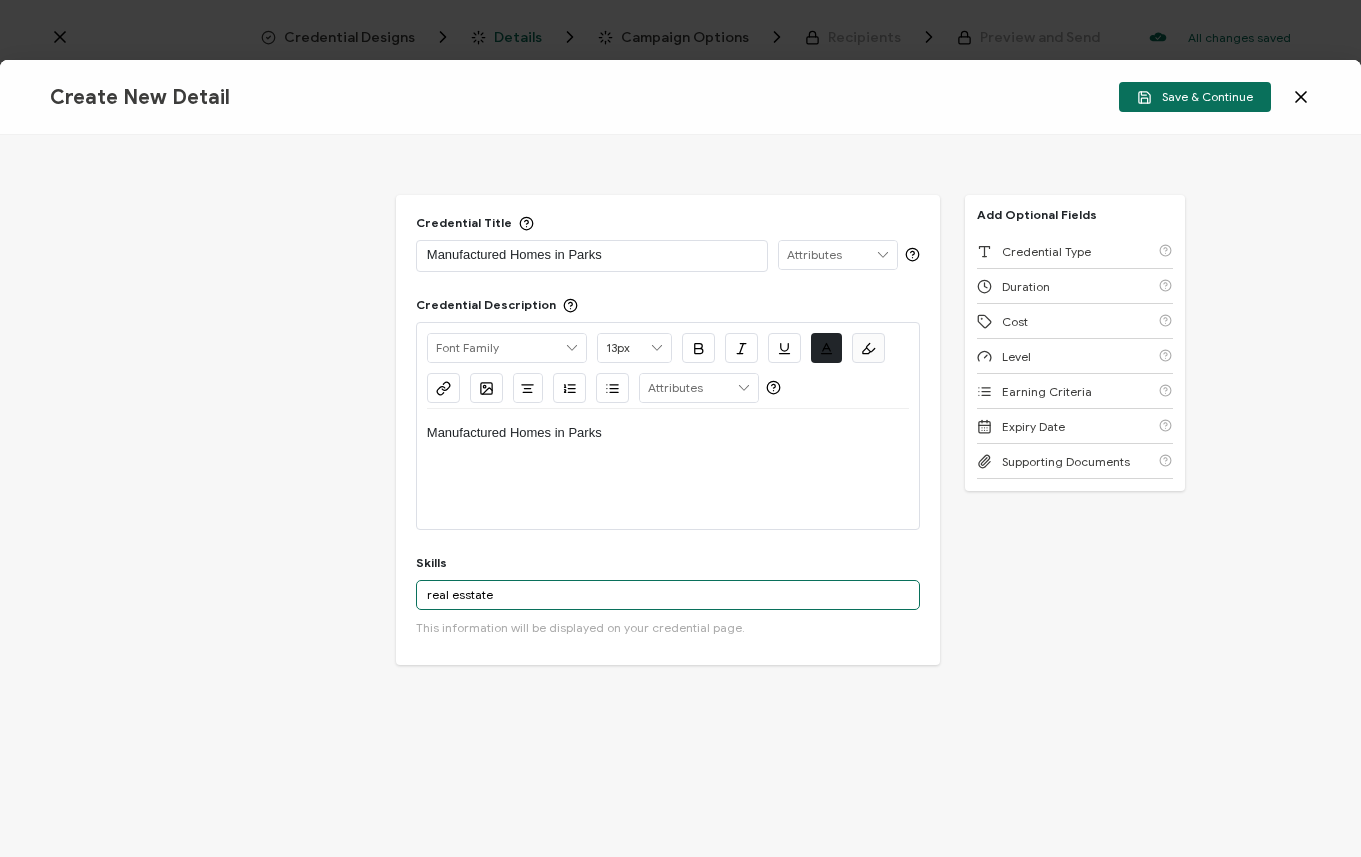 click on "real esstate" at bounding box center [668, 595] 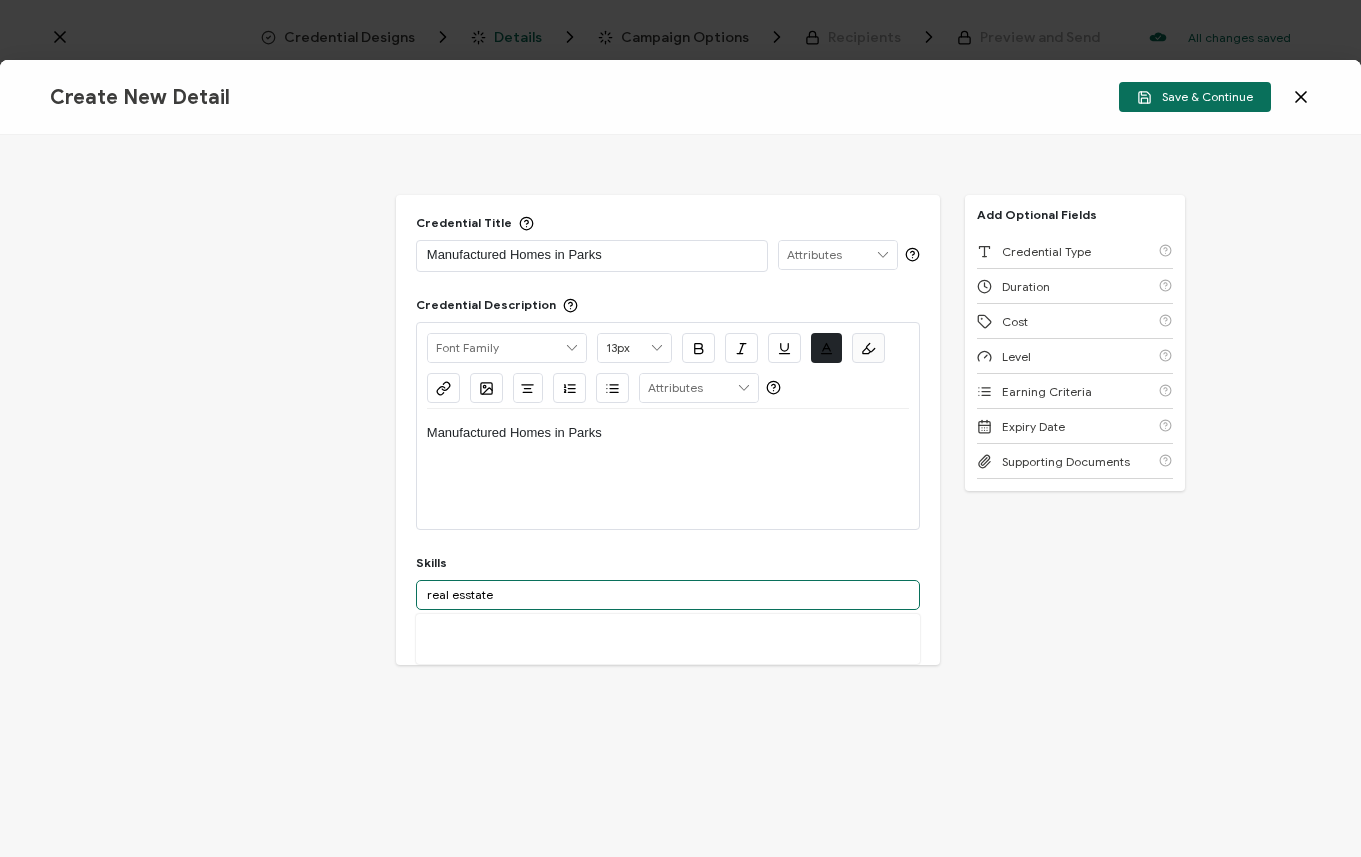 click on "real esstate" at bounding box center (668, 595) 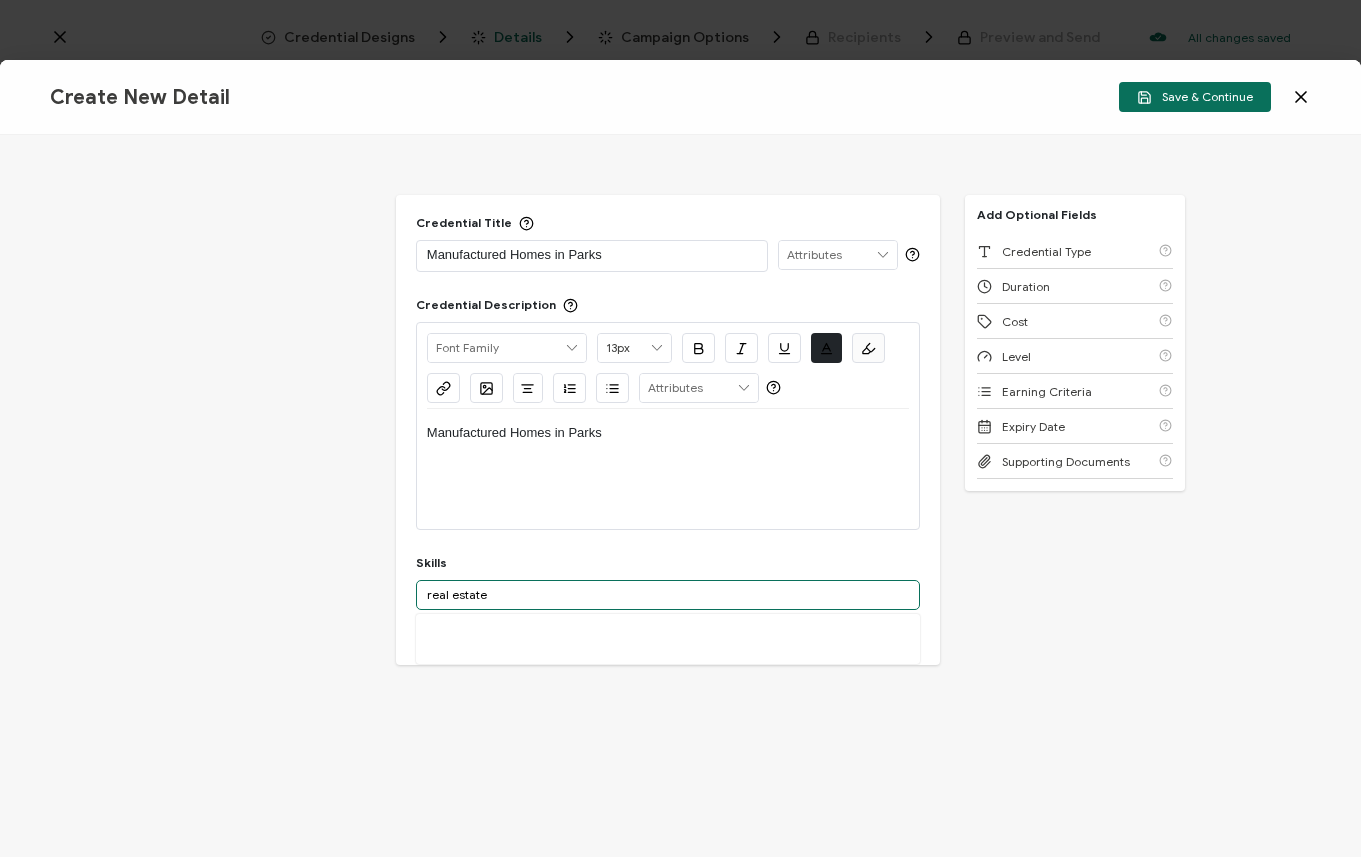 click on "real estate" at bounding box center [668, 595] 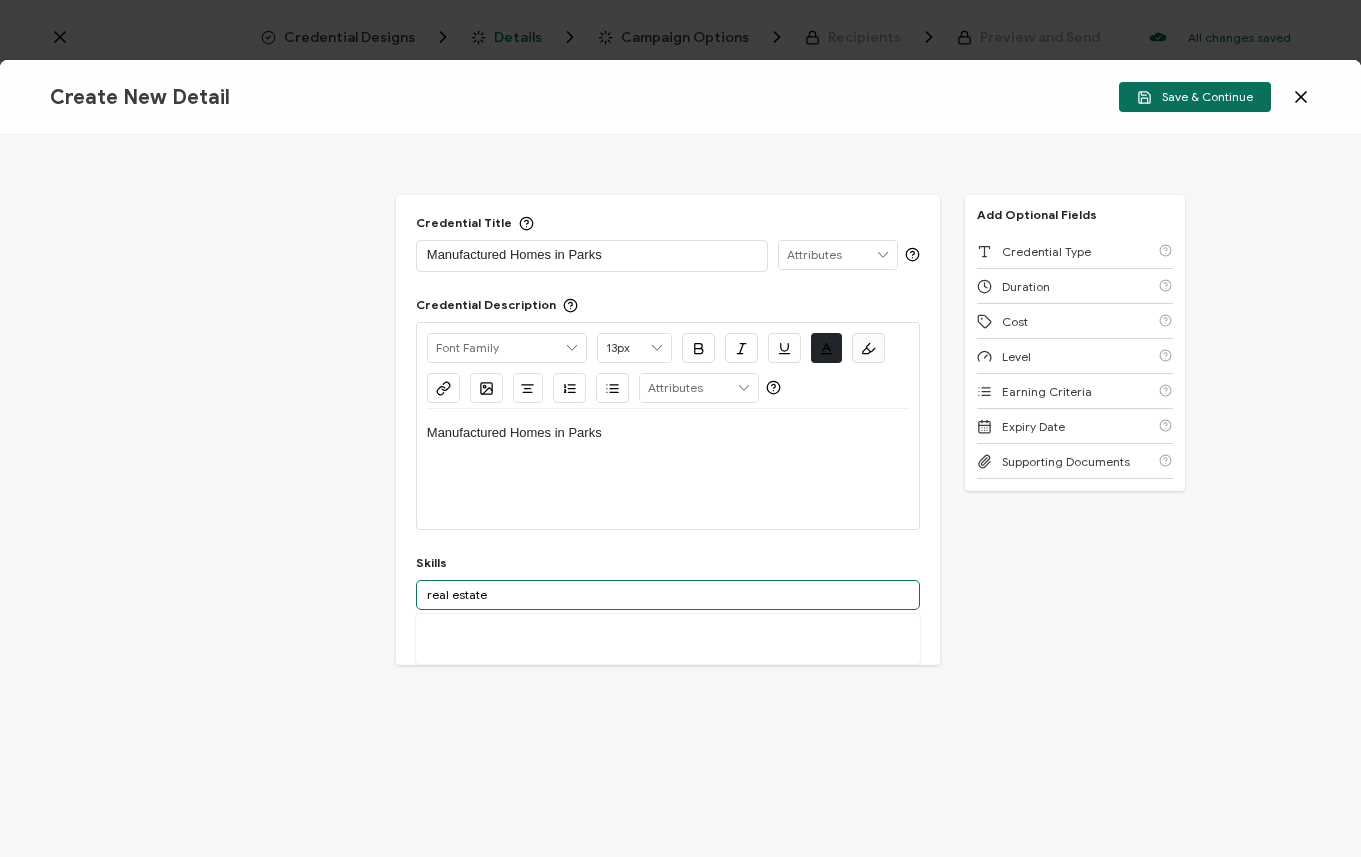 type on "real estate" 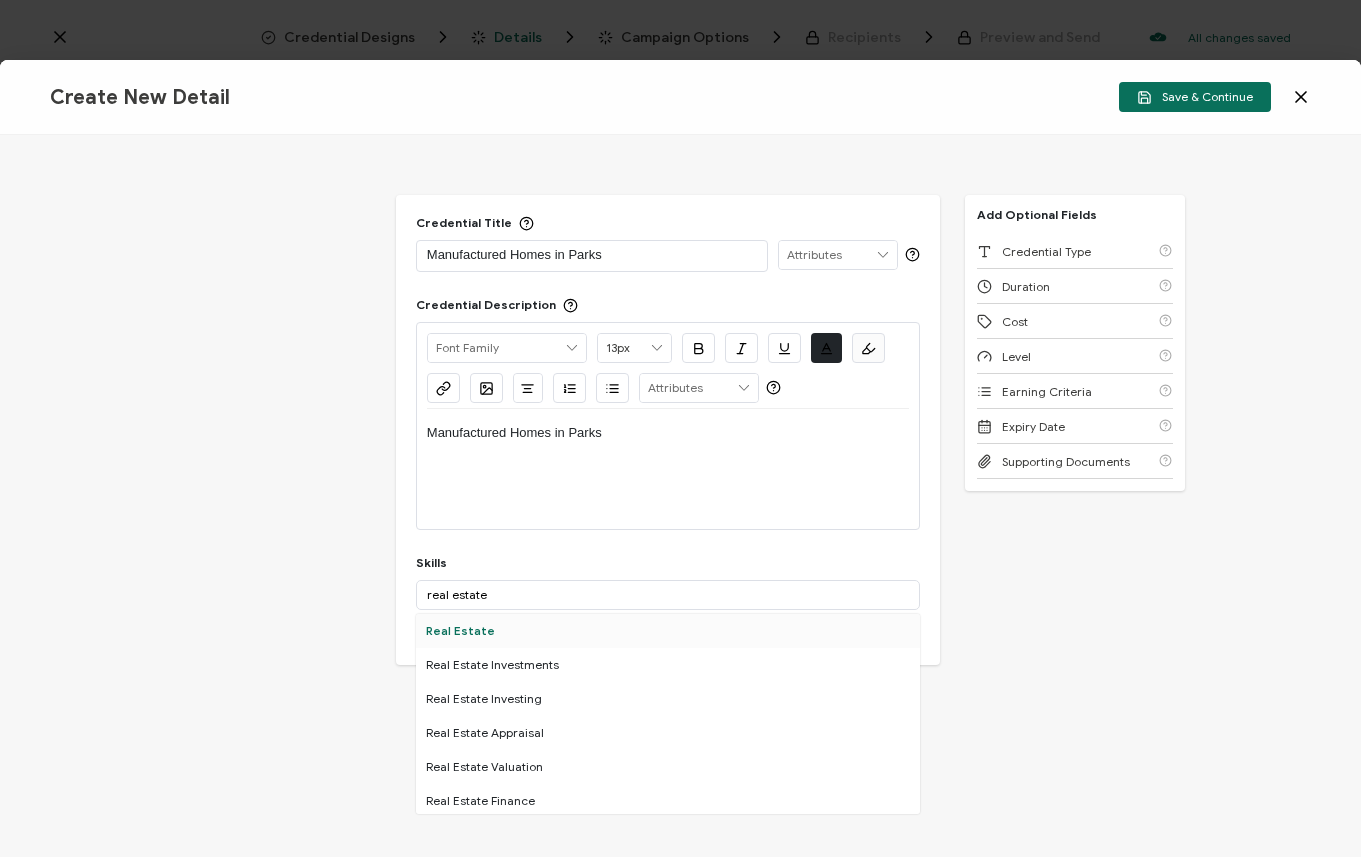 click on "Real Estate" at bounding box center (668, 631) 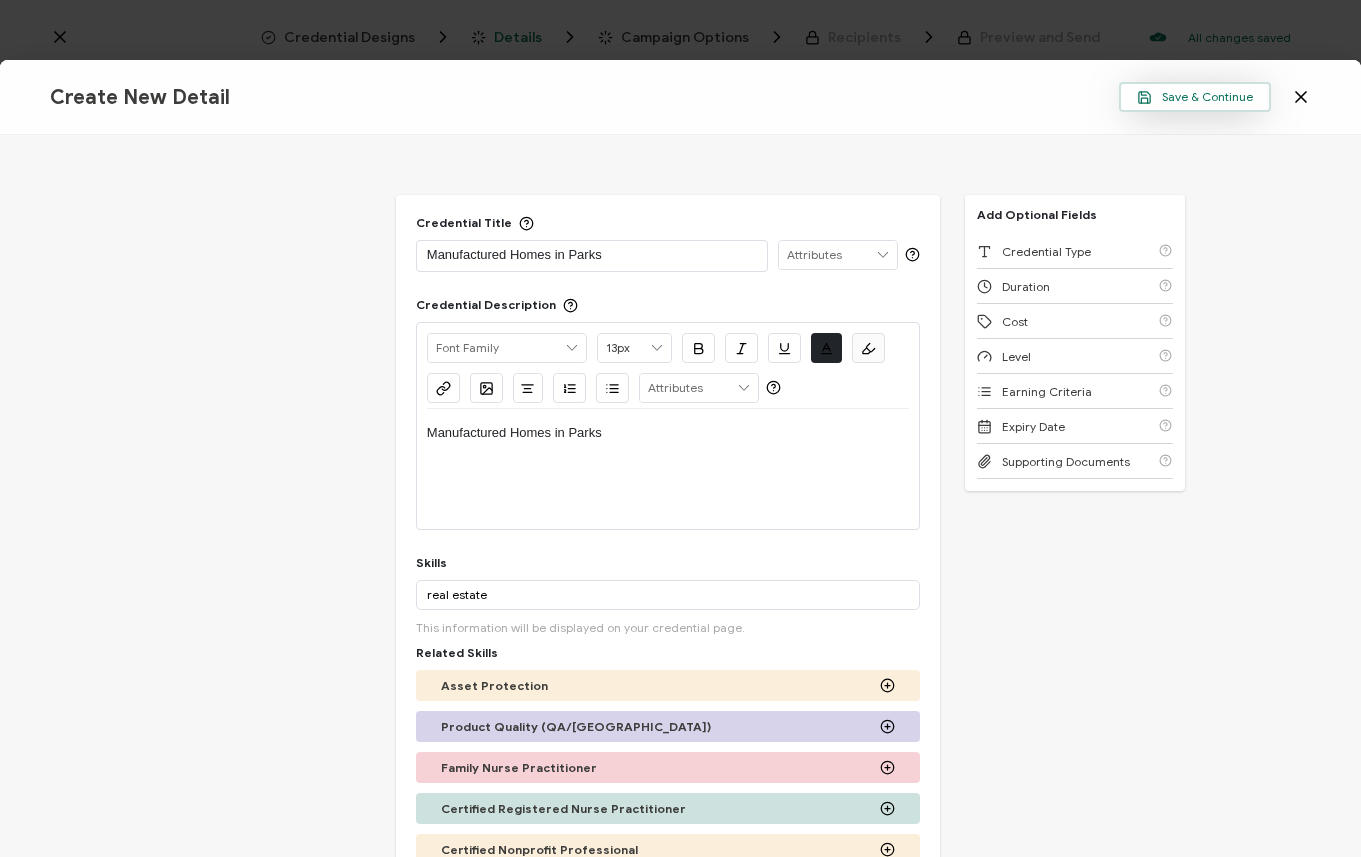 click on "Save & Continue" at bounding box center (1195, 97) 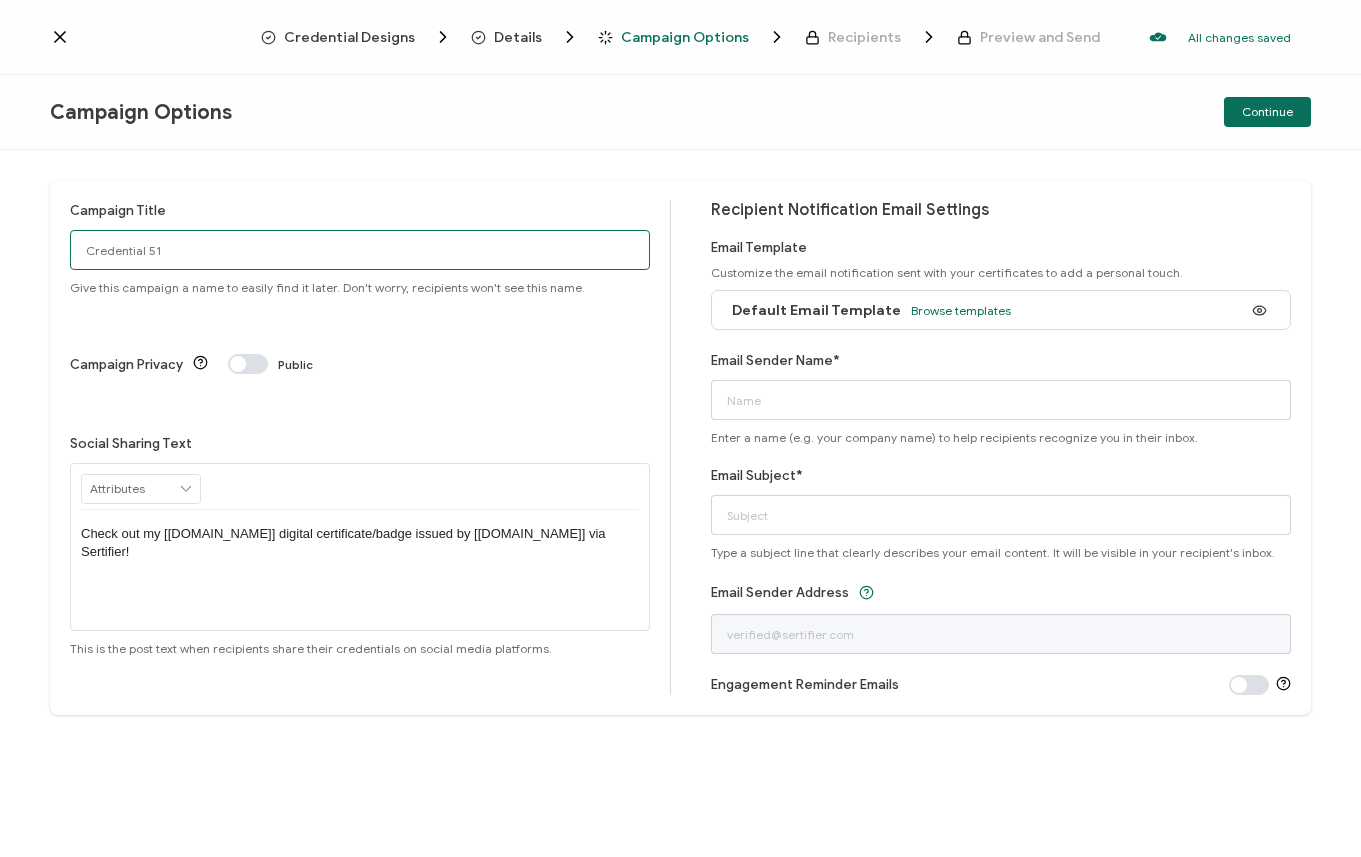 click on "Credential 51" at bounding box center (360, 250) 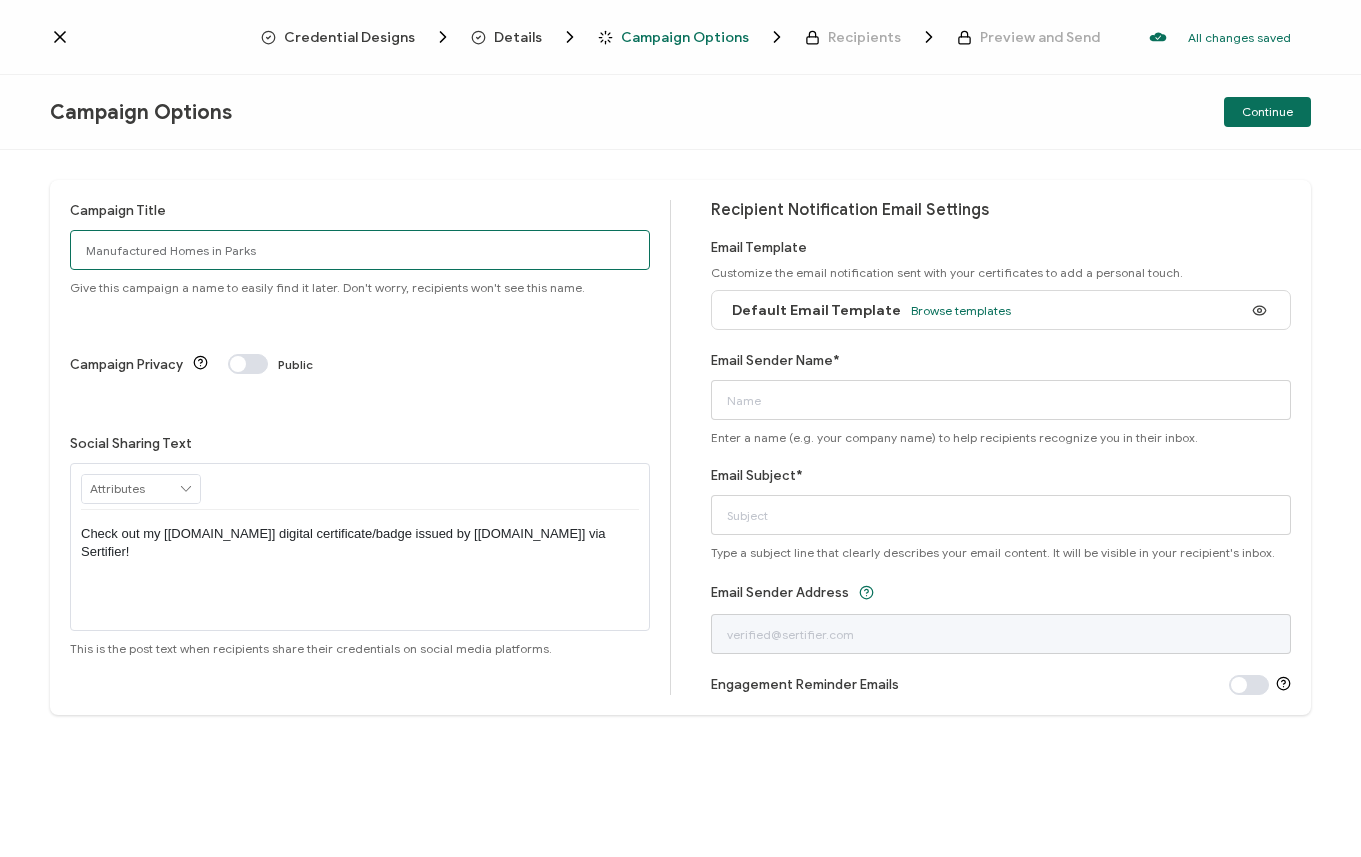 type on "Manufactured Homes in Parks" 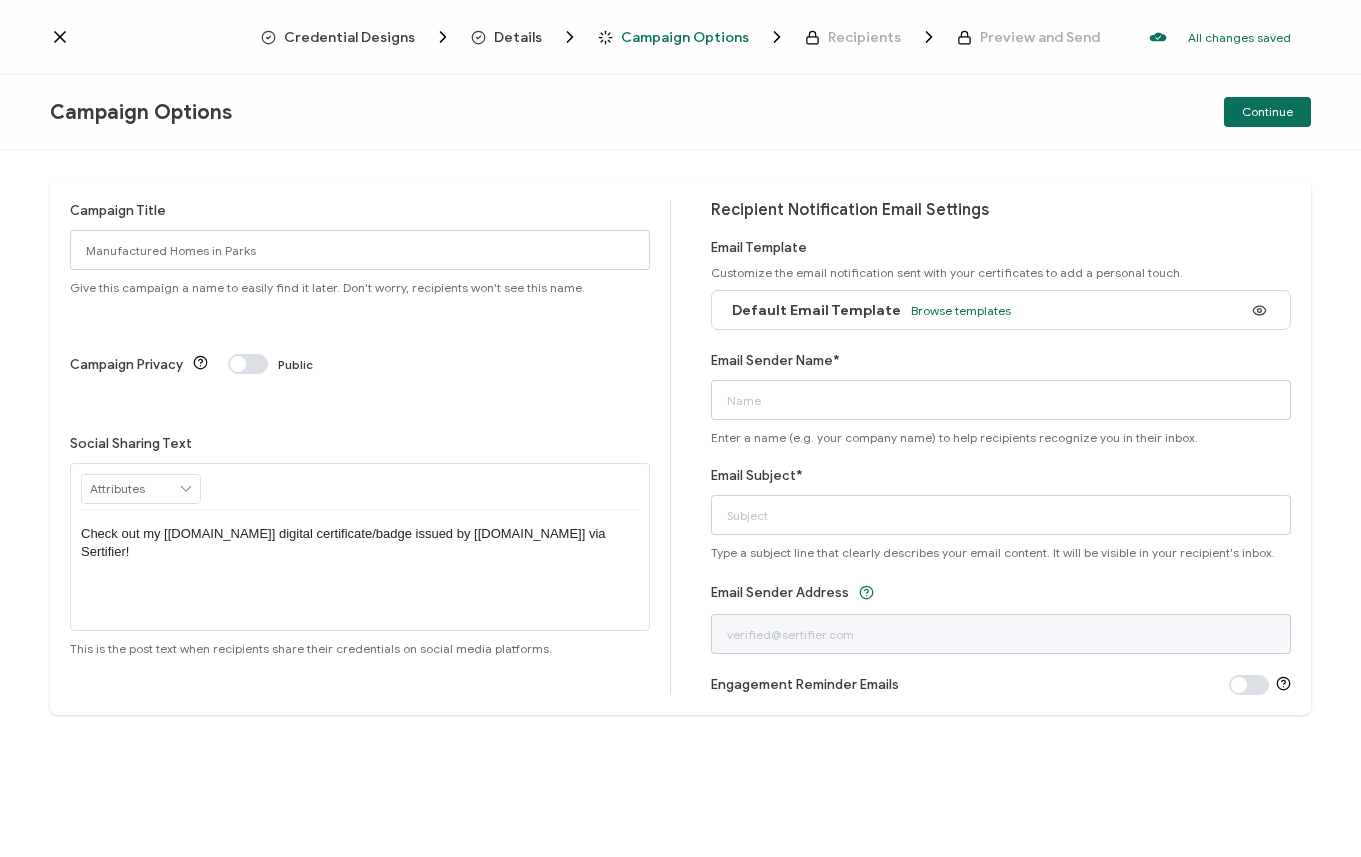 click on "Default Email Template   Browse templates" at bounding box center (1001, 310) 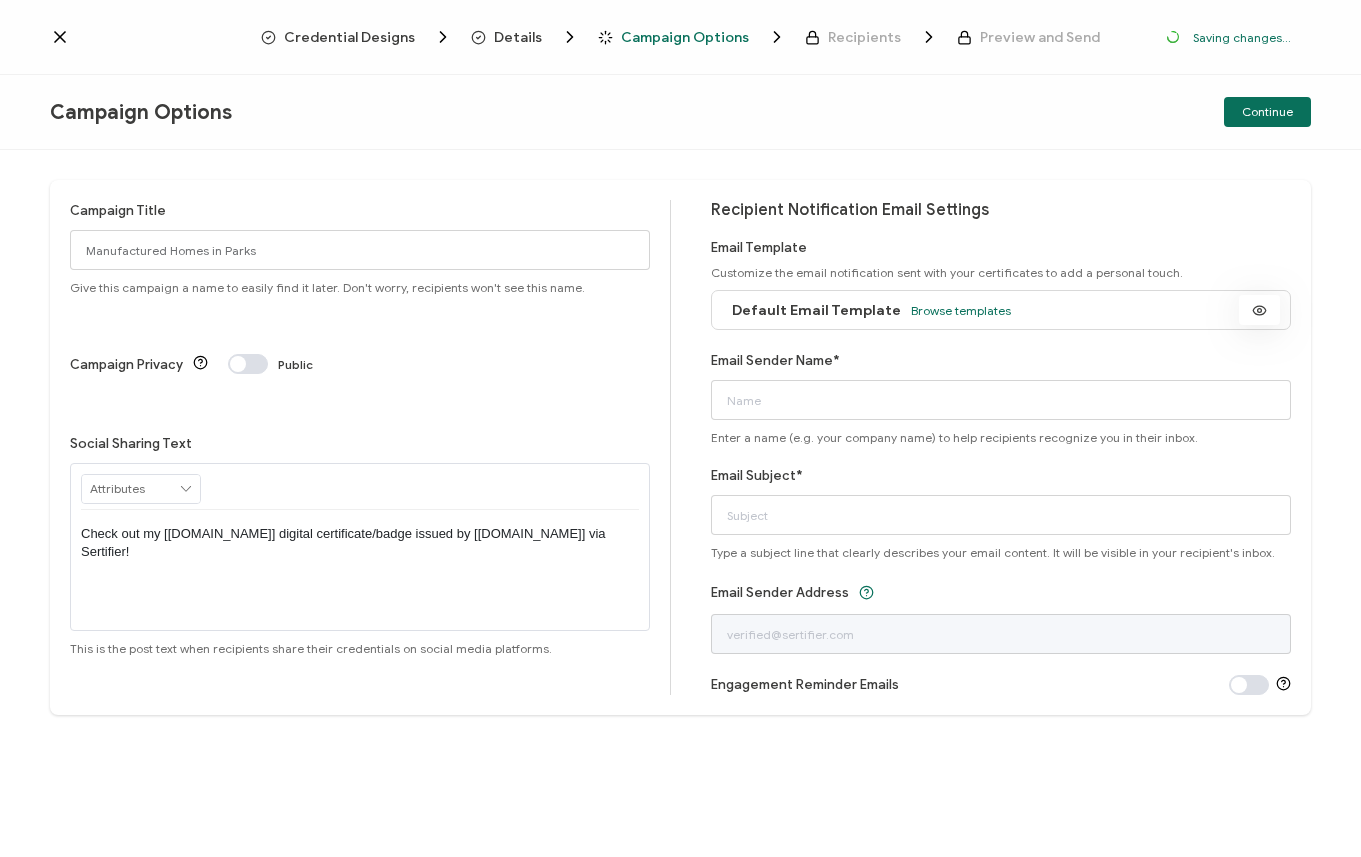 click 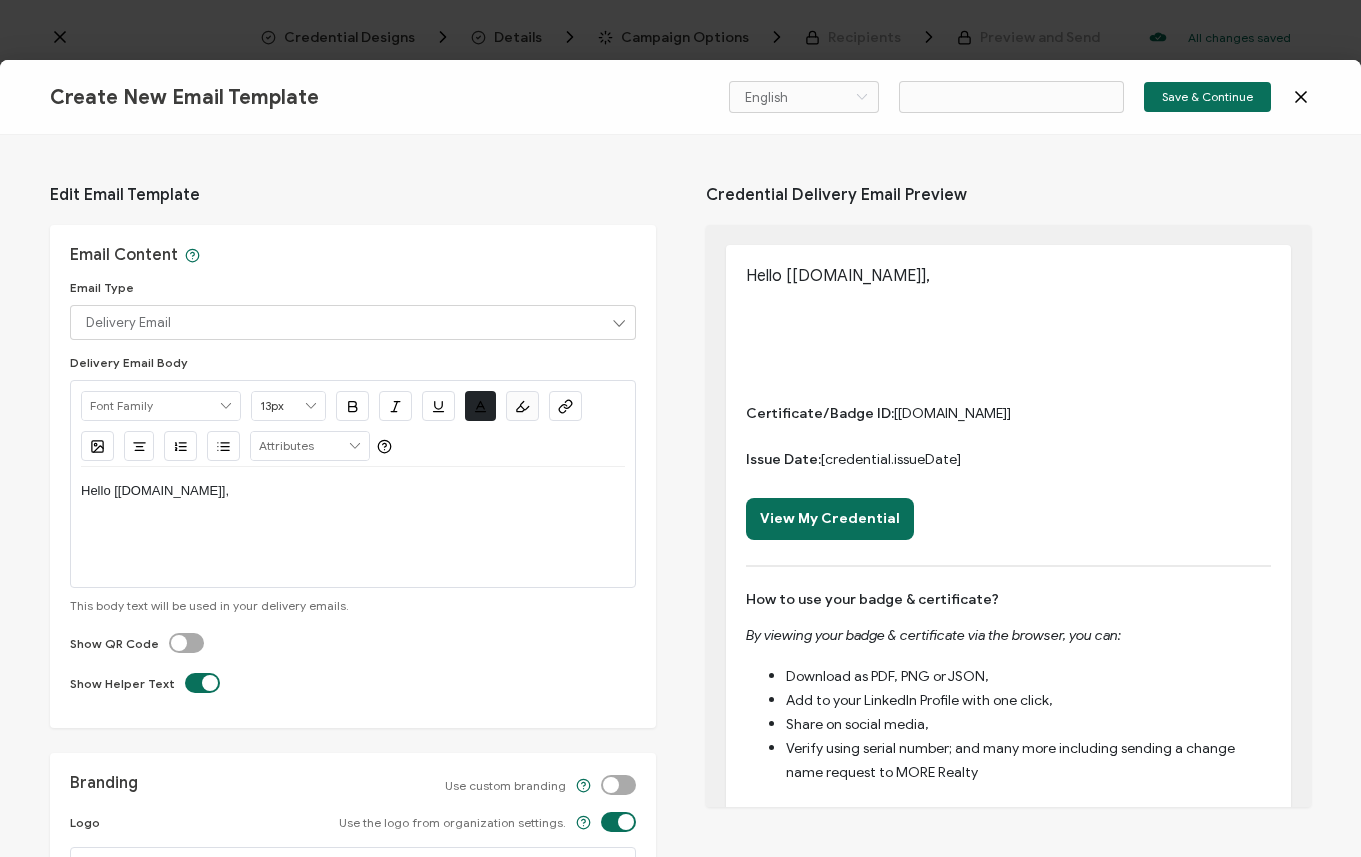 click 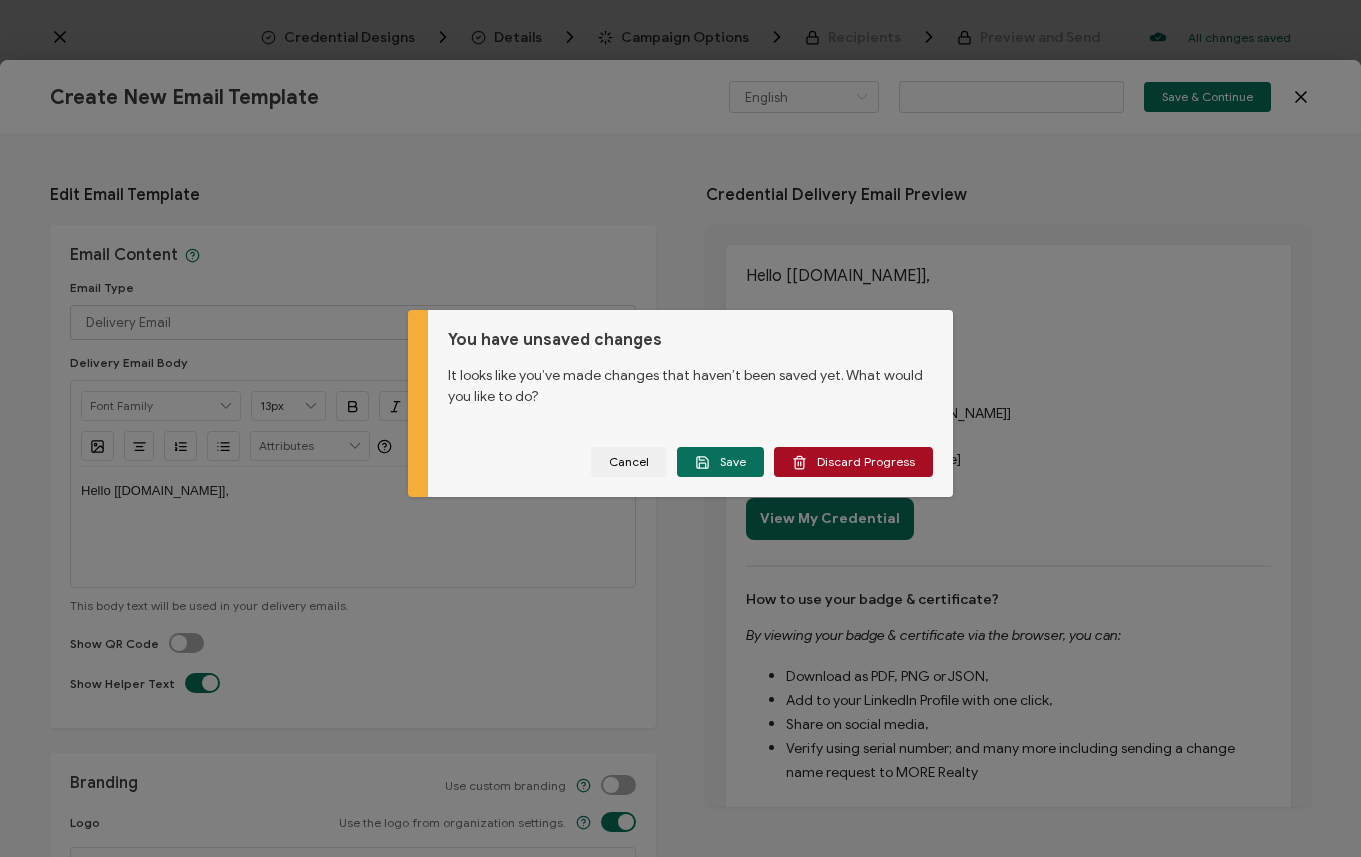 type on "Email Template 3" 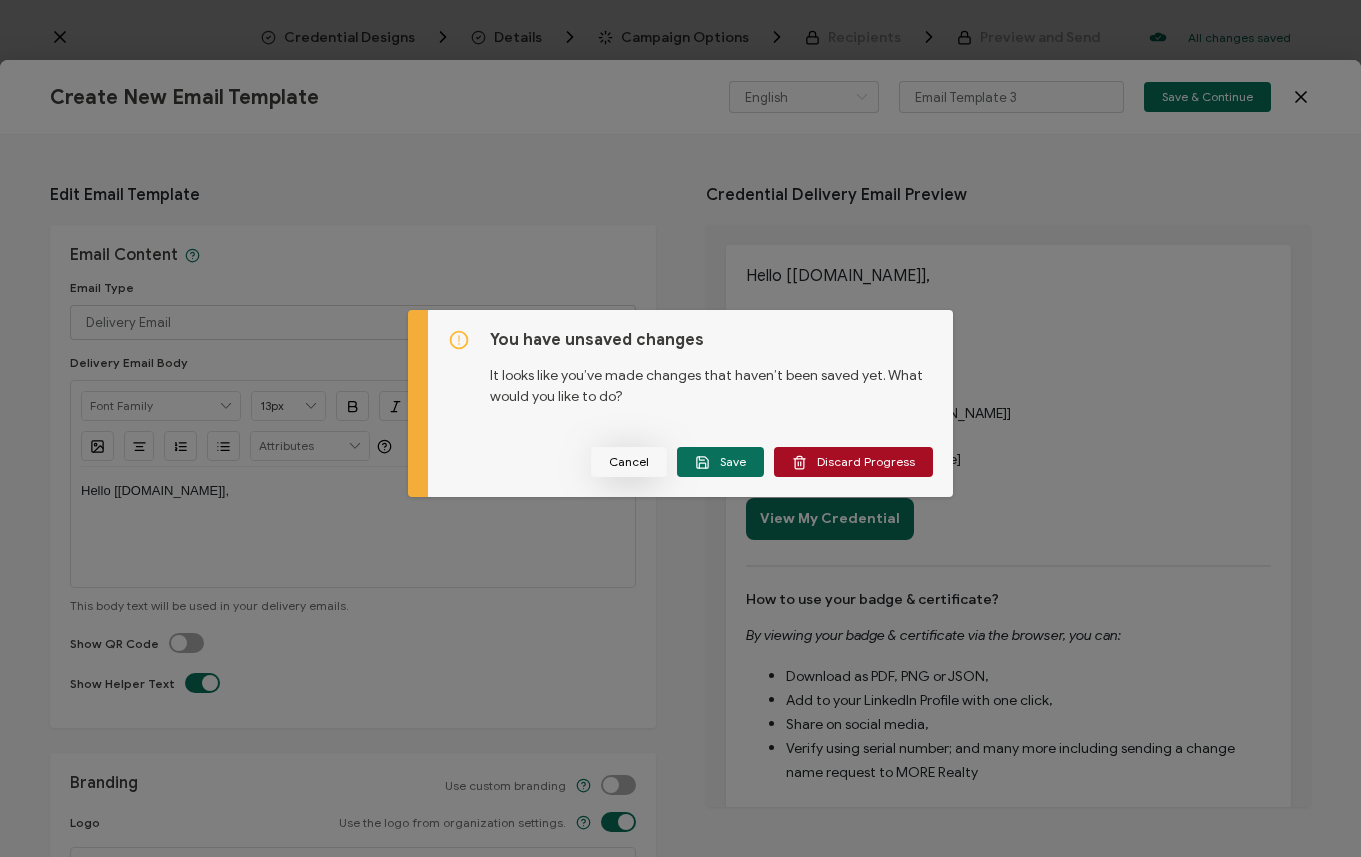 click on "Cancel" at bounding box center [629, 462] 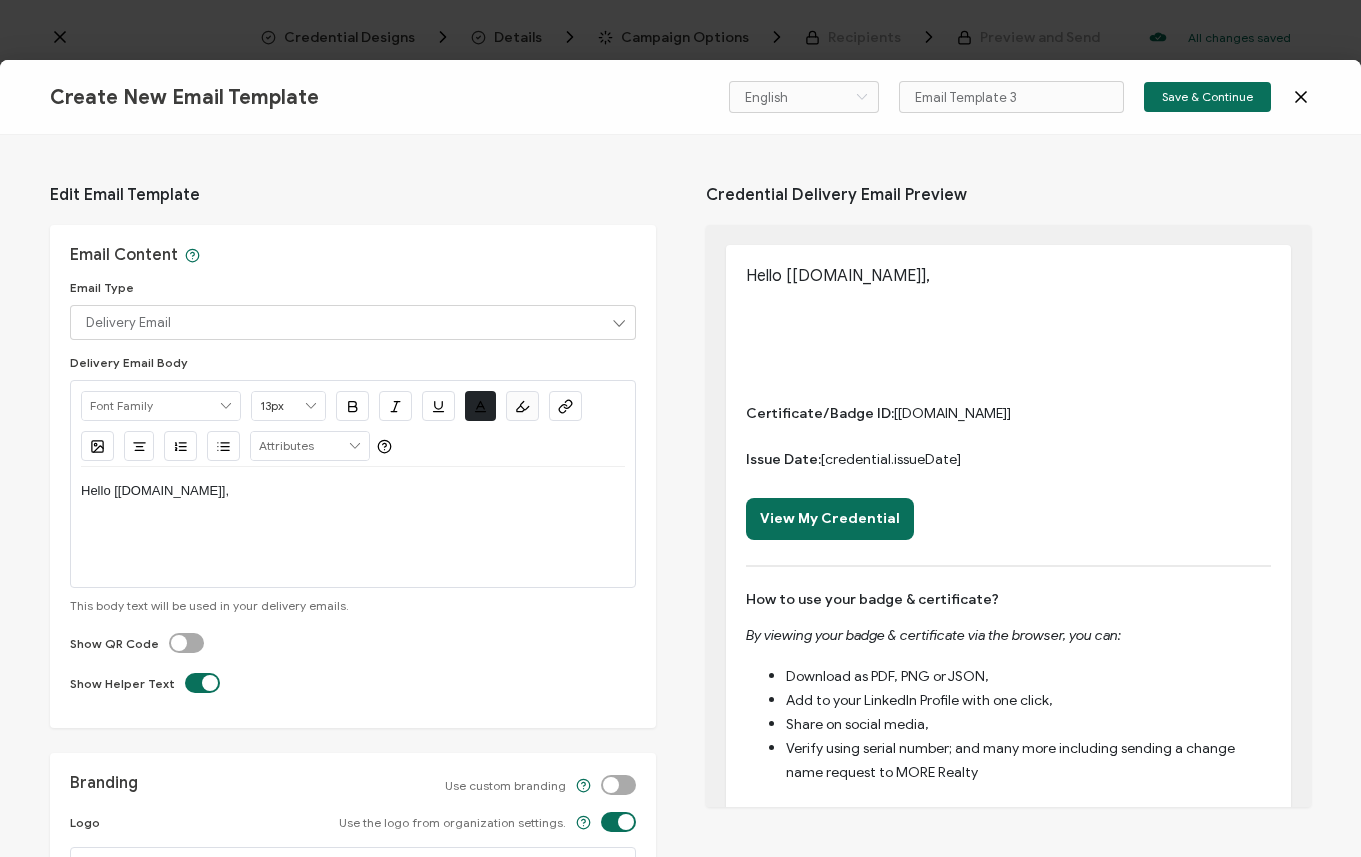 click 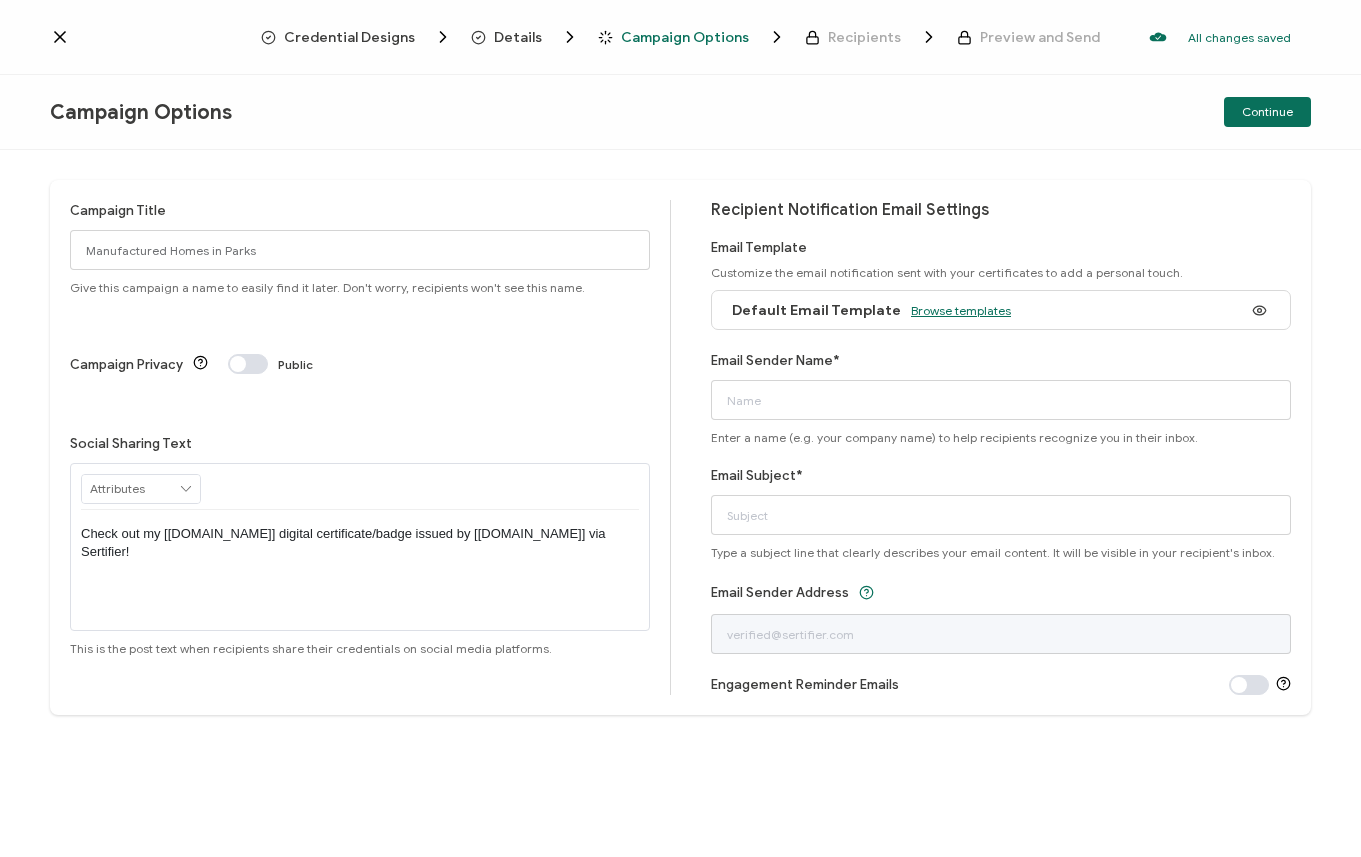 click on "Browse templates" at bounding box center [961, 310] 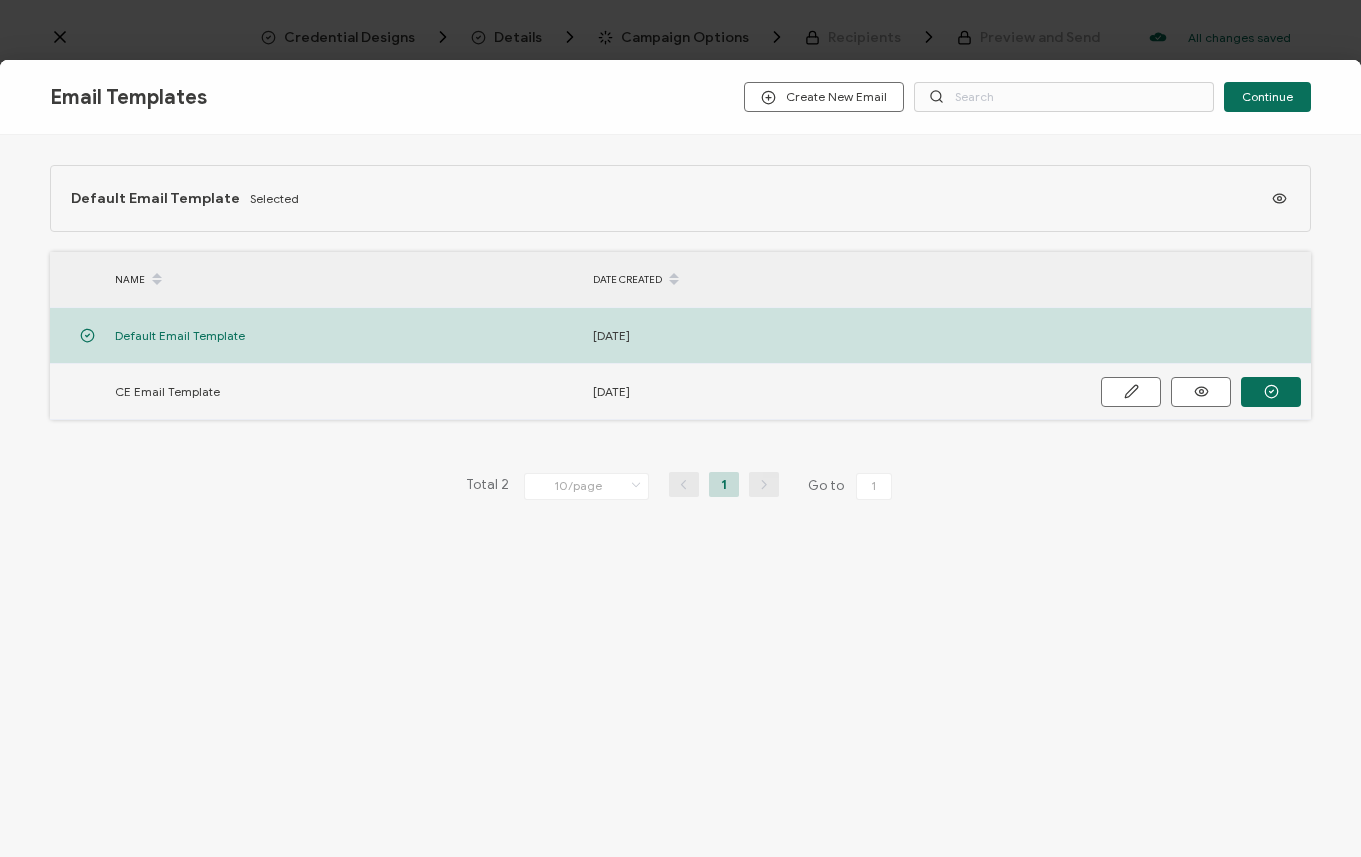 click on "CE Email Template" at bounding box center (344, 391) 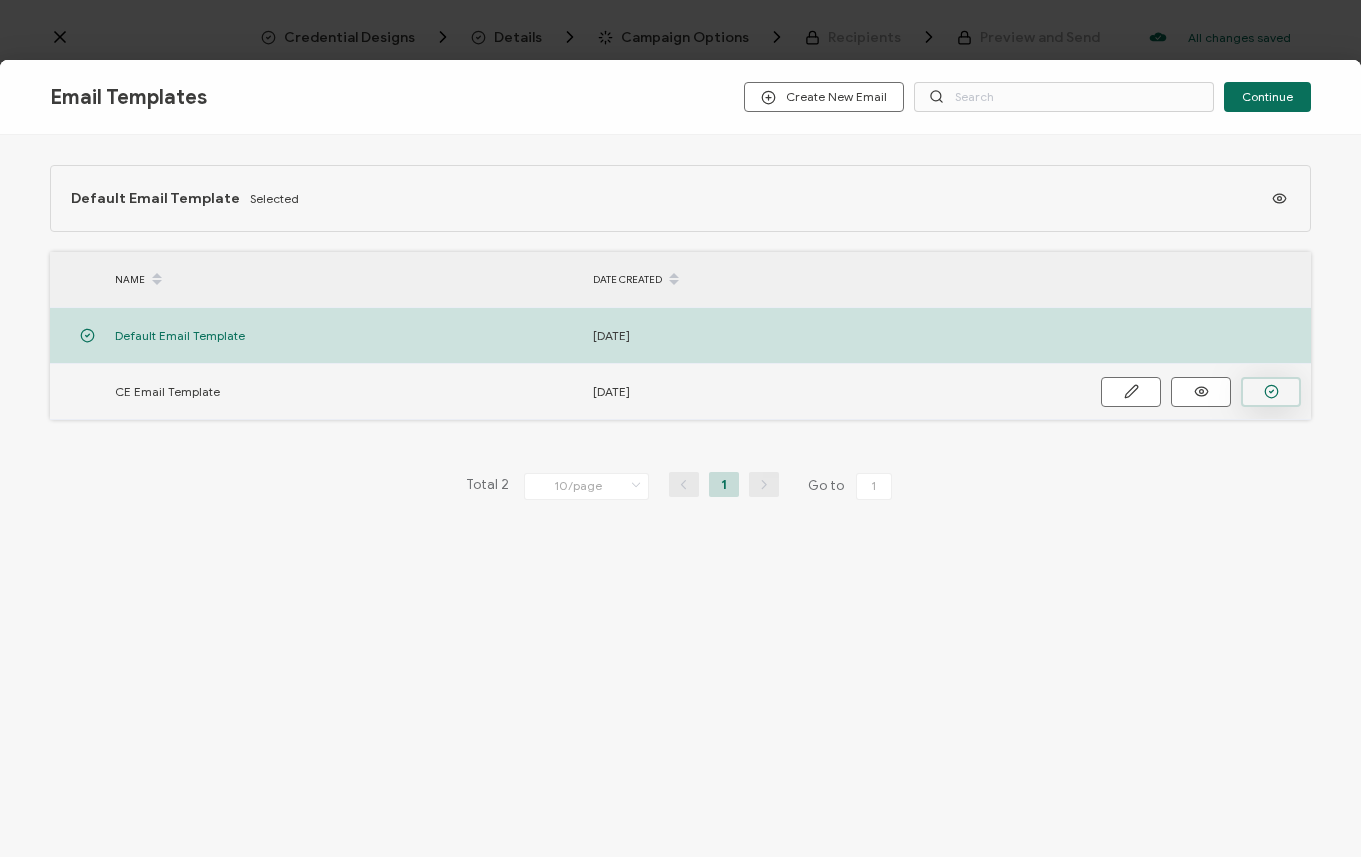 click at bounding box center [1271, 392] 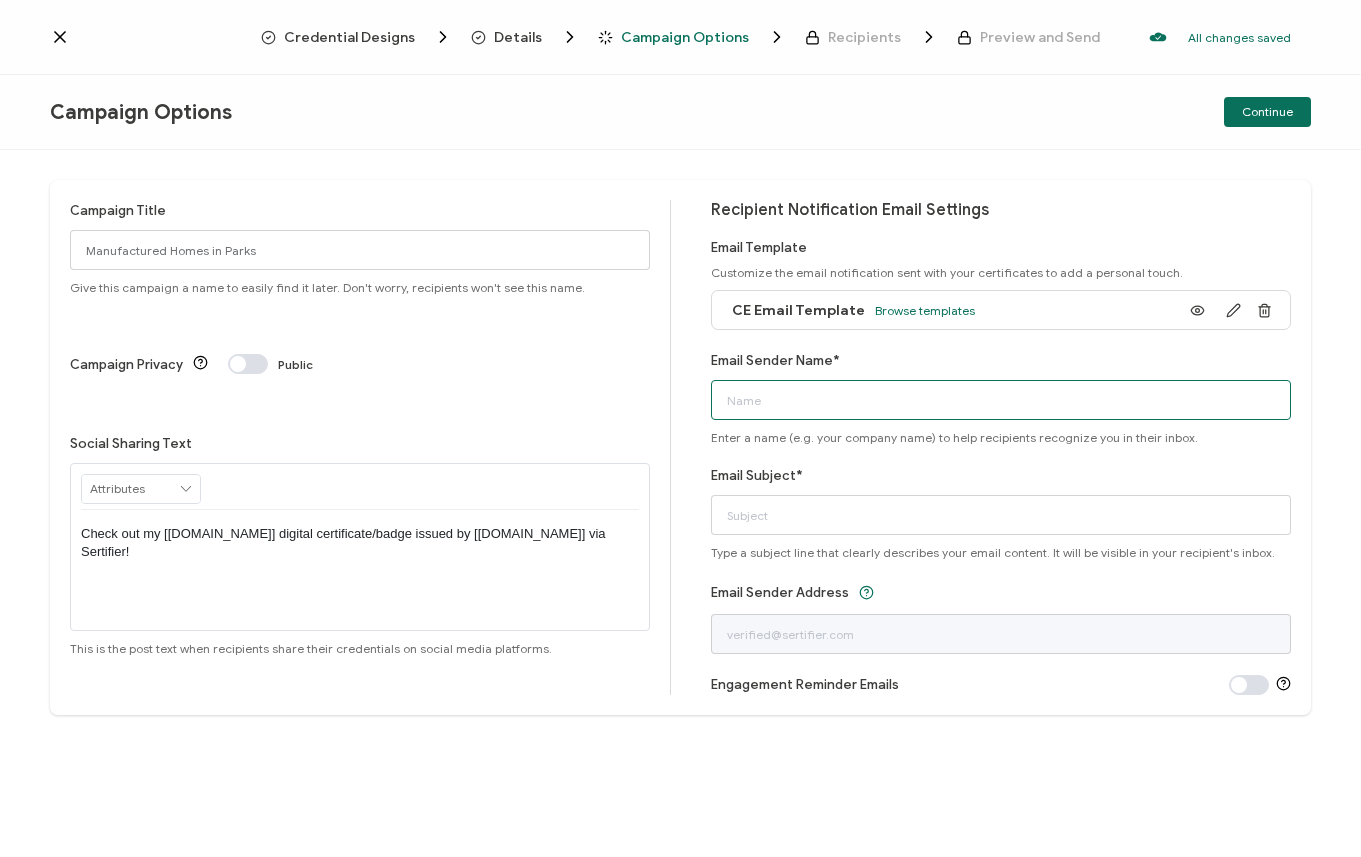 click on "Email Sender Name*" at bounding box center (1001, 400) 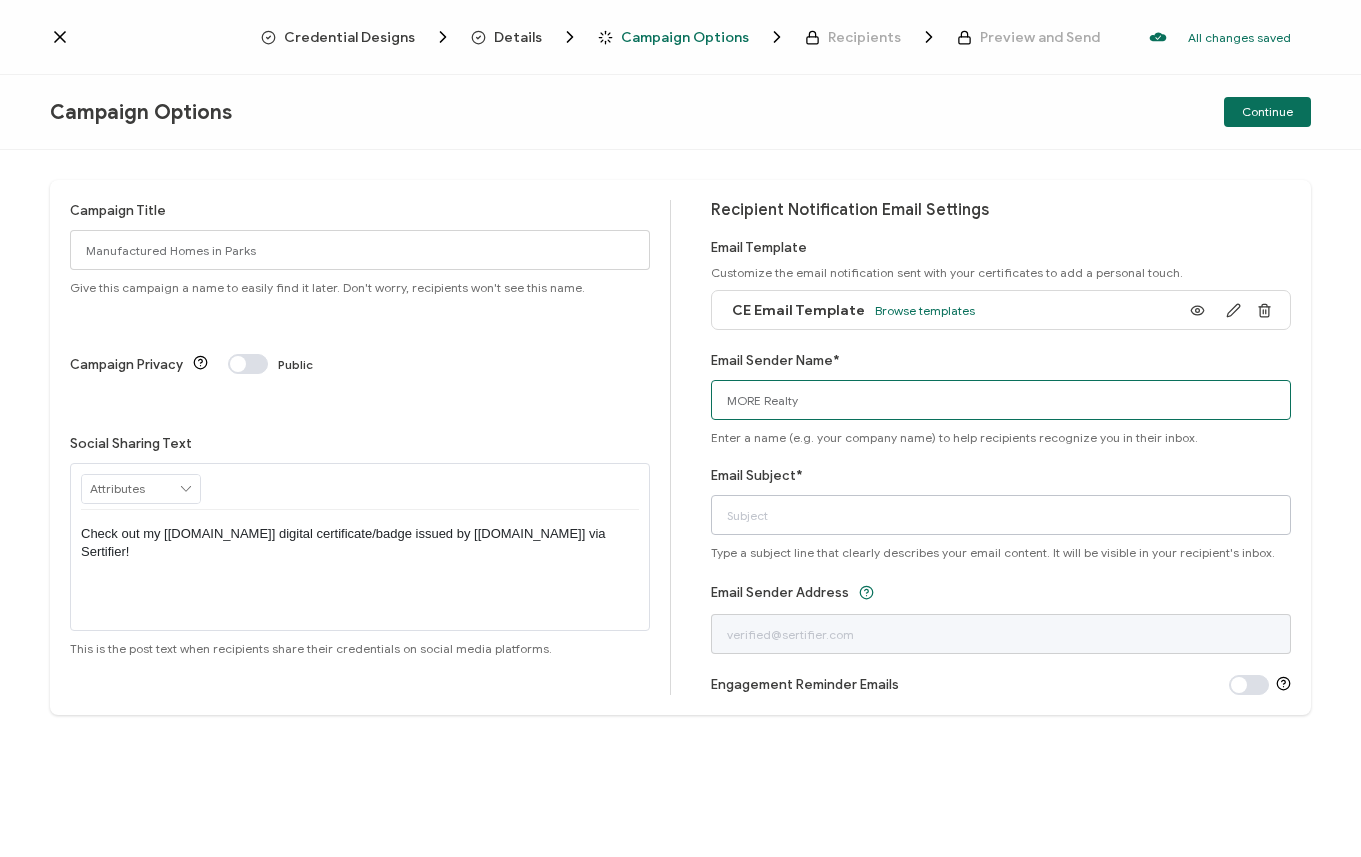 type on "MORE Realty" 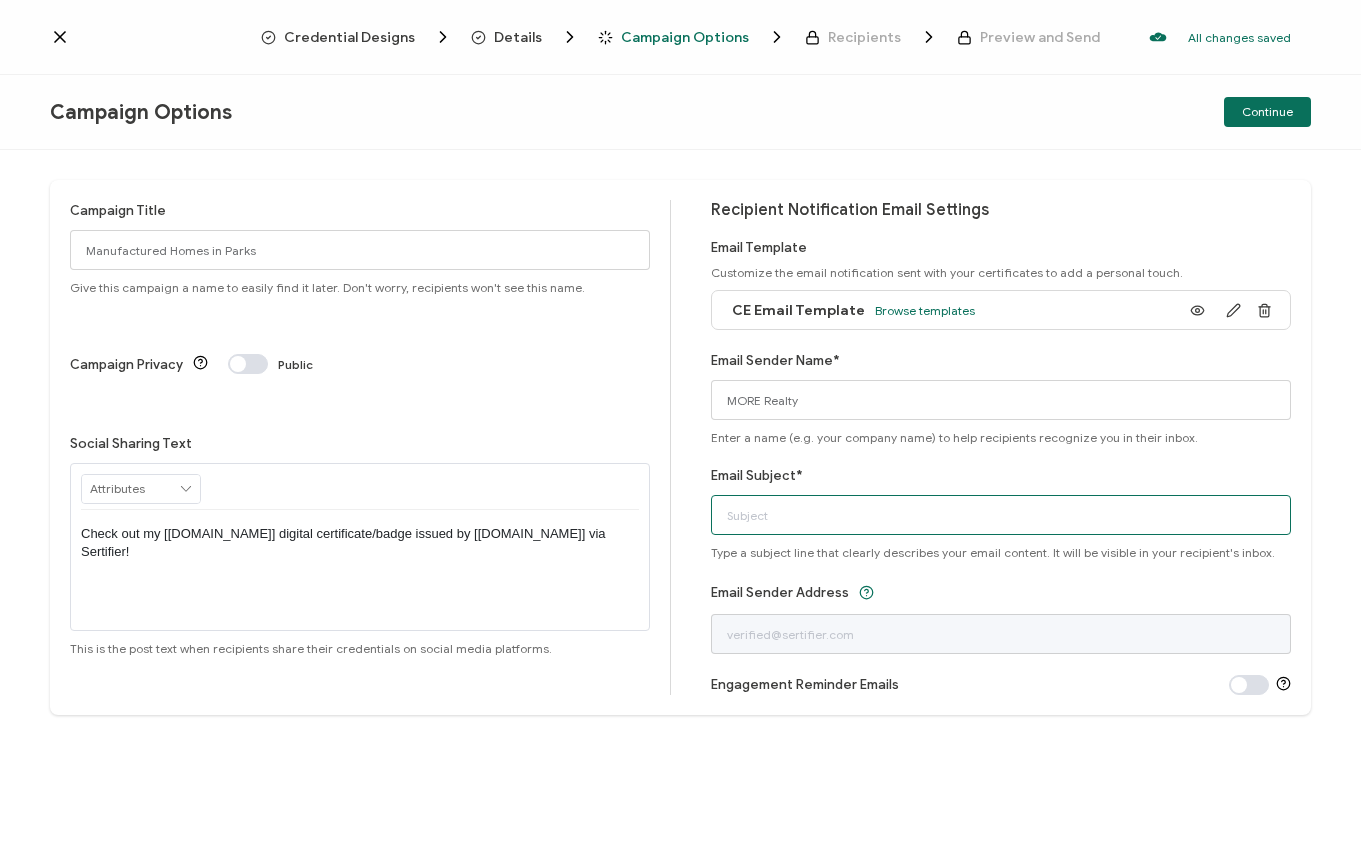 click on "Email Subject*" at bounding box center [1001, 515] 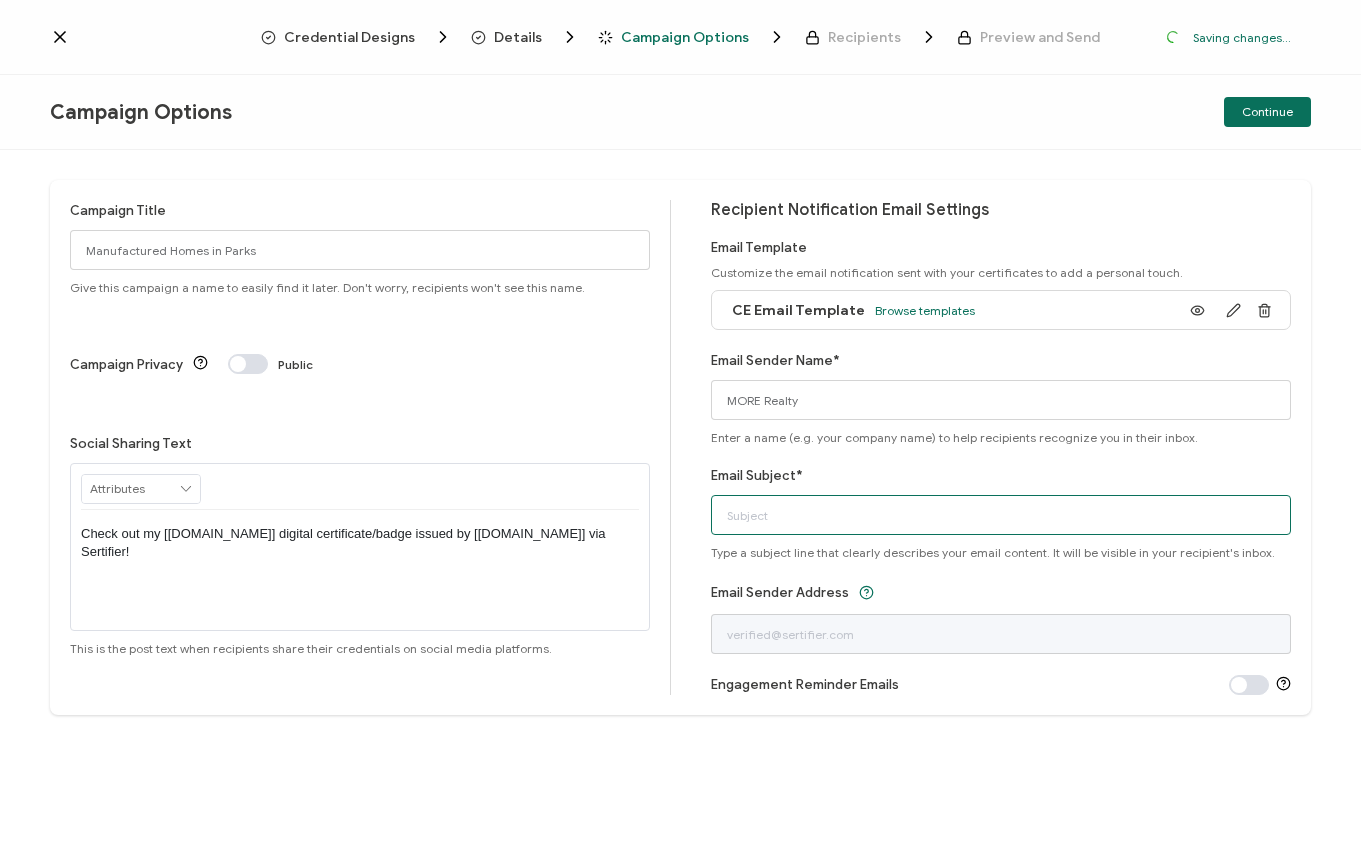 paste on "Manufactured Homes in Parks" 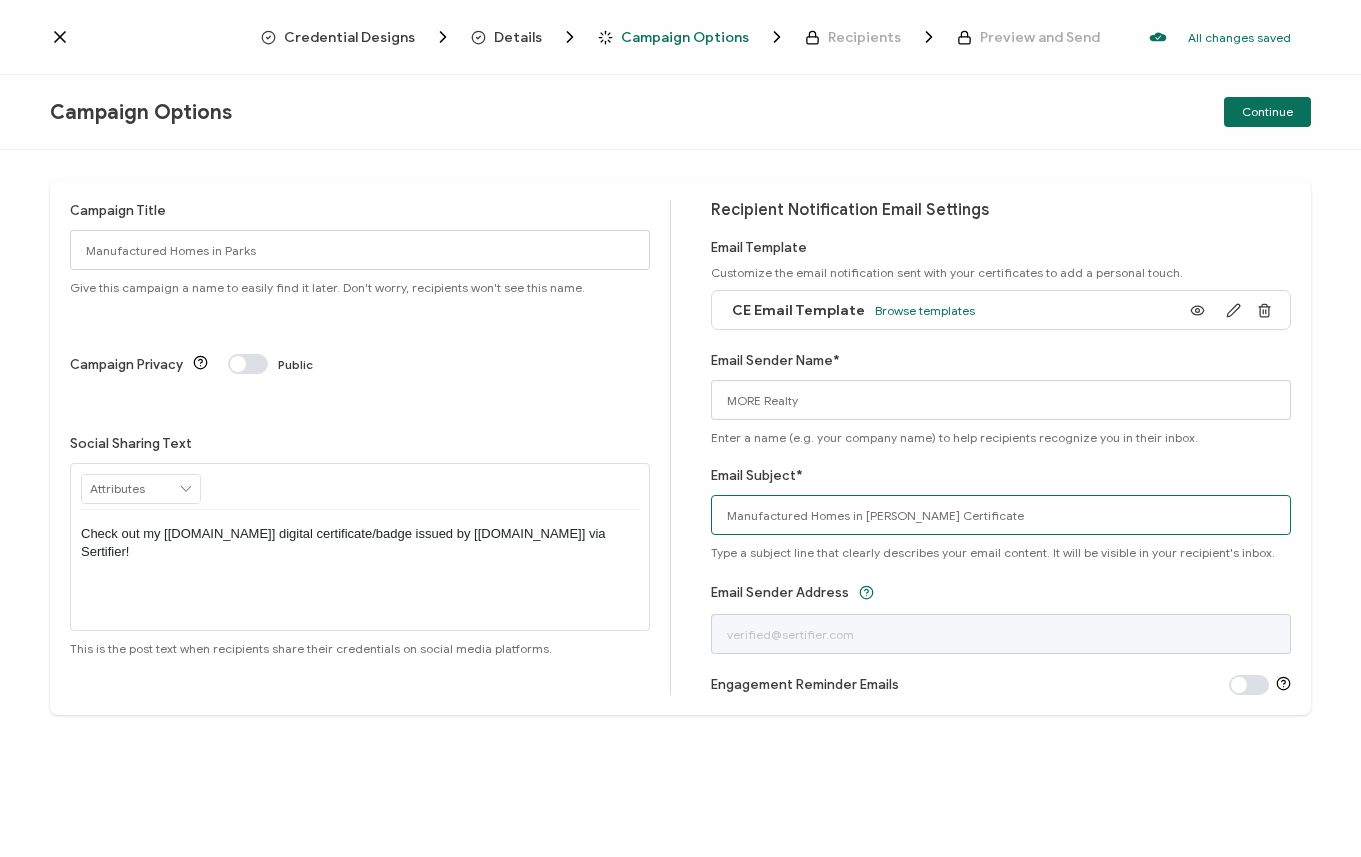 type on "Manufactured Homes in [PERSON_NAME] Certificate" 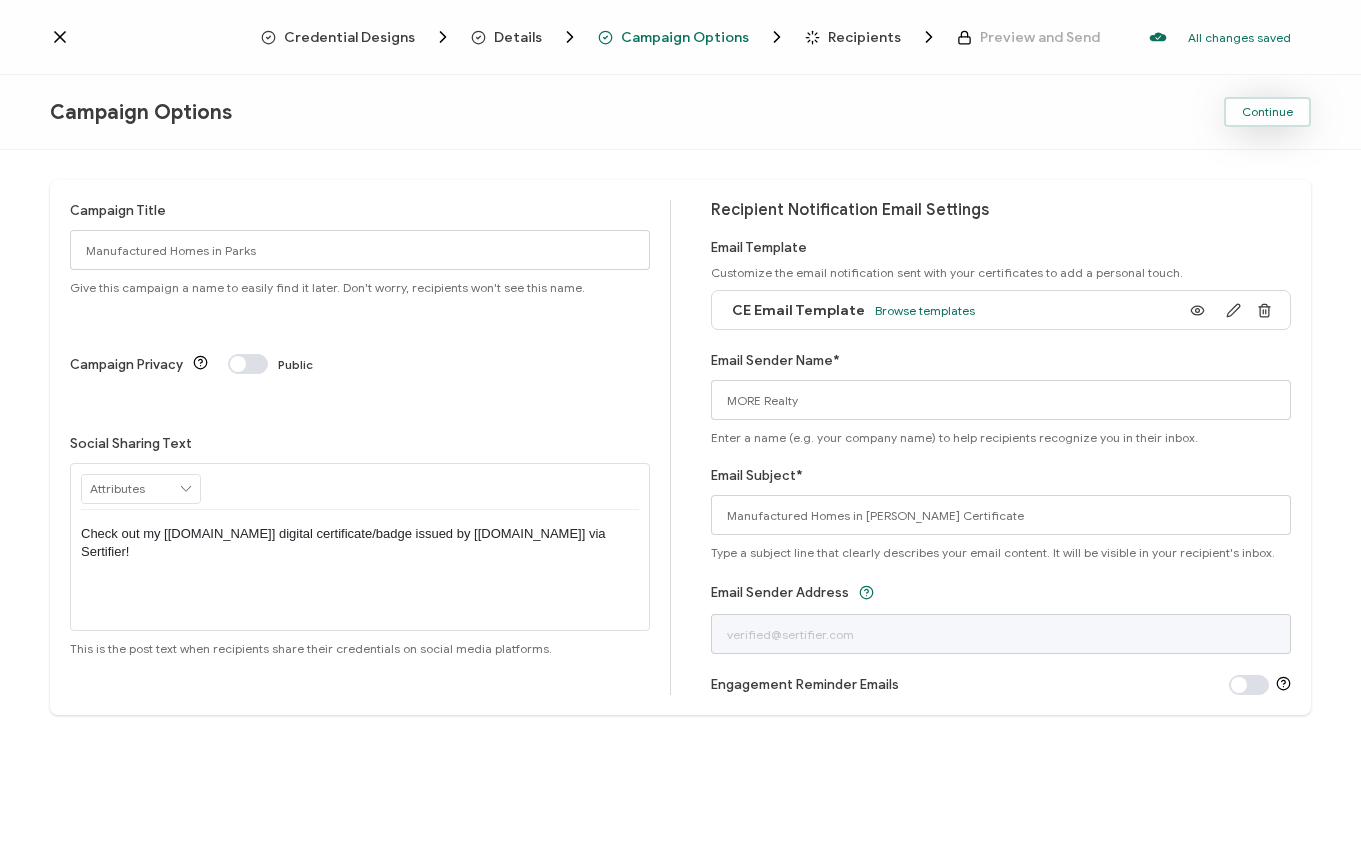 click on "Continue" at bounding box center [1267, 112] 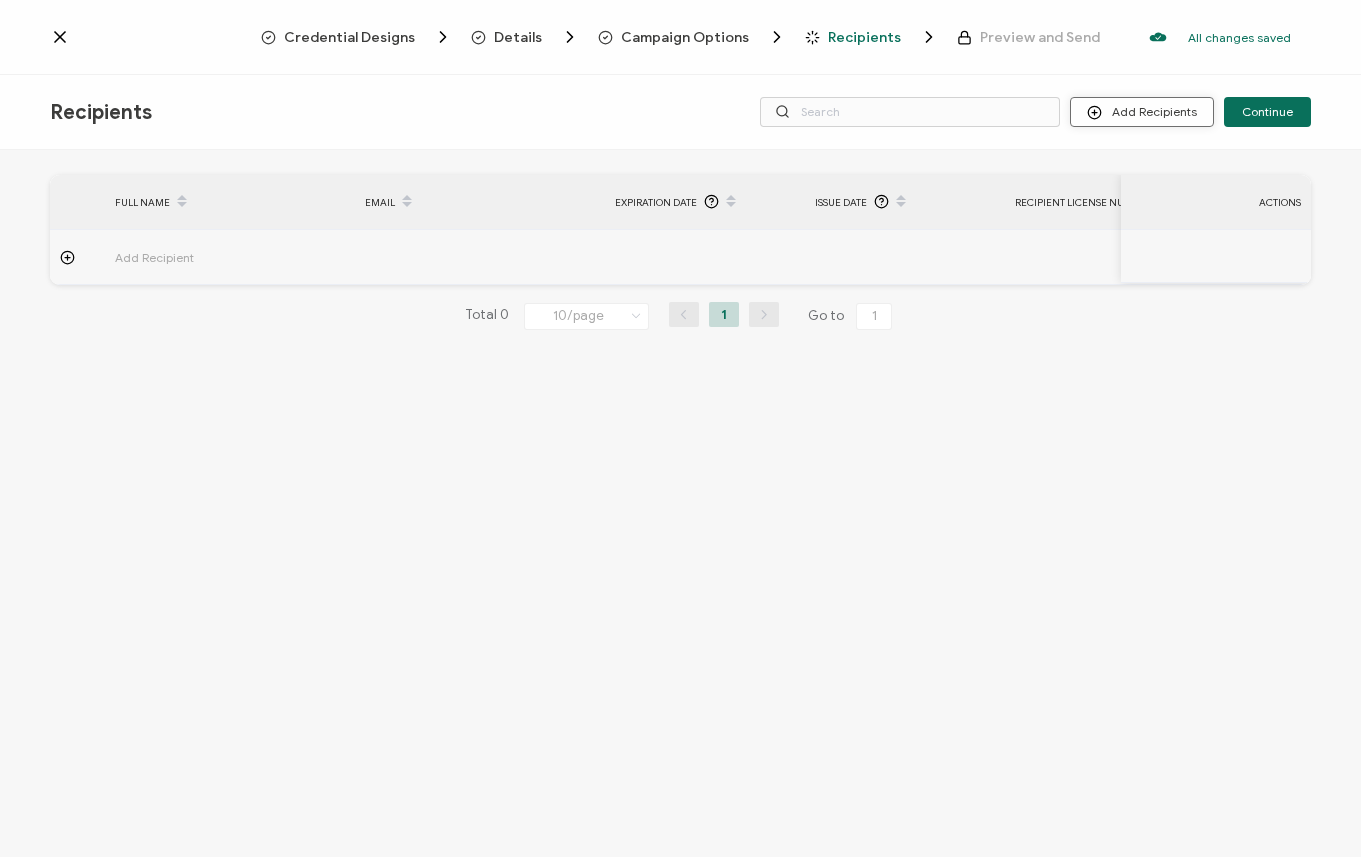 click on "Add Recipients" at bounding box center (1142, 112) 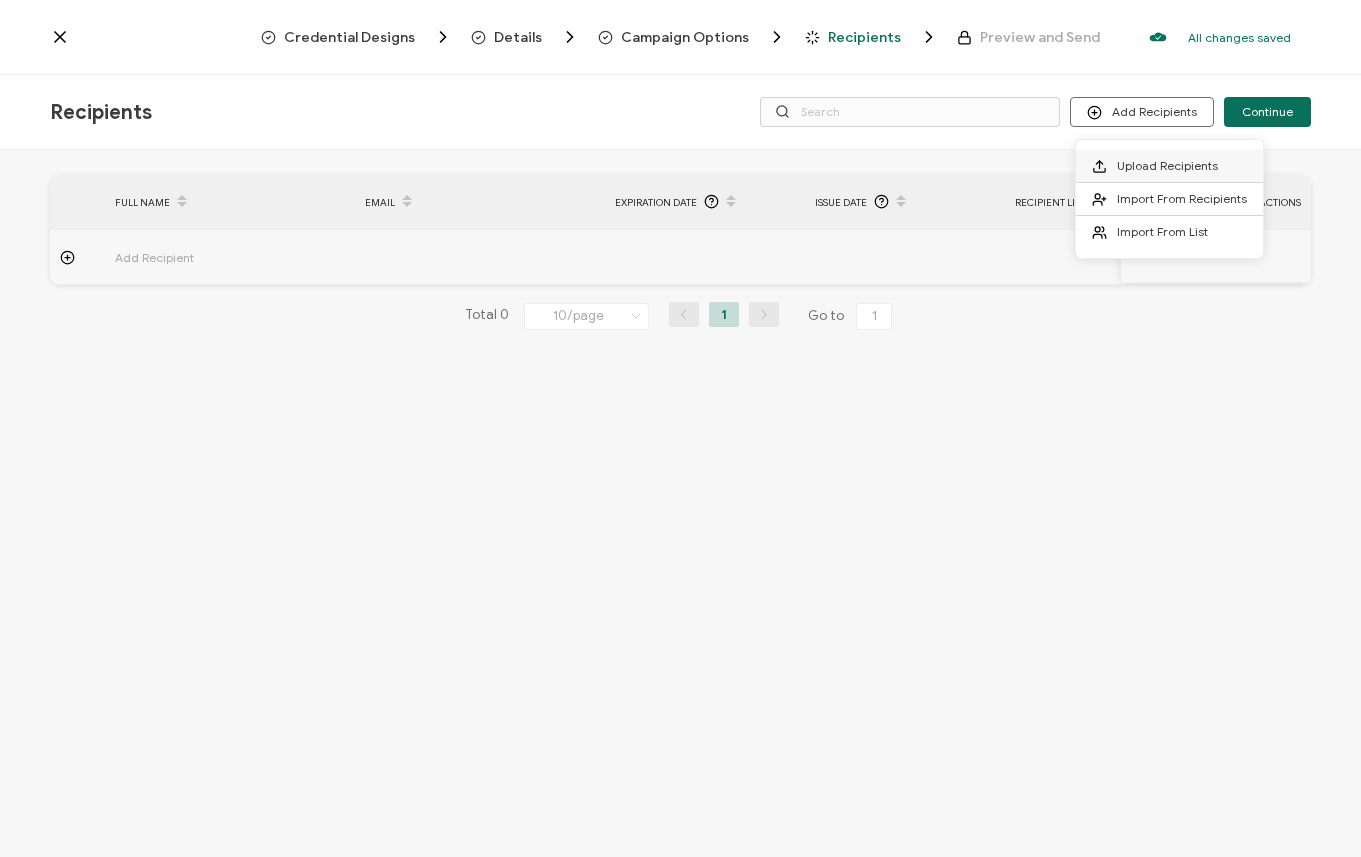 click on "Upload Recipients" at bounding box center (1167, 165) 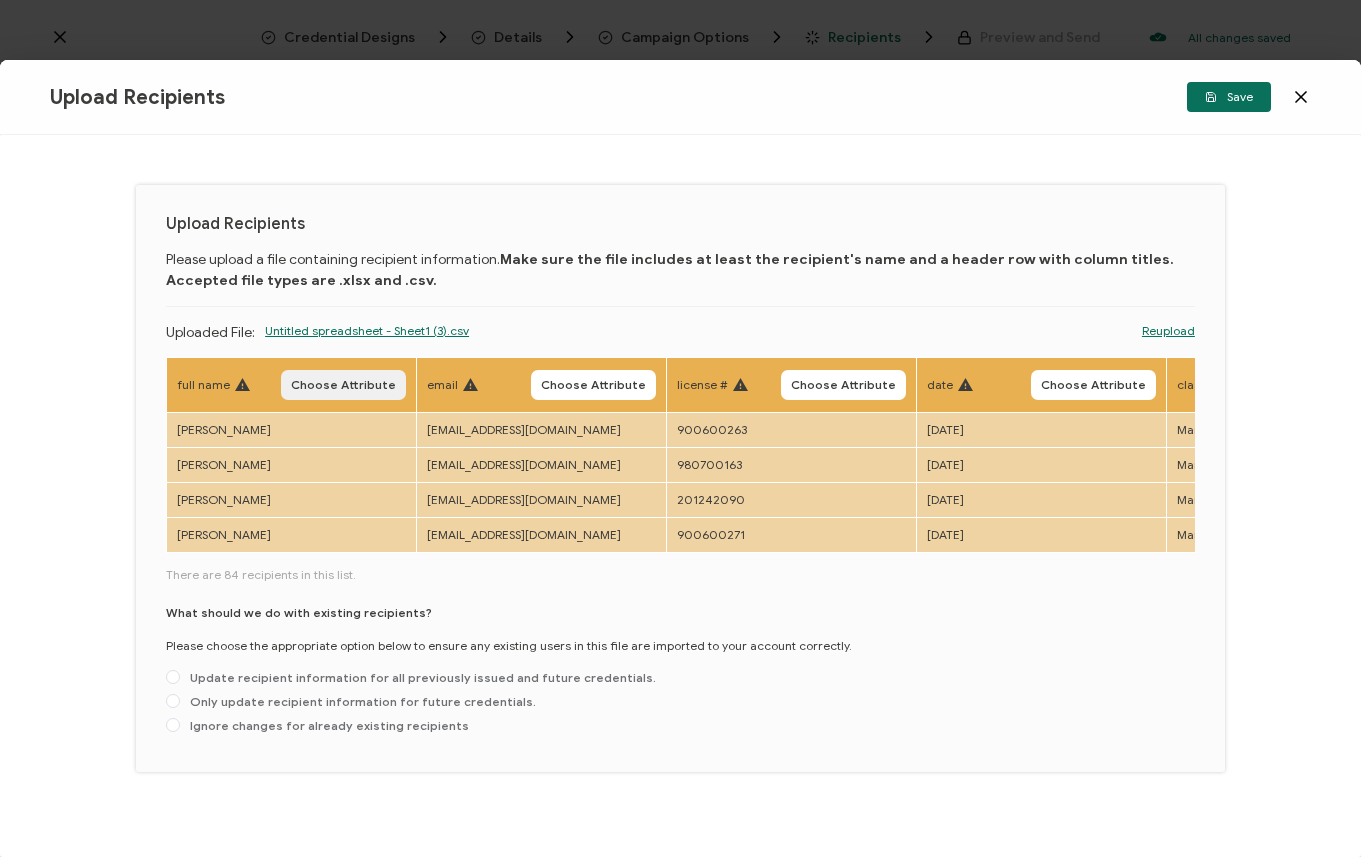 click on "Choose Attribute" at bounding box center [343, 385] 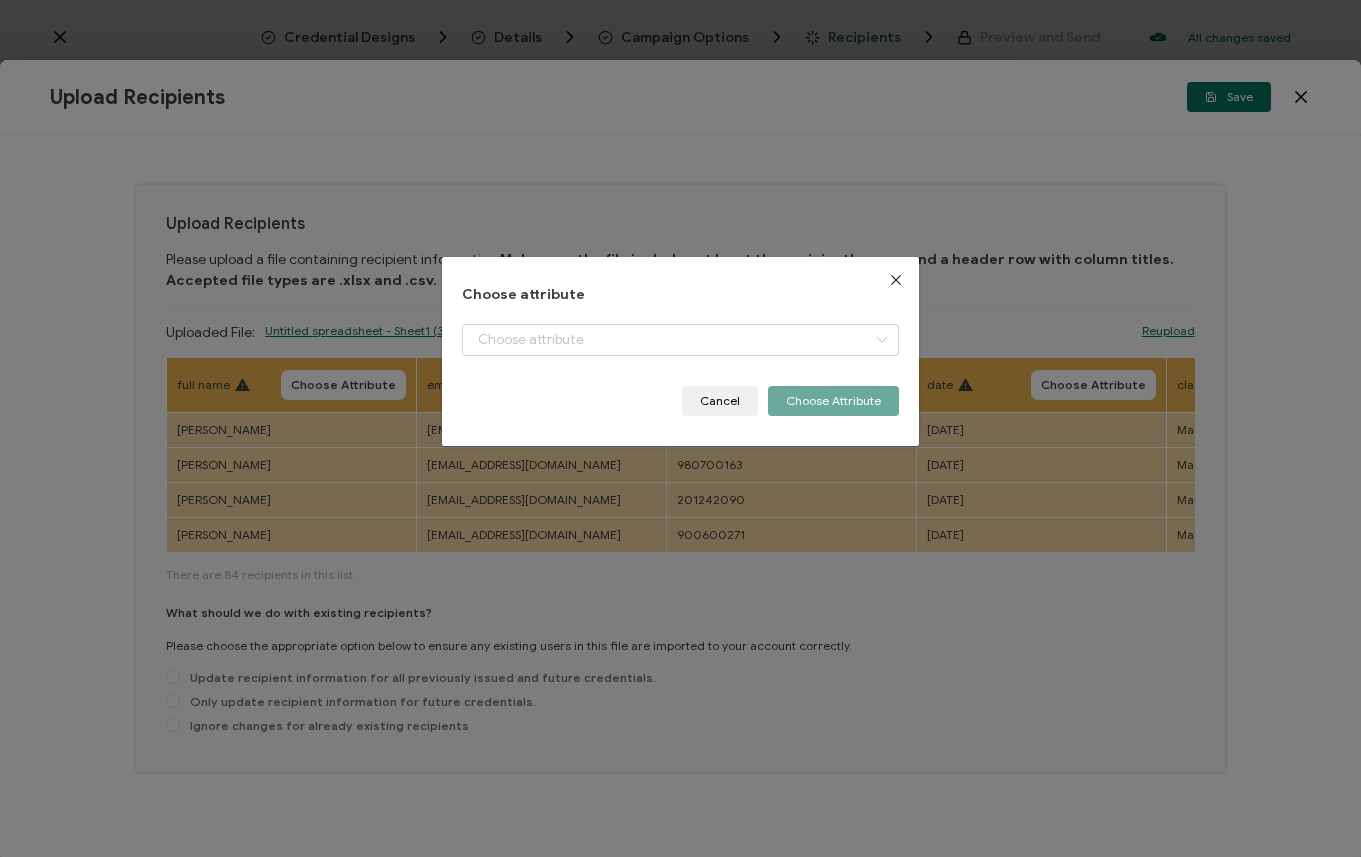 click on "+ Add New Attribute   Full Name E-mail Issue Date Expiration Date recipient license number instructor name credit hours course location provider number Course Number Course Name Eligible Topic Course Date" at bounding box center [680, 355] 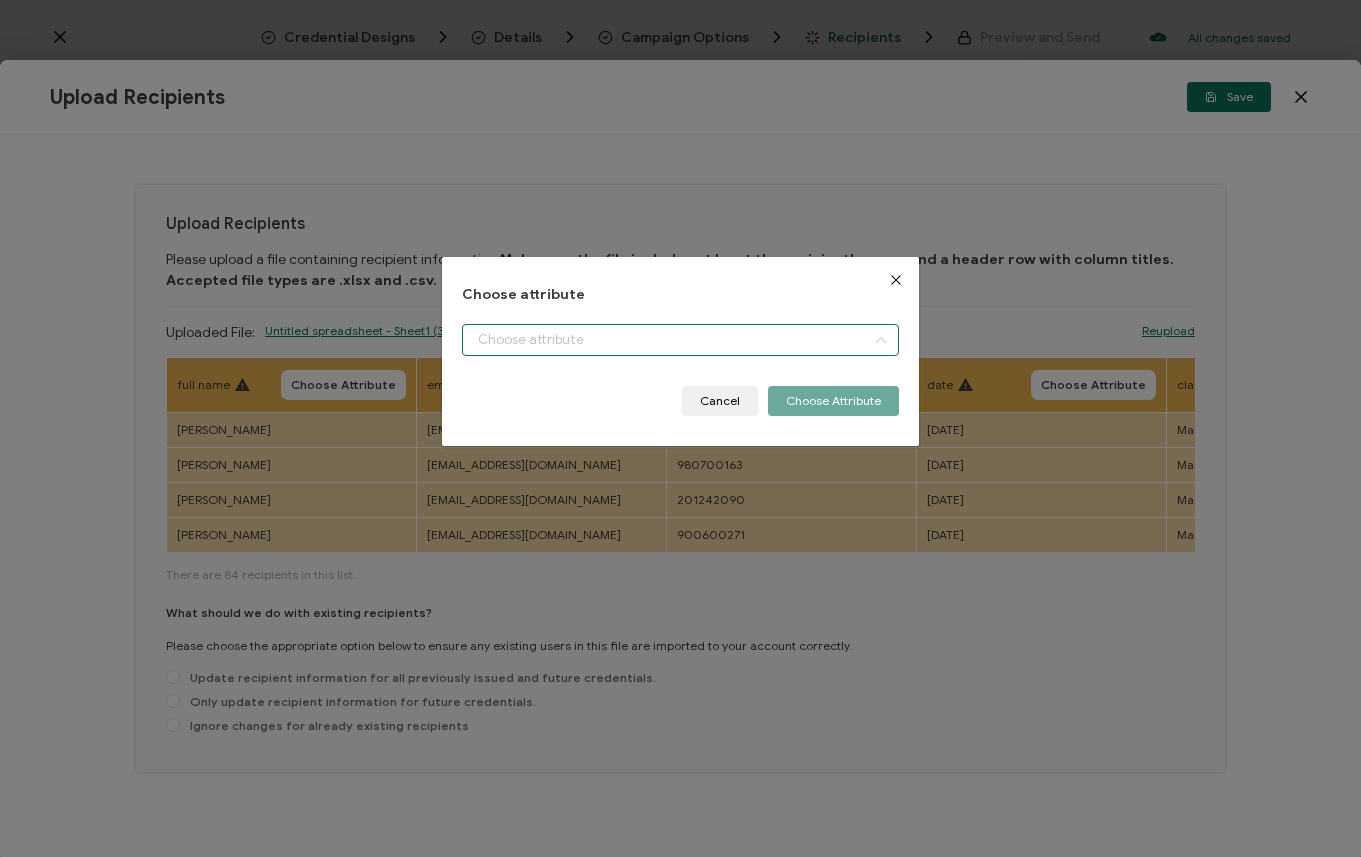 click at bounding box center (680, 340) 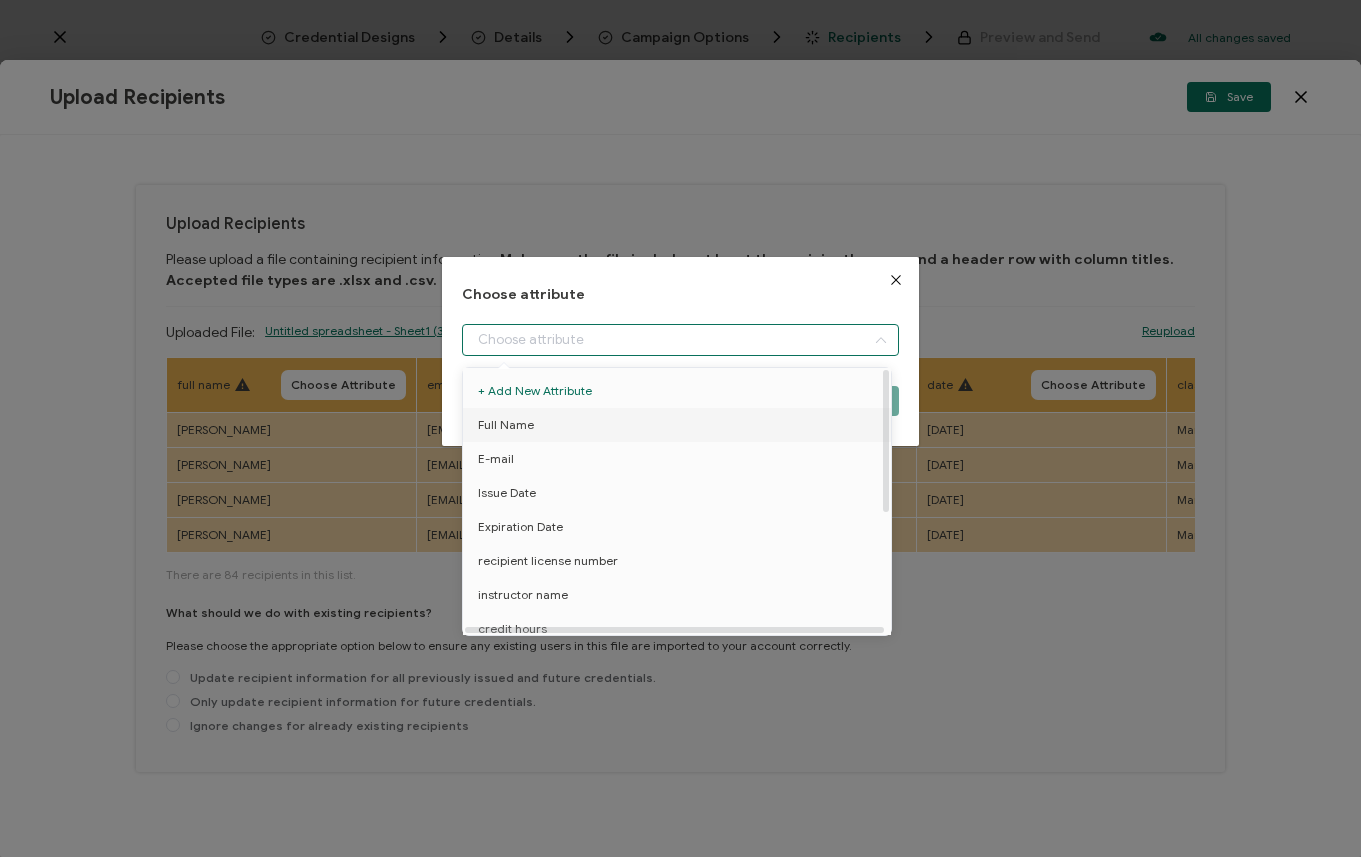 click on "Full Name" at bounding box center [506, 425] 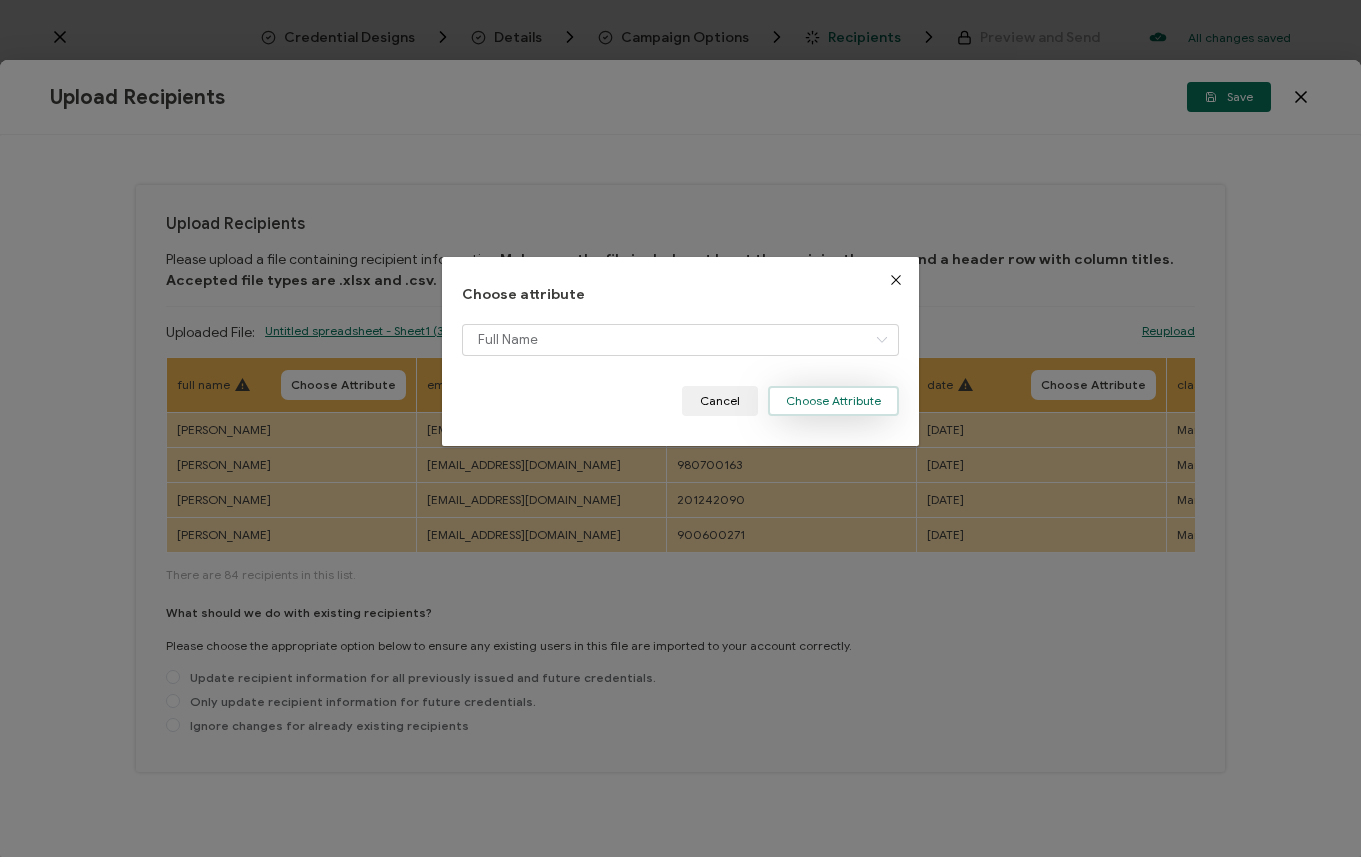 click on "Choose Attribute" at bounding box center (833, 401) 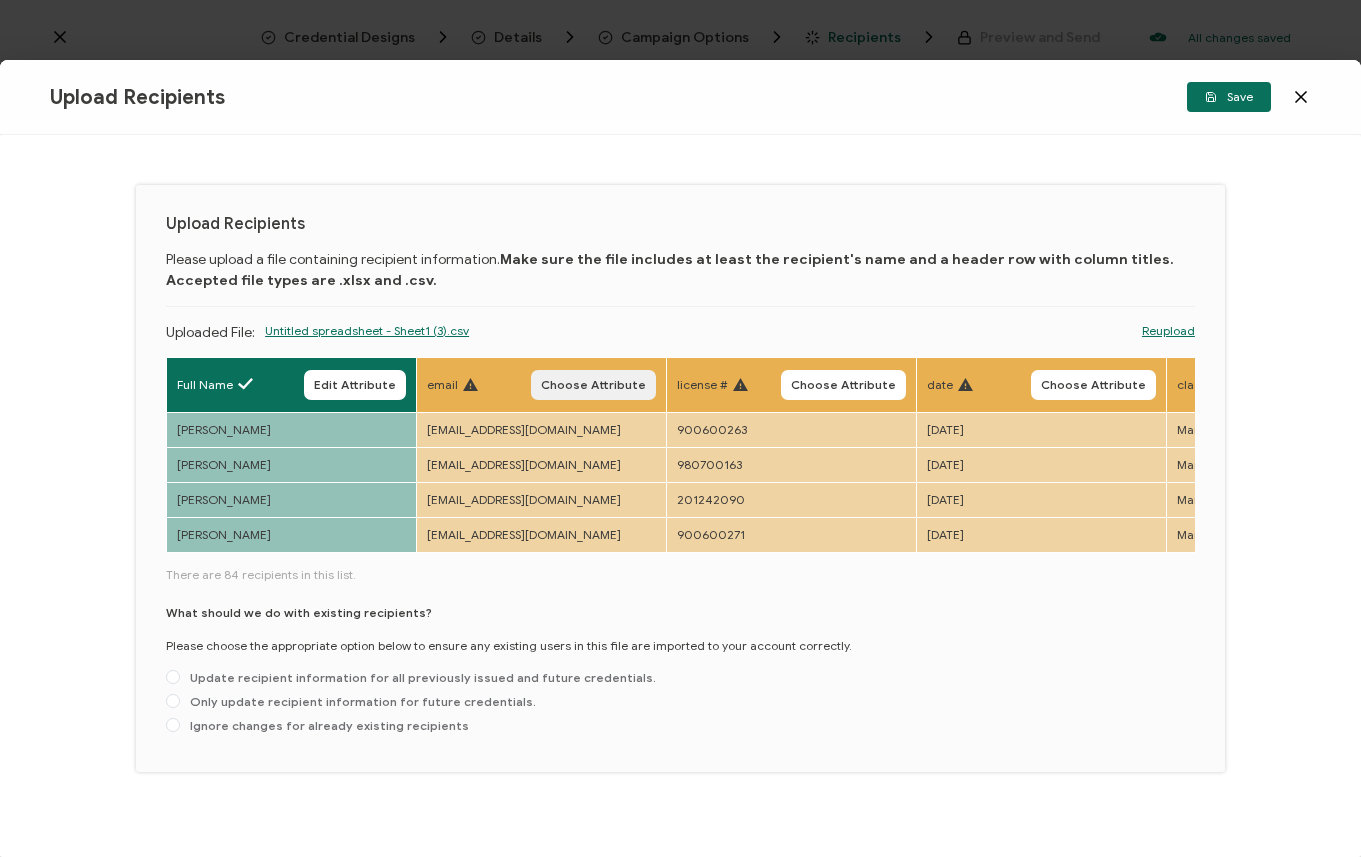 click on "Choose Attribute" at bounding box center [593, 385] 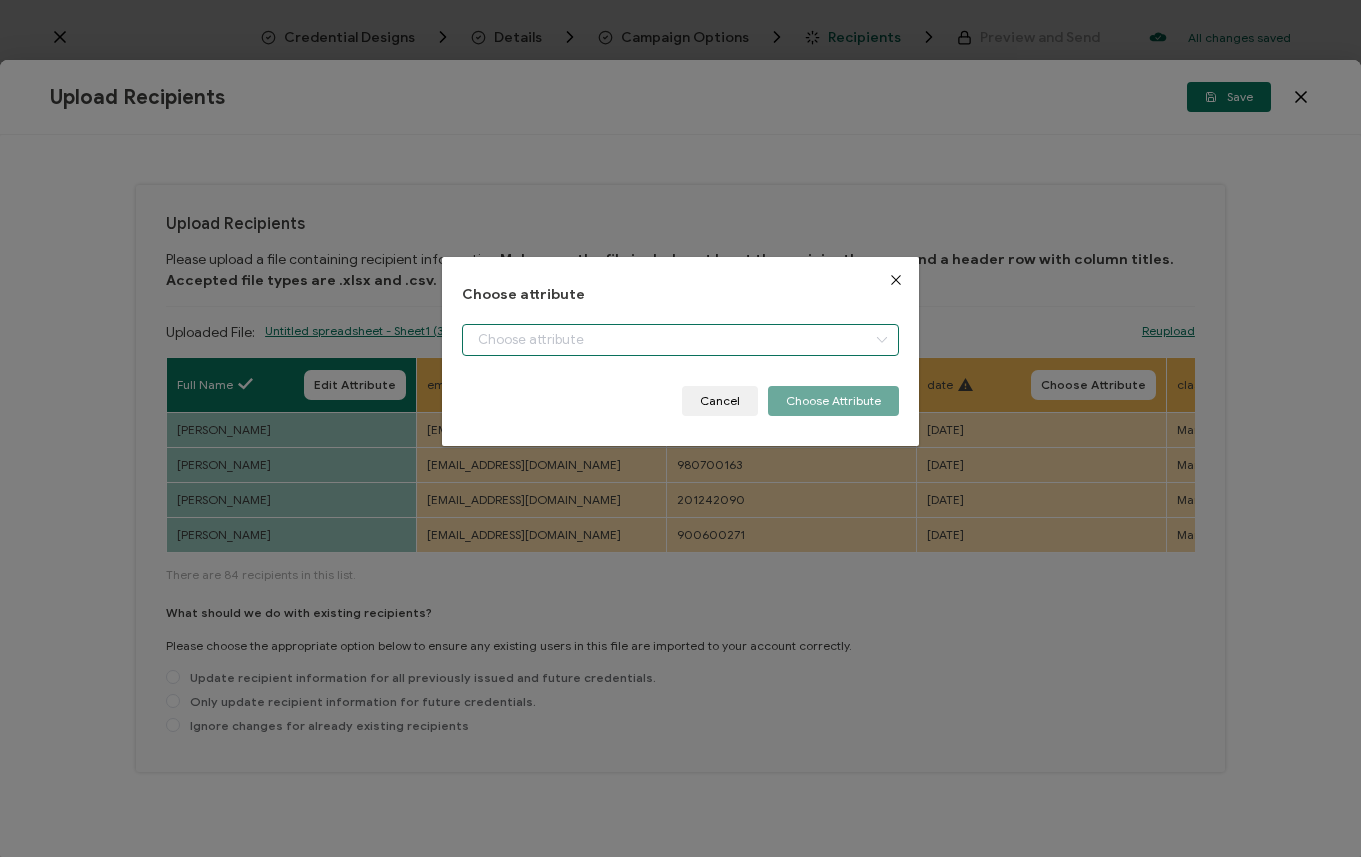 click at bounding box center [680, 340] 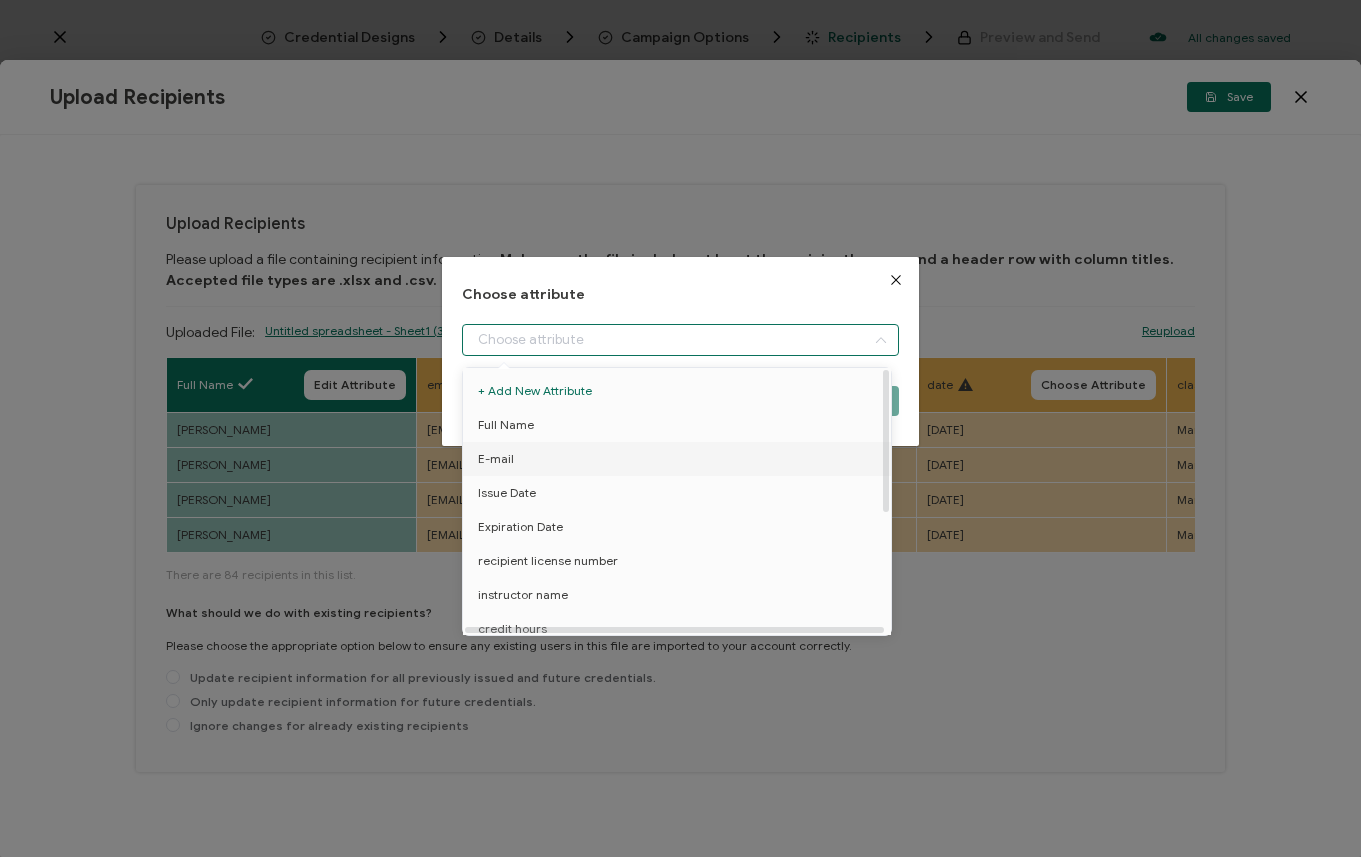 click on "E-mail" at bounding box center (680, 459) 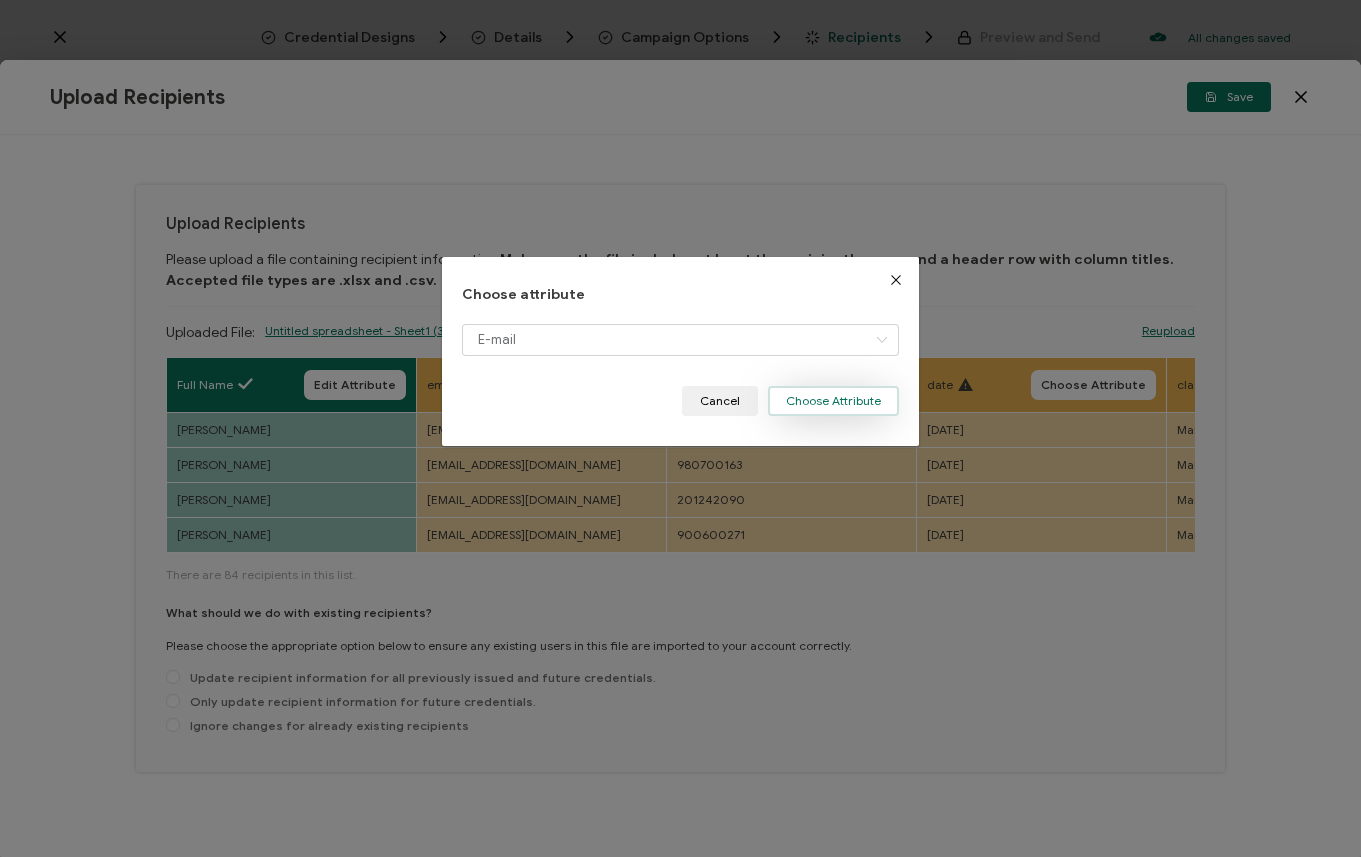 click on "Choose Attribute" at bounding box center [833, 401] 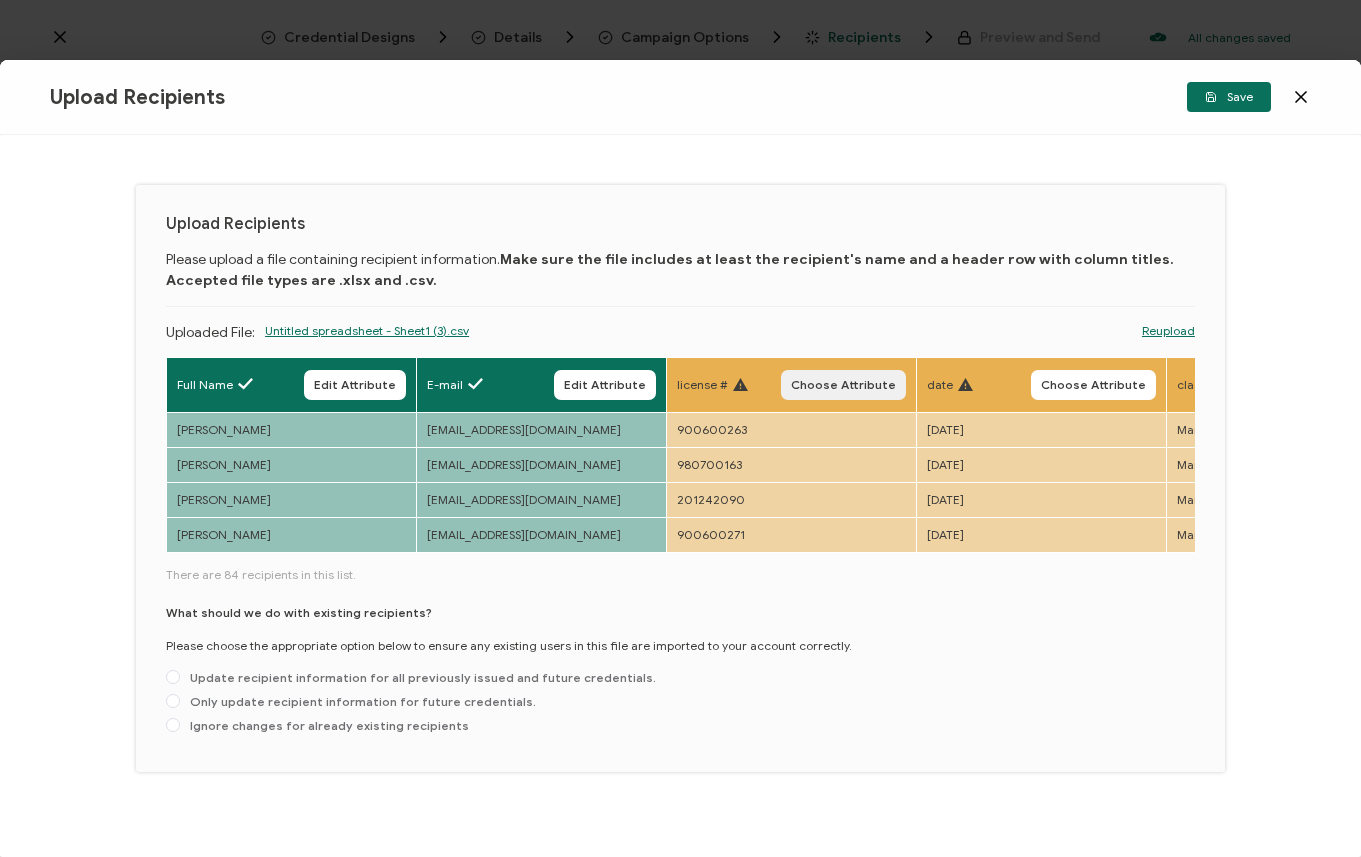 click on "Choose Attribute" at bounding box center (843, 385) 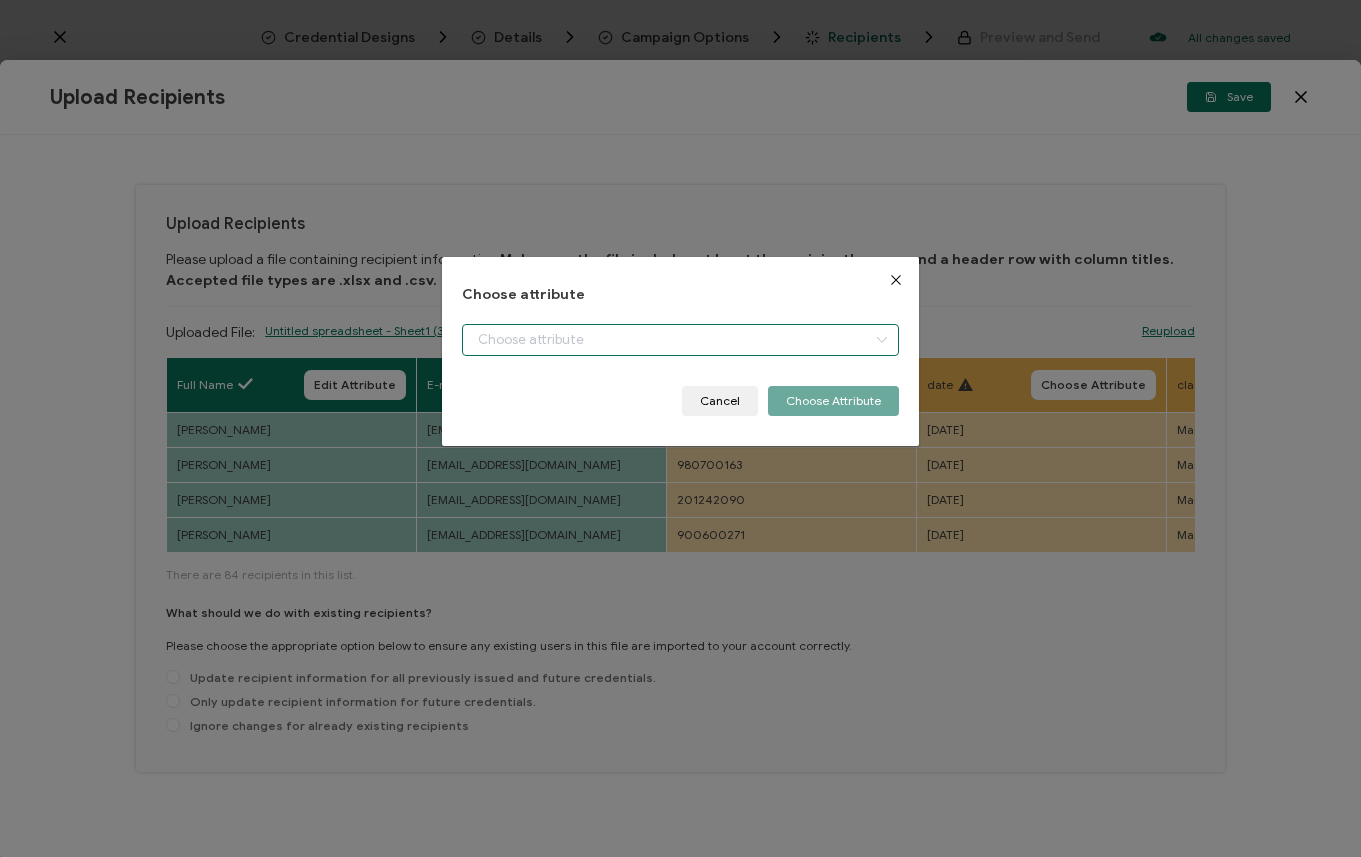 click at bounding box center [680, 340] 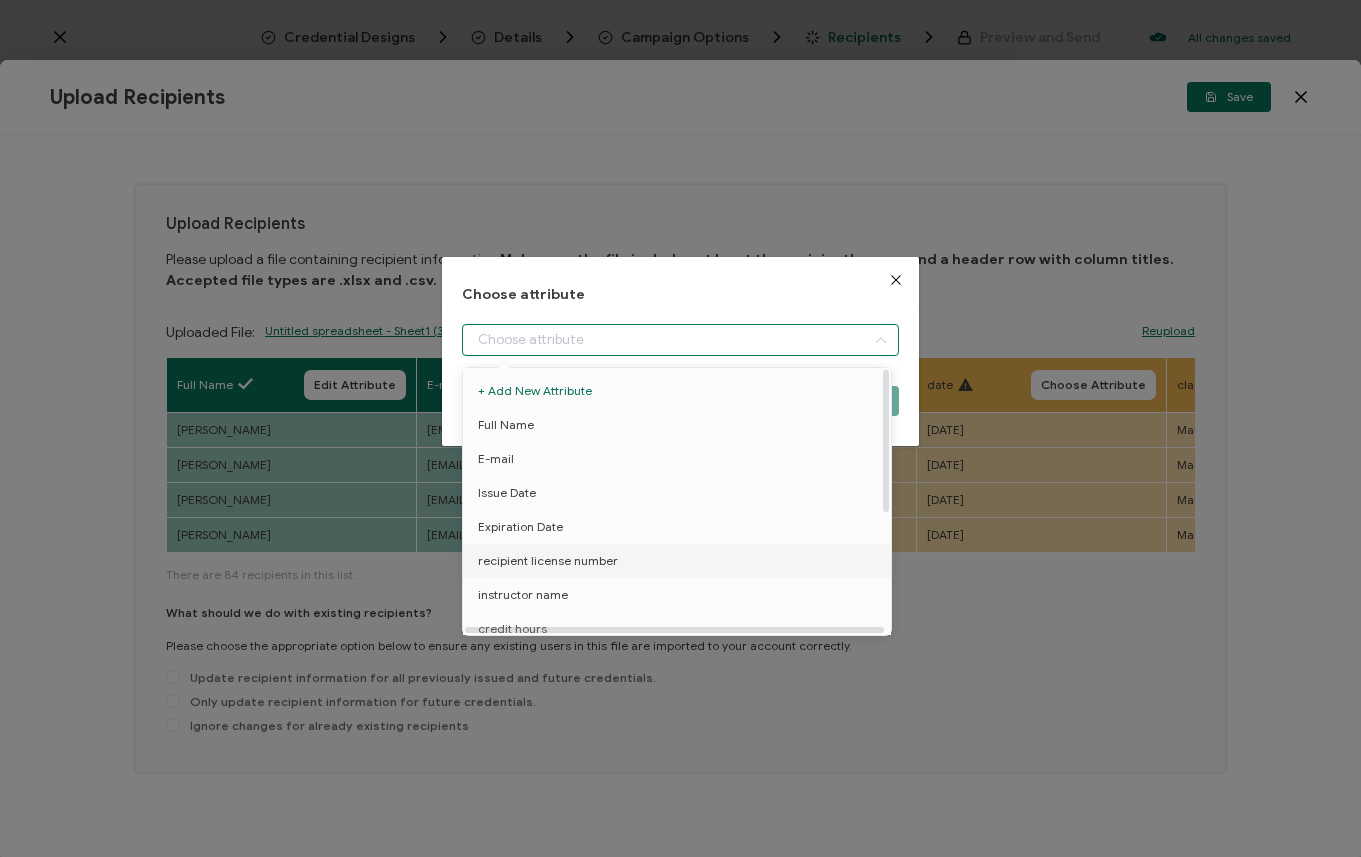 click on "recipient license number" at bounding box center (680, 561) 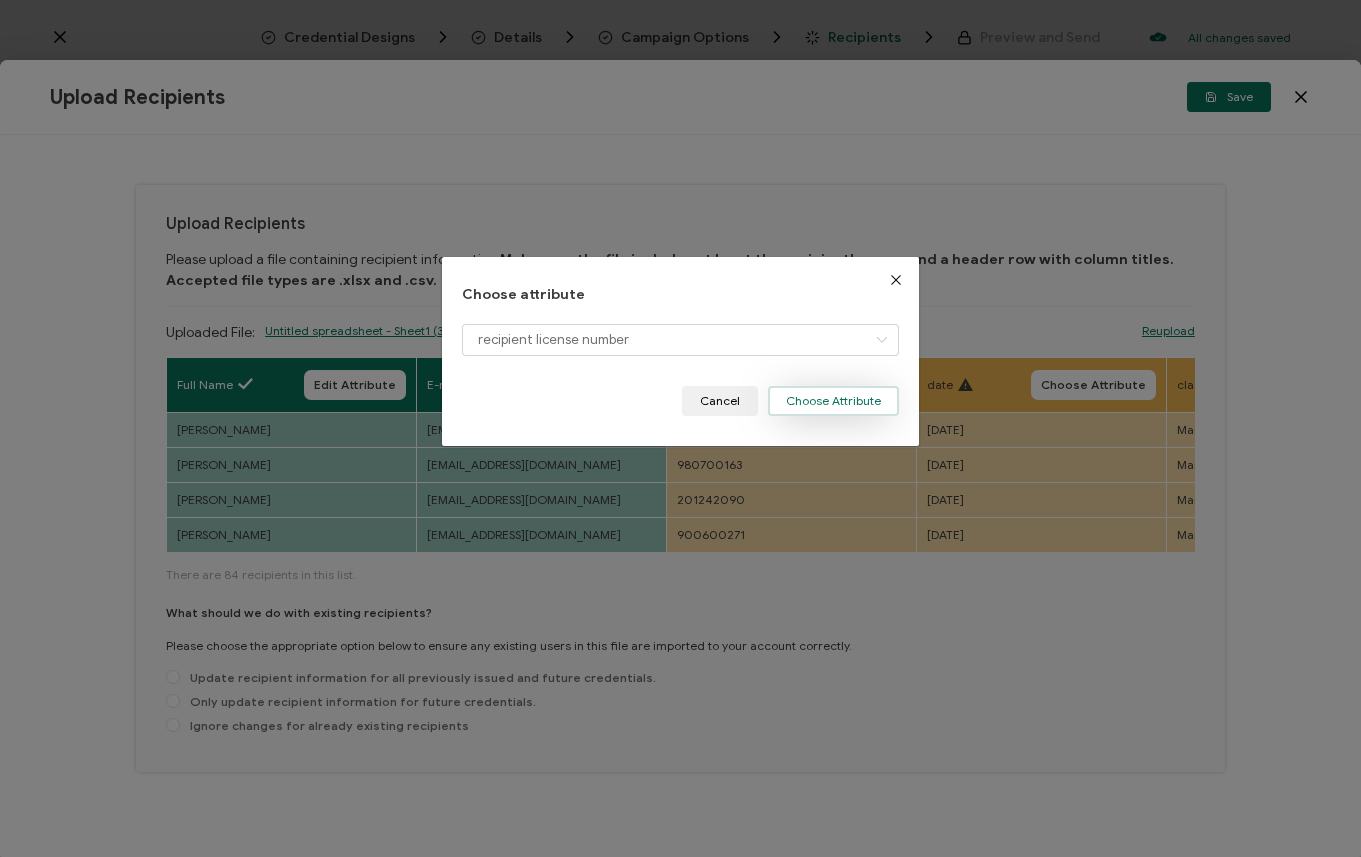 click on "Choose Attribute" at bounding box center (833, 401) 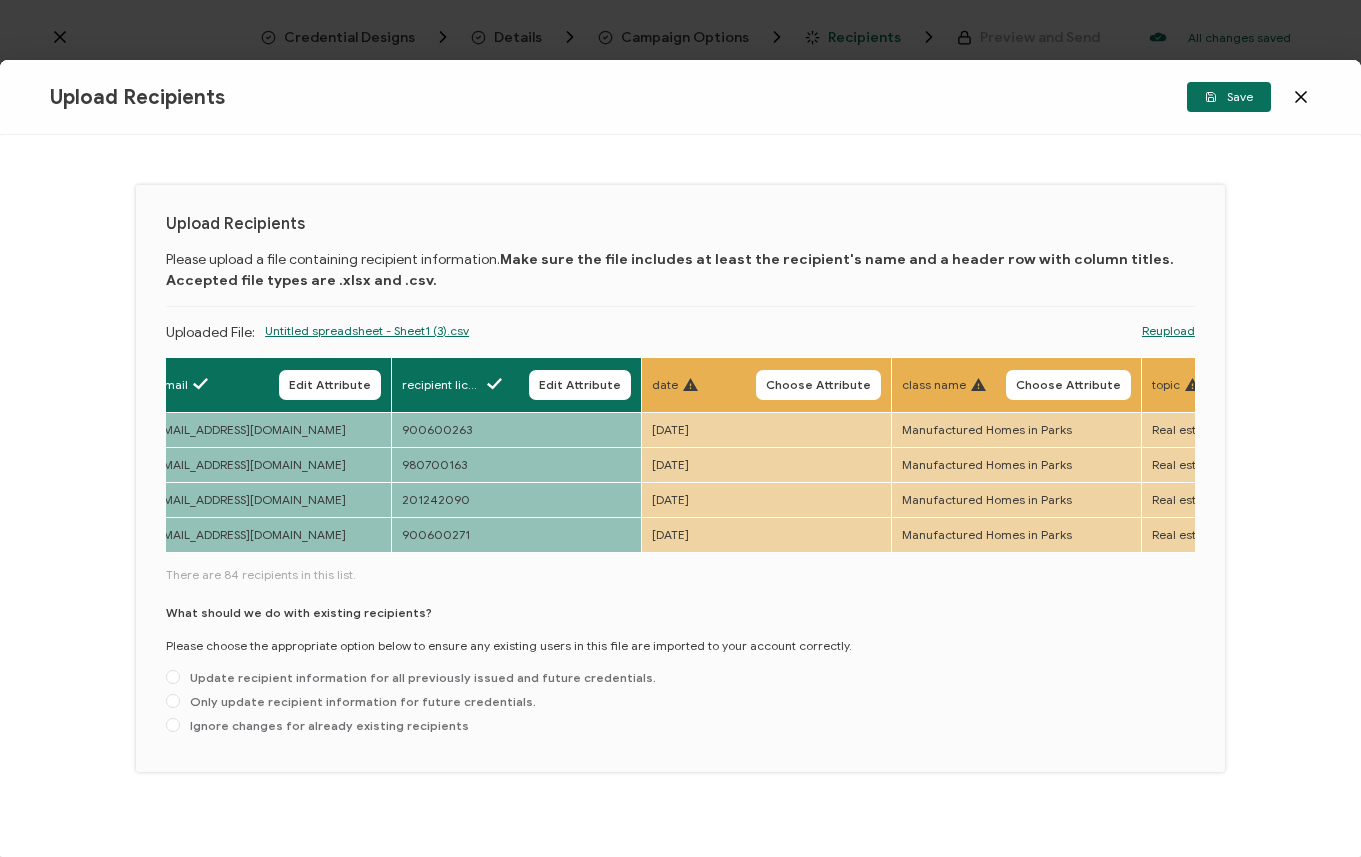 scroll, scrollTop: 0, scrollLeft: 292, axis: horizontal 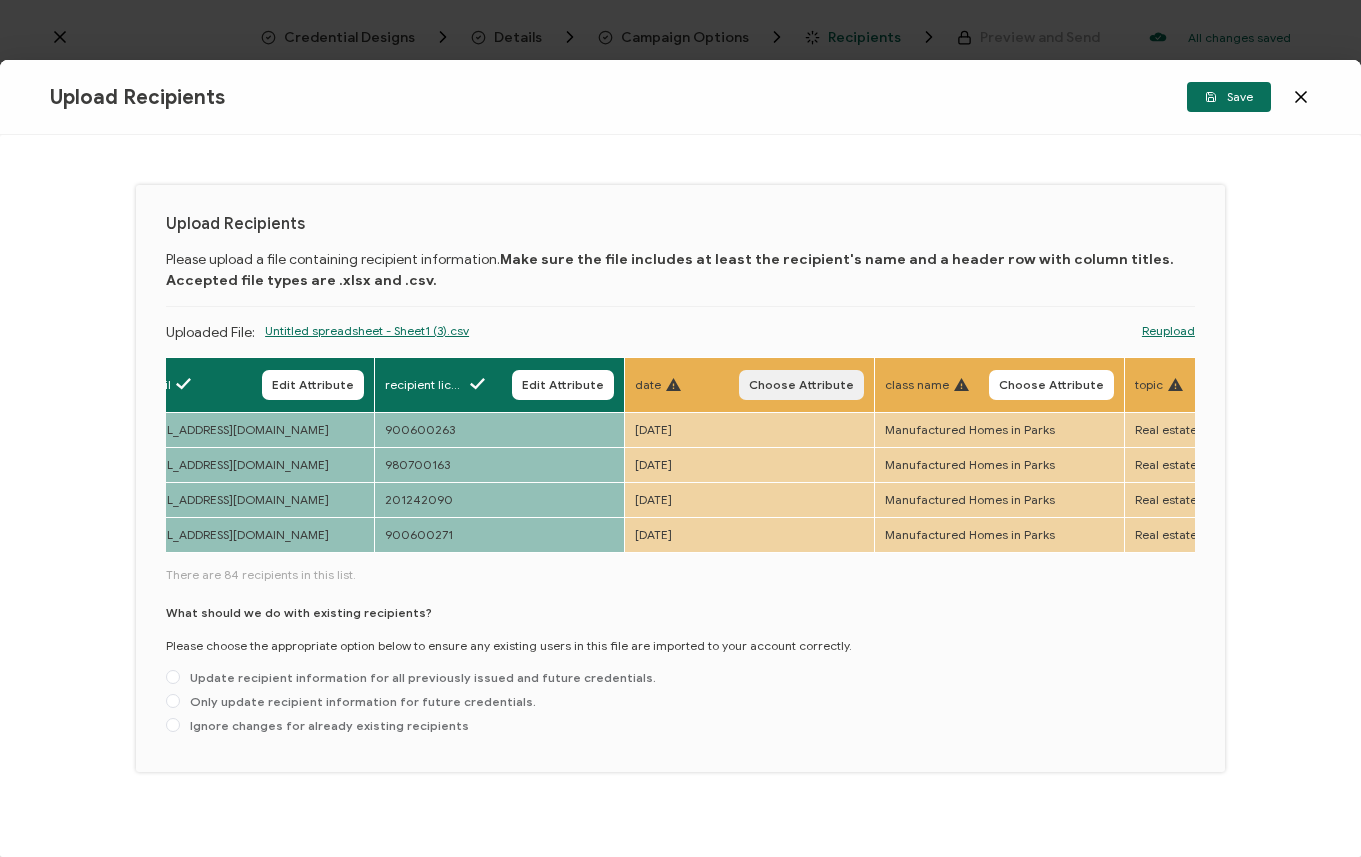 click on "Choose Attribute" at bounding box center [801, 385] 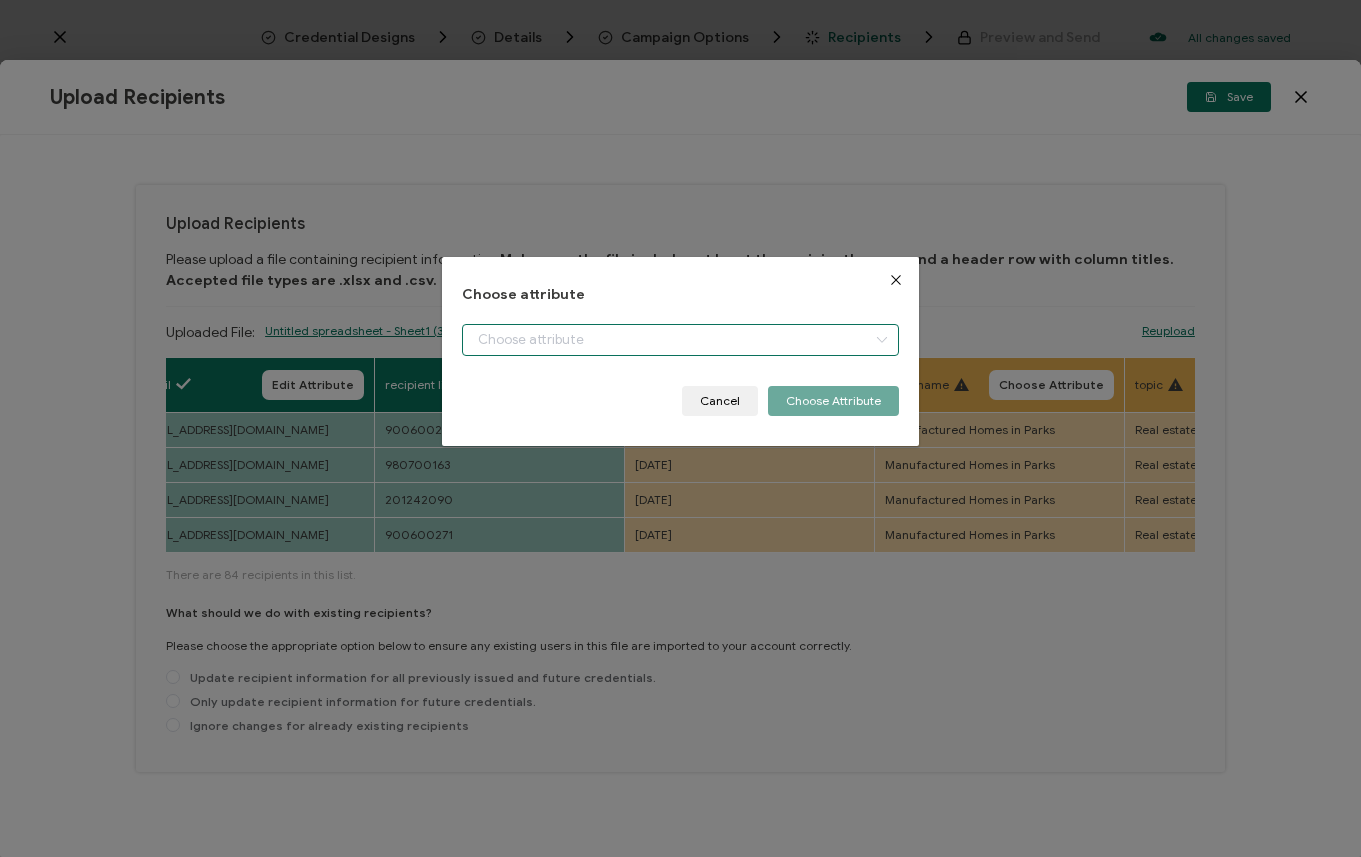 click at bounding box center [680, 340] 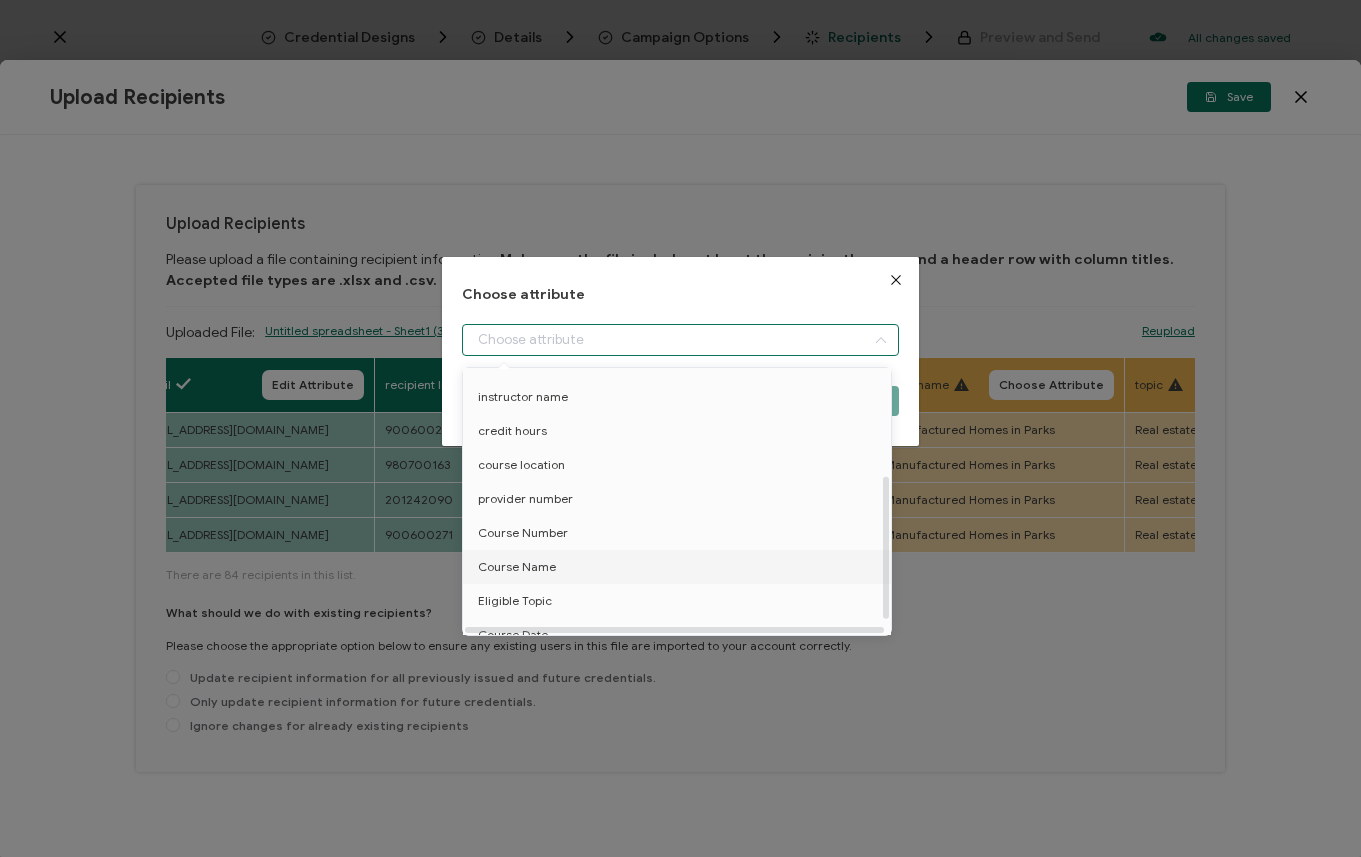 scroll, scrollTop: 224, scrollLeft: 0, axis: vertical 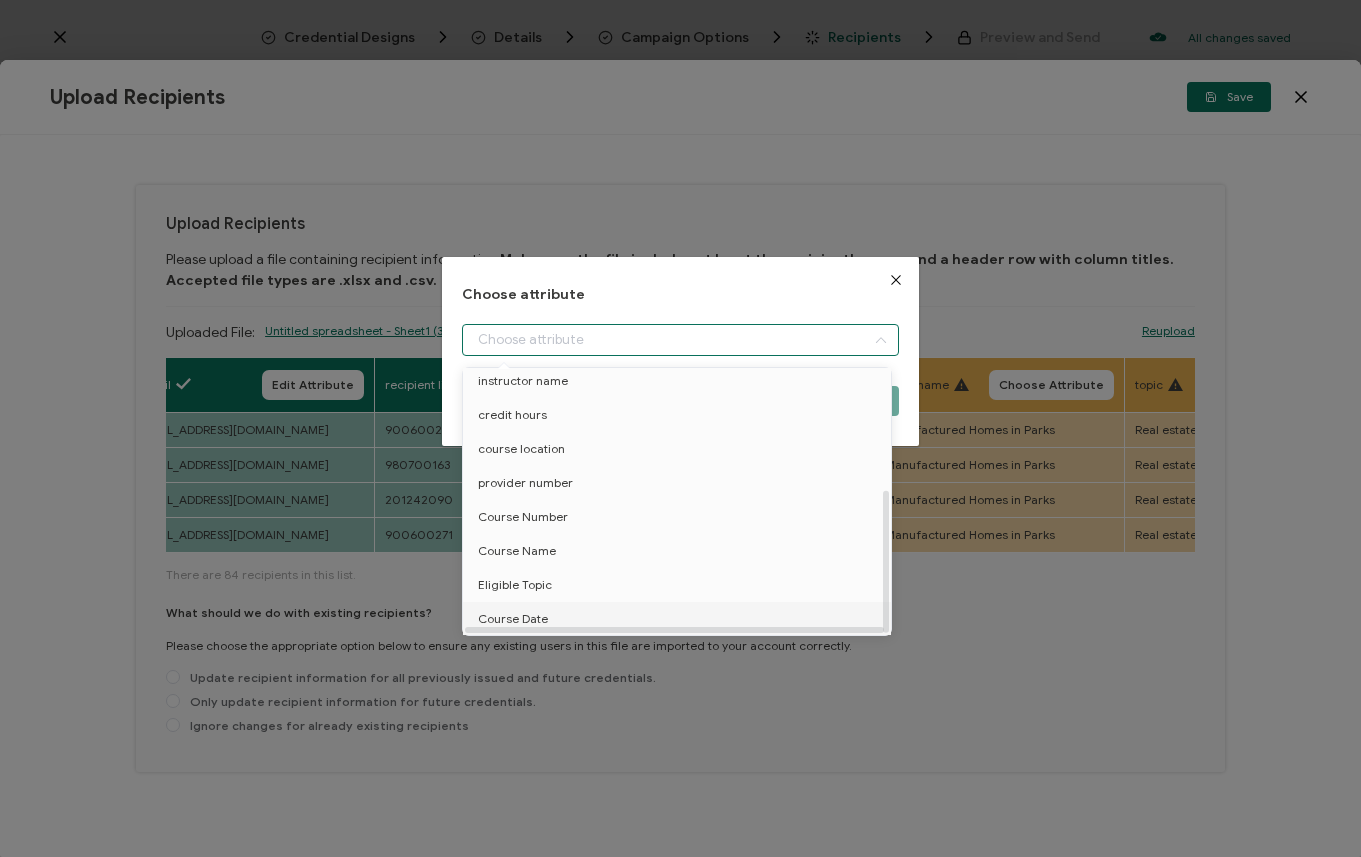 click on "Course Date" at bounding box center [513, 619] 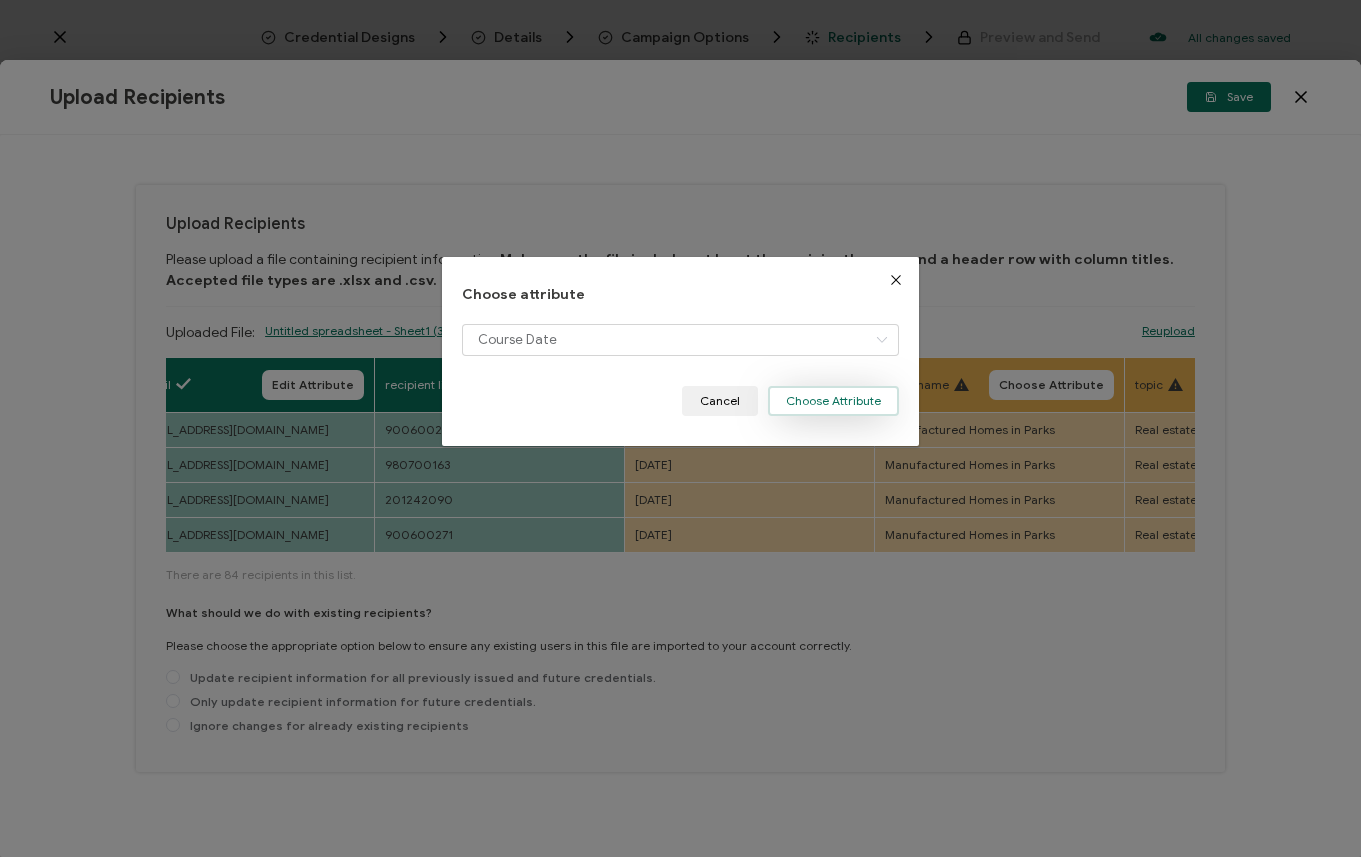 click on "Choose Attribute" at bounding box center (833, 401) 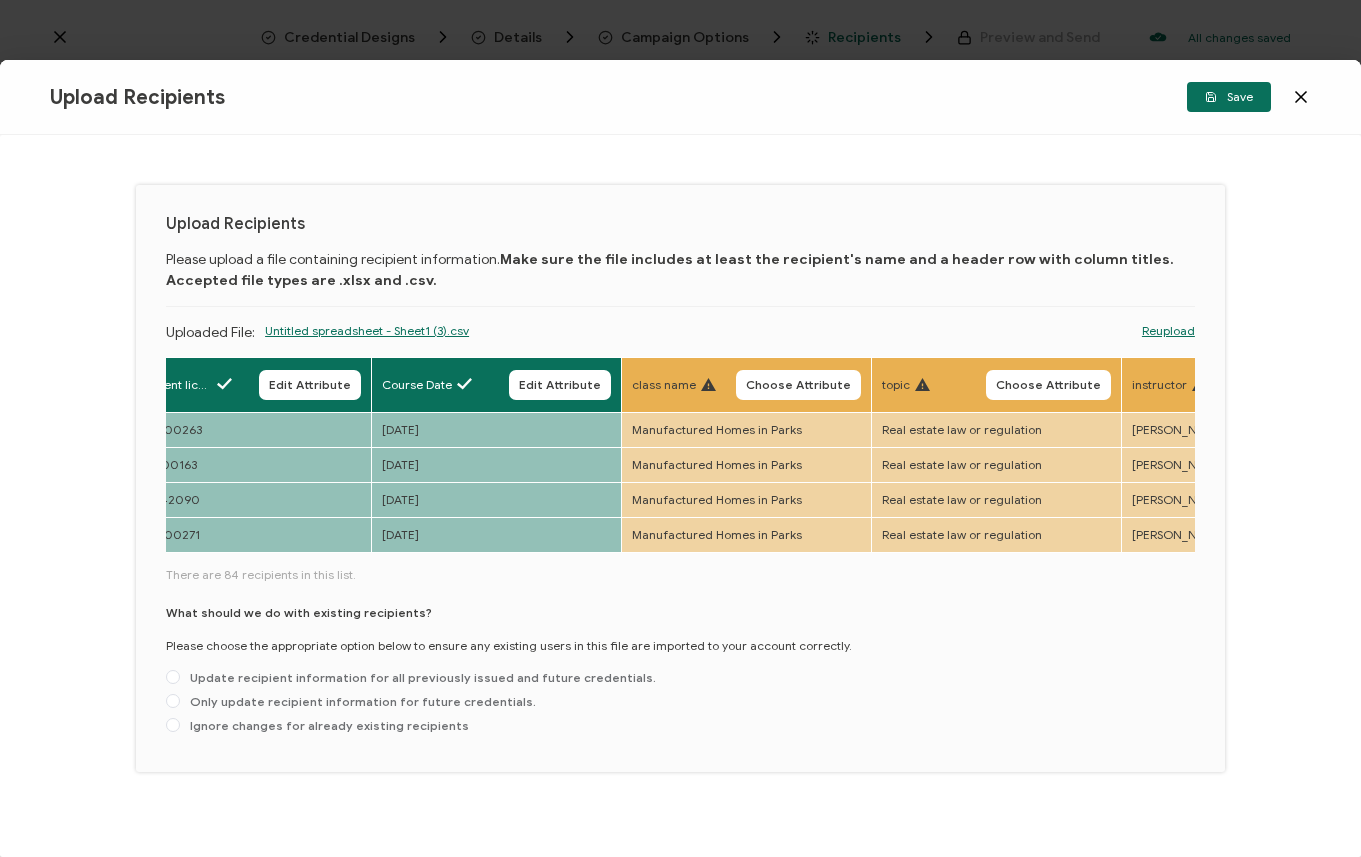 scroll, scrollTop: 0, scrollLeft: 575, axis: horizontal 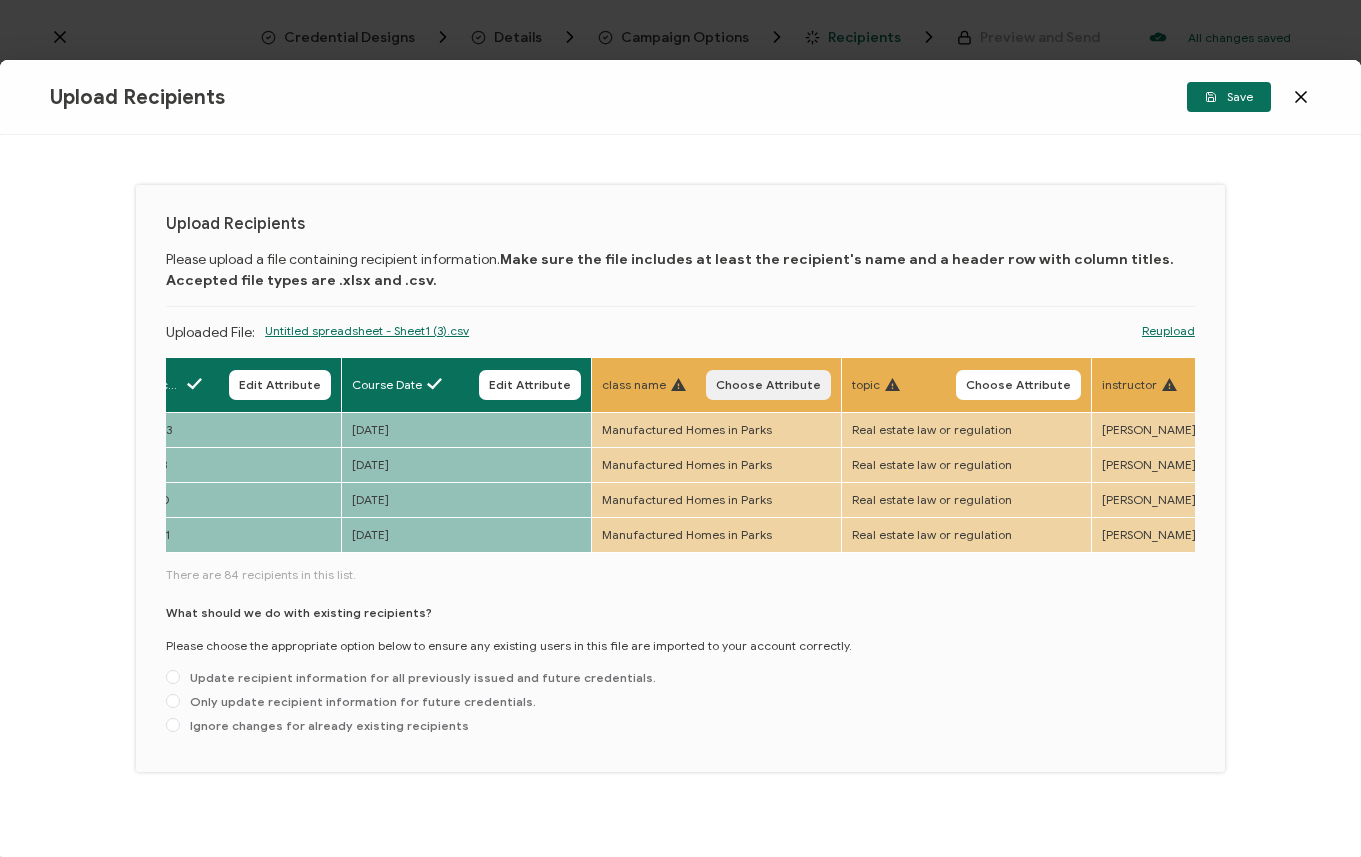 click on "Choose Attribute" at bounding box center [768, 385] 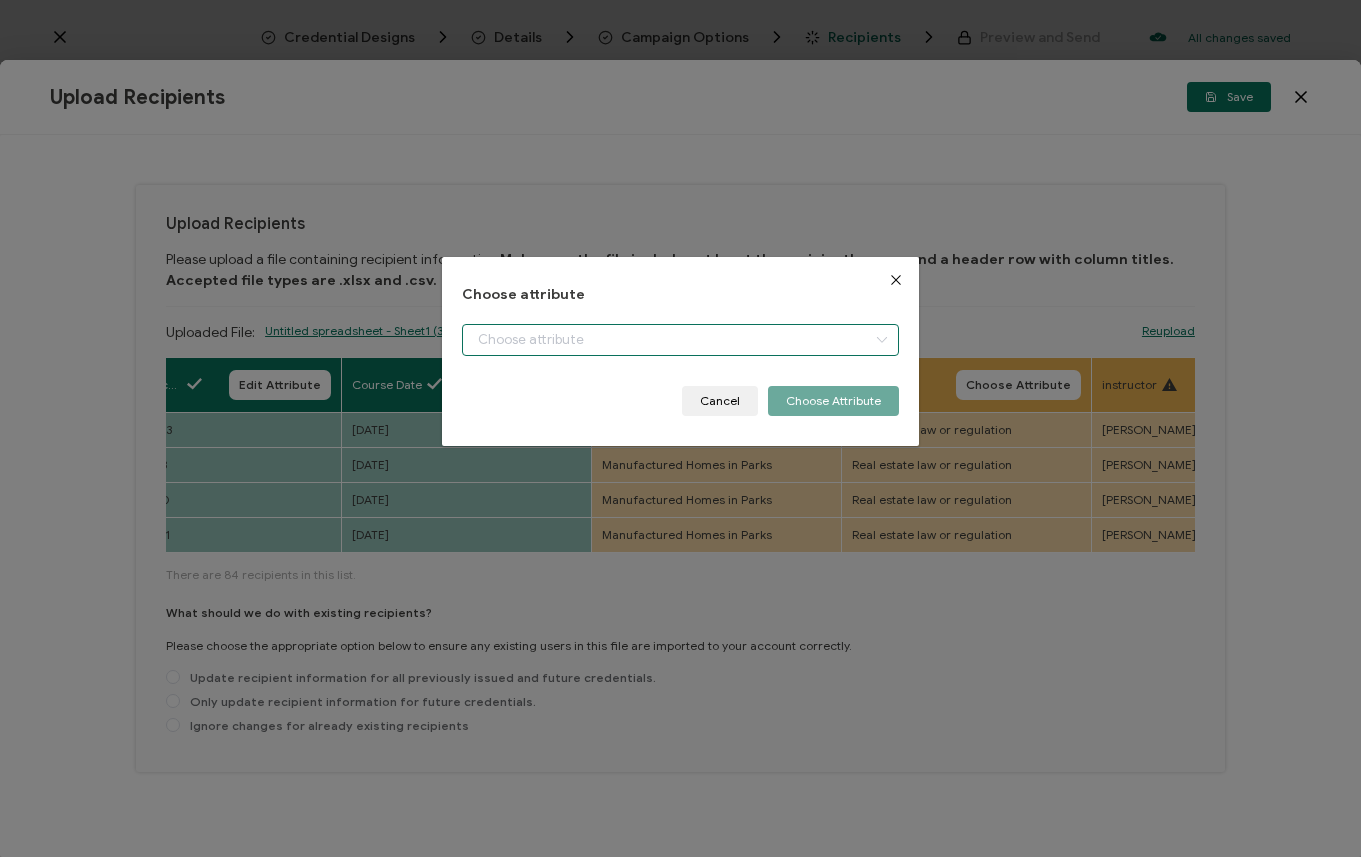 click at bounding box center [680, 340] 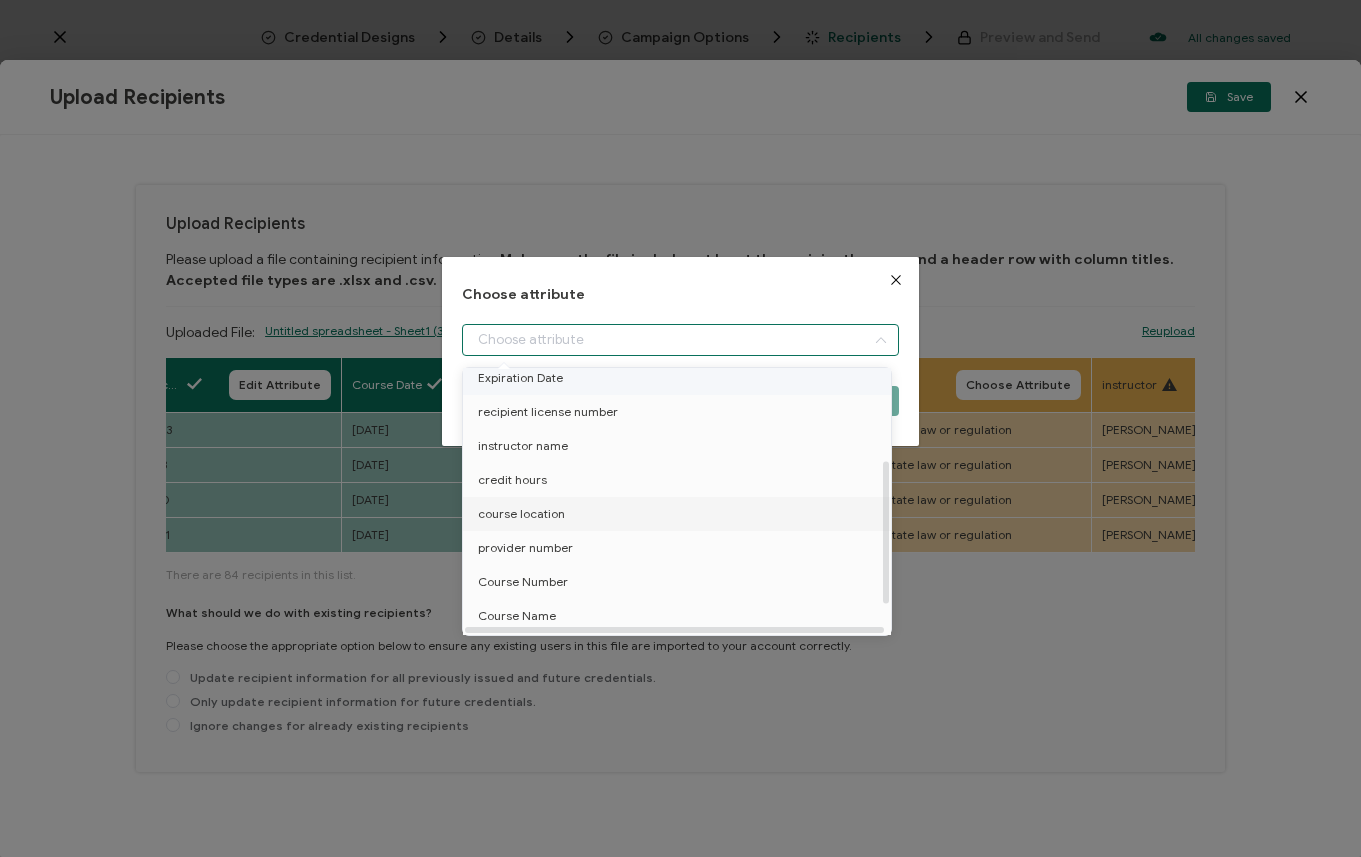 scroll, scrollTop: 186, scrollLeft: 0, axis: vertical 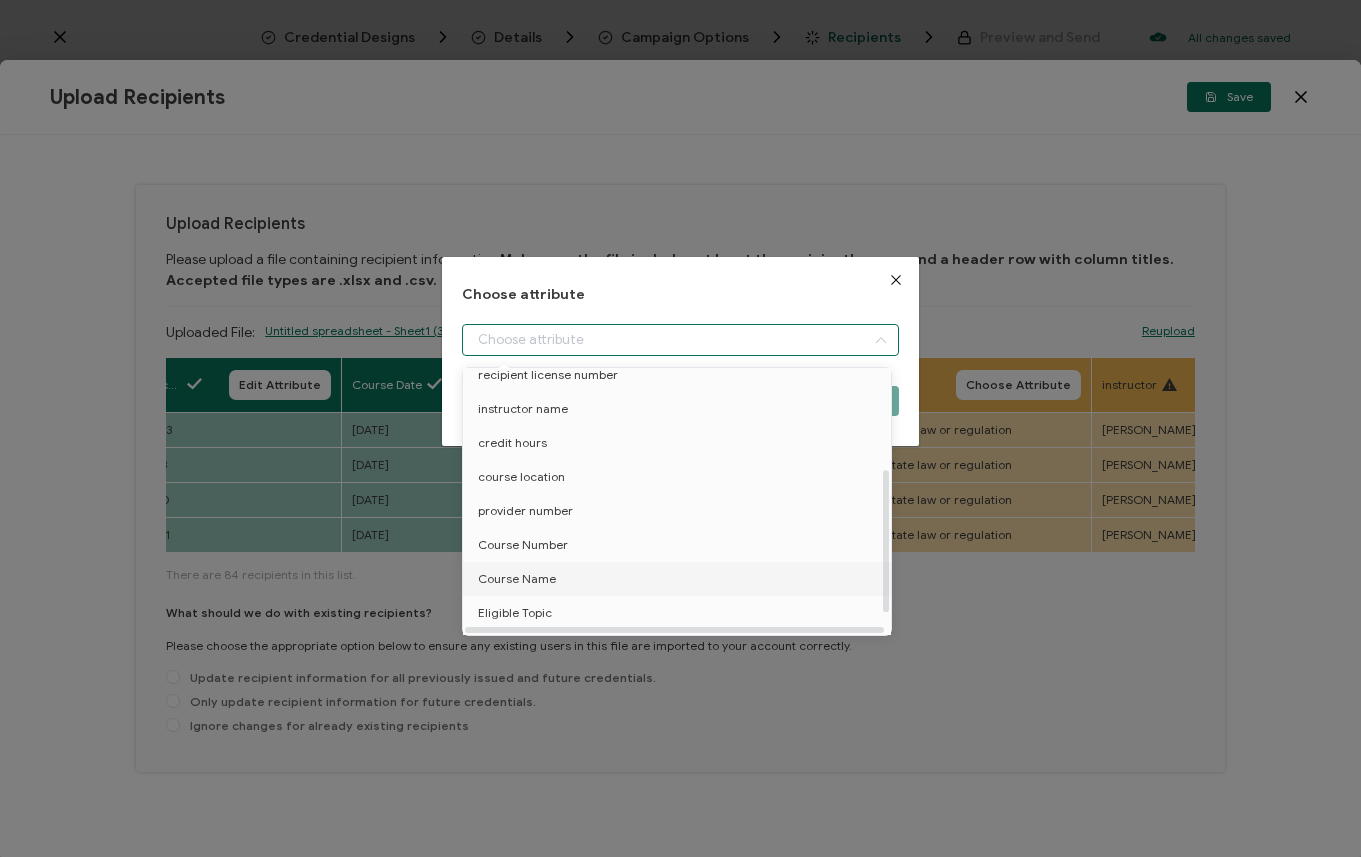 click on "Course Name" at bounding box center [680, 579] 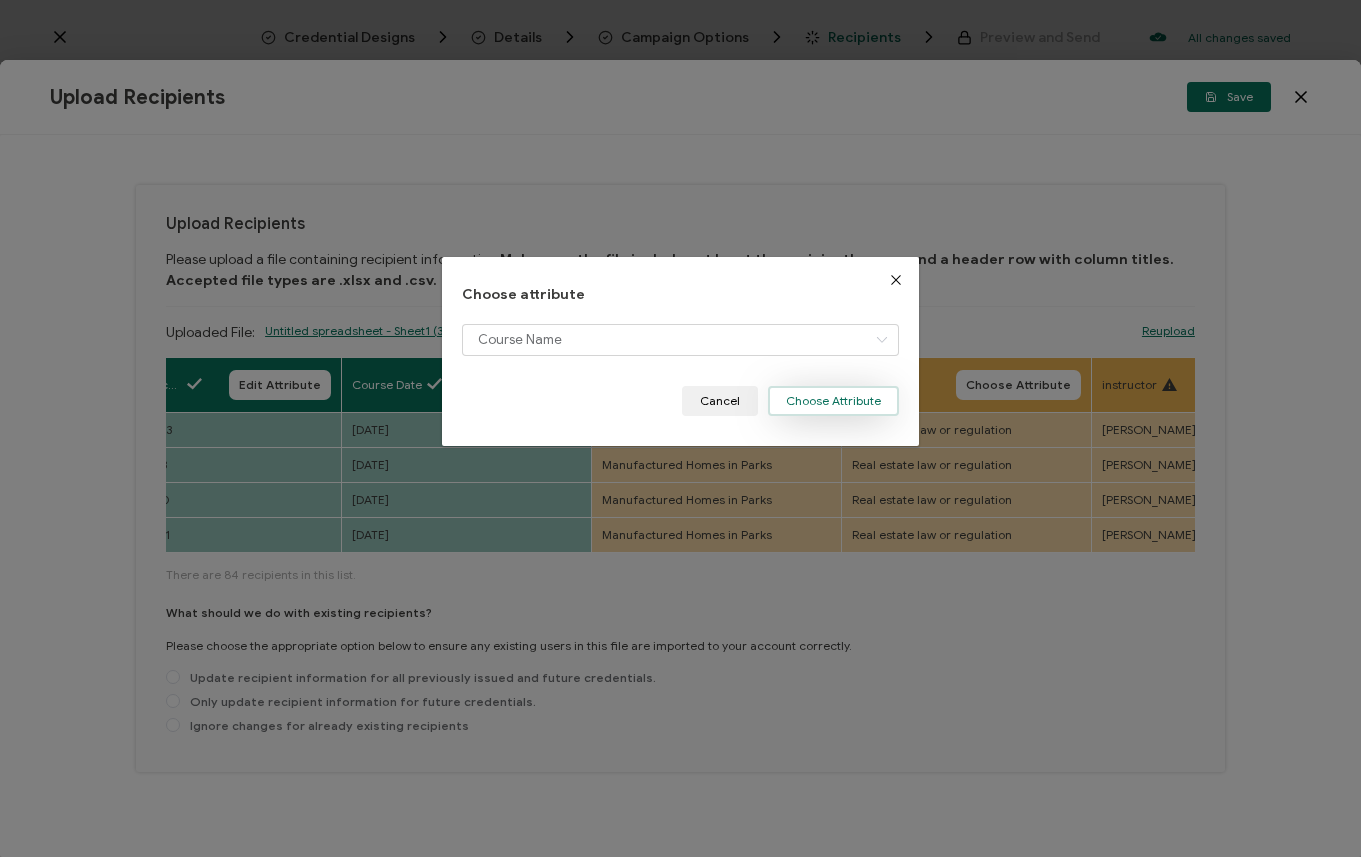 click on "Choose Attribute" at bounding box center (833, 401) 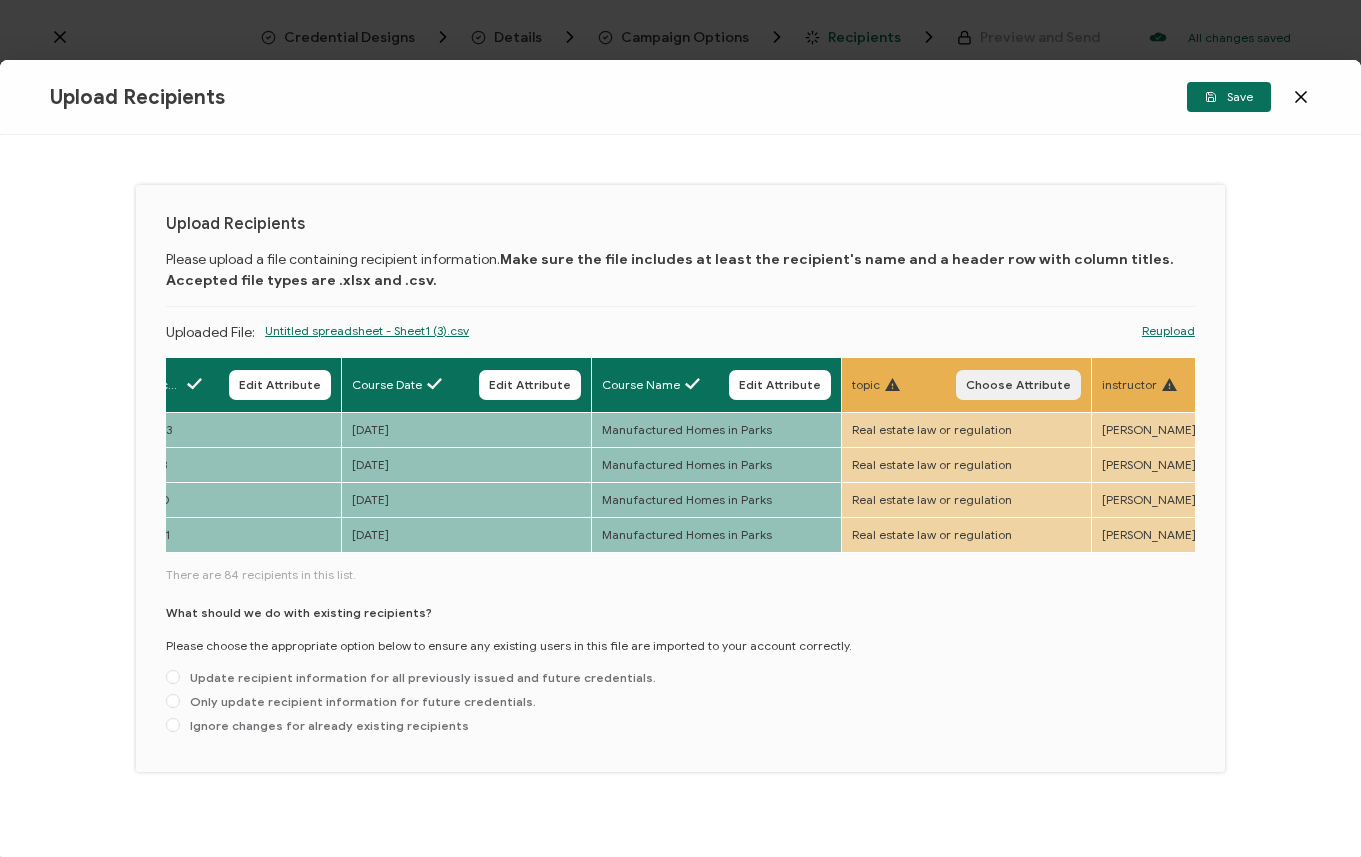 click on "Choose Attribute" at bounding box center (1018, 385) 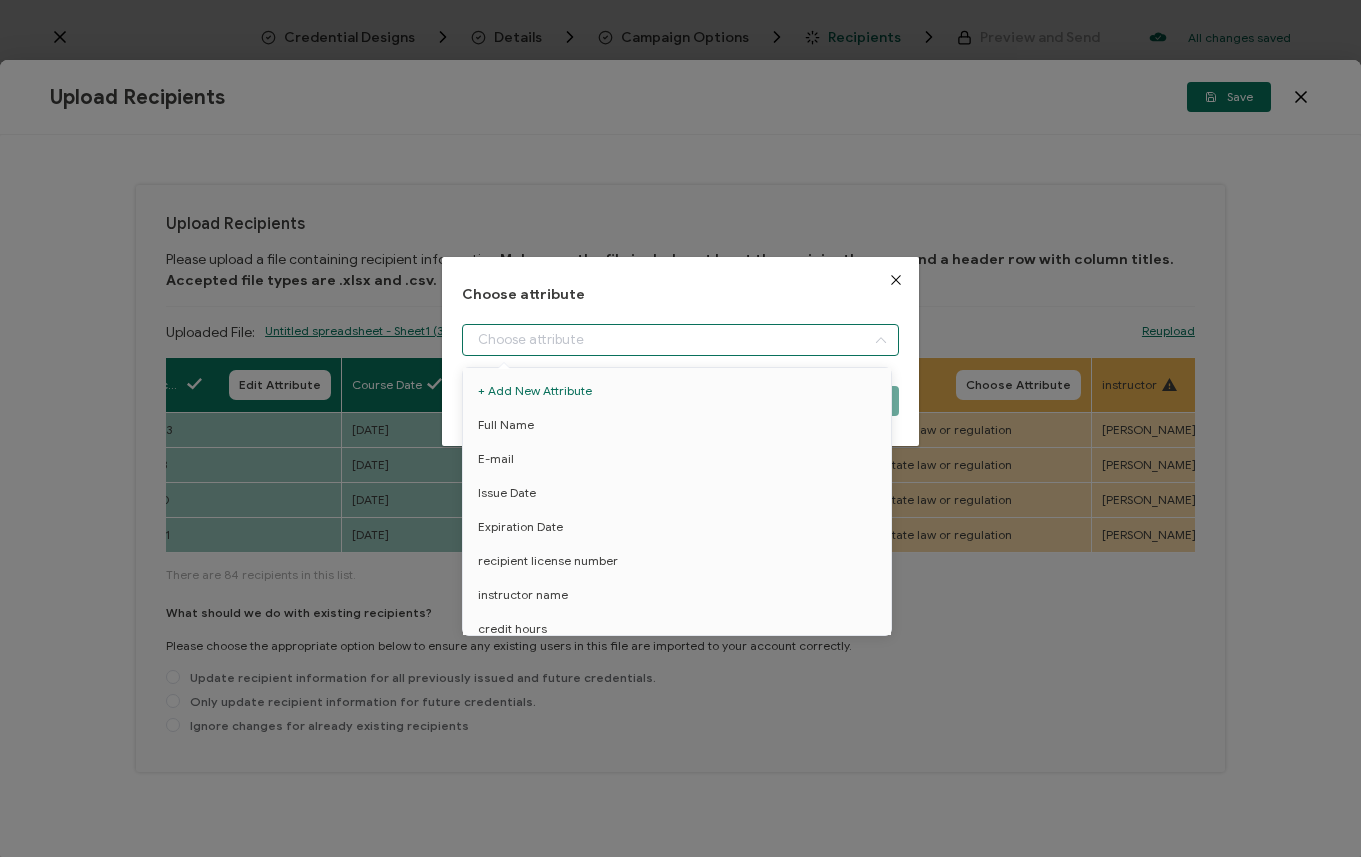 click at bounding box center [680, 340] 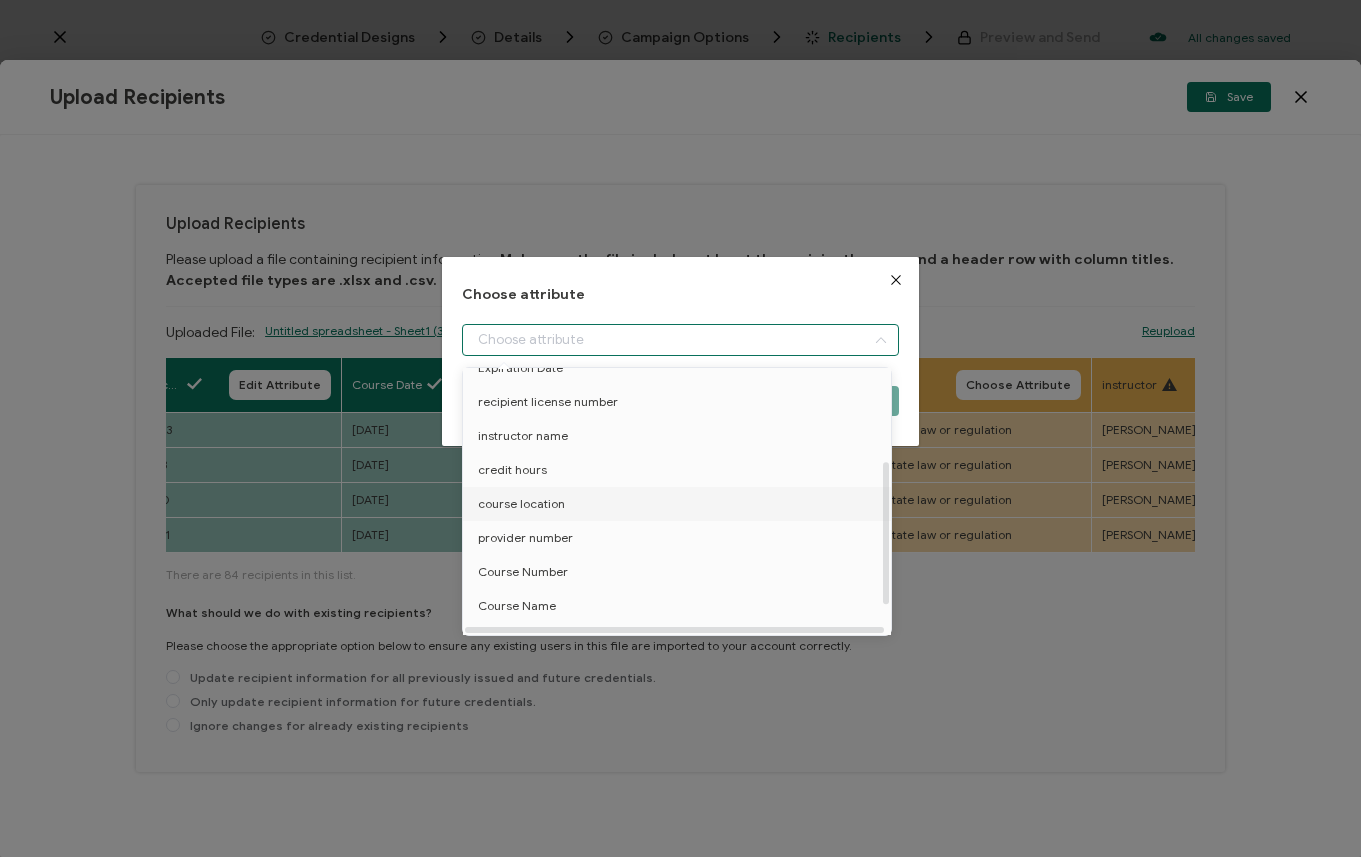 scroll, scrollTop: 224, scrollLeft: 0, axis: vertical 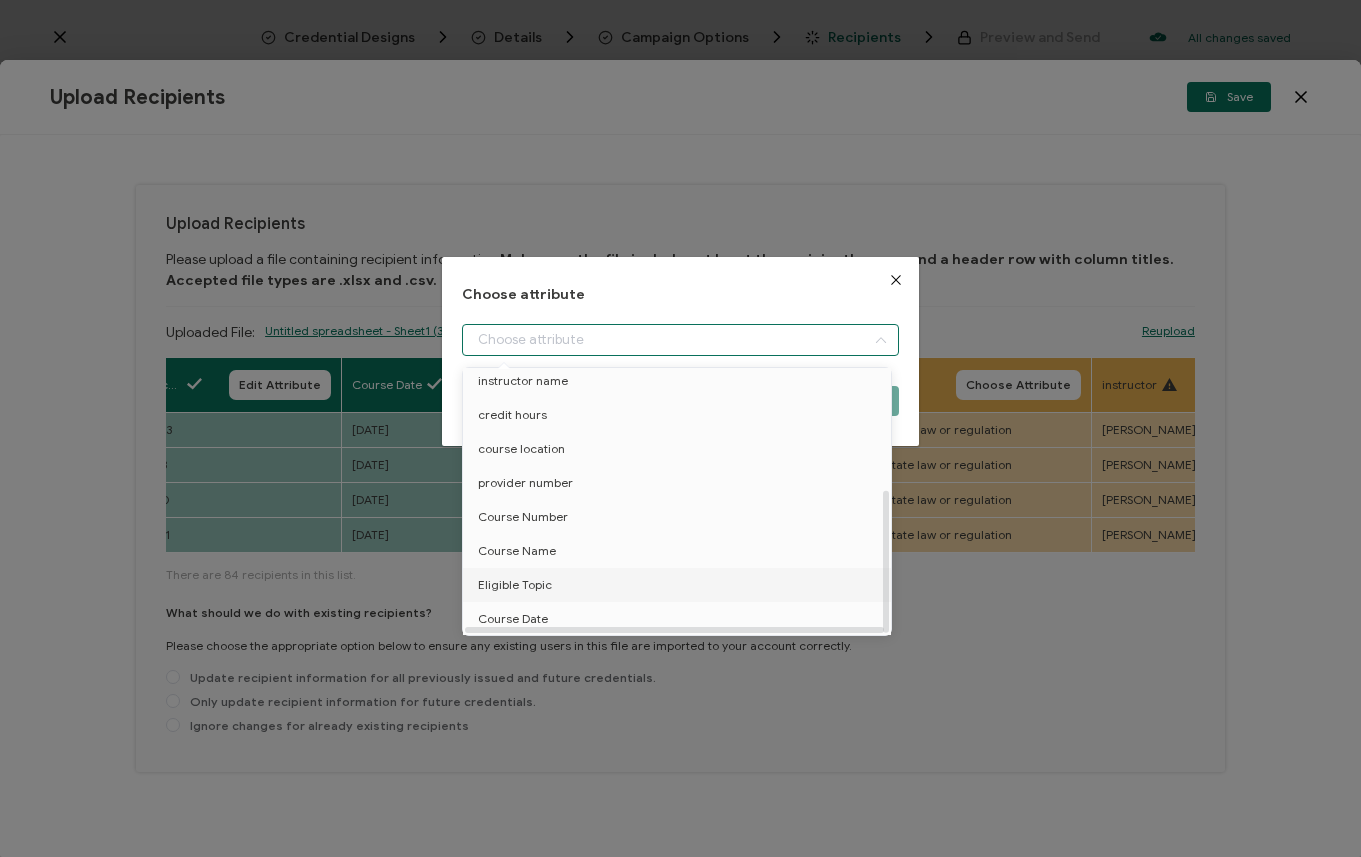 click on "Eligible Topic" at bounding box center (680, 585) 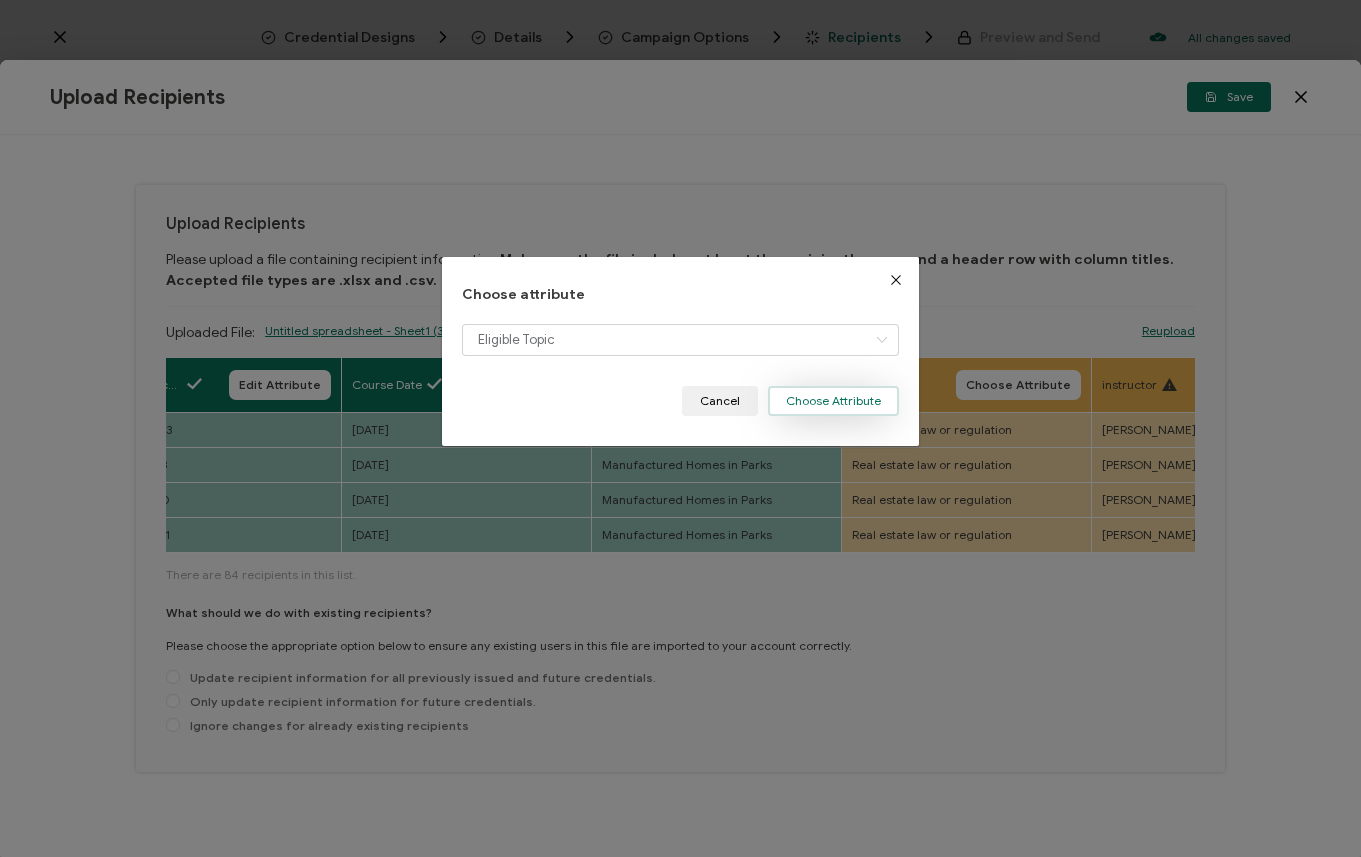 click on "Choose Attribute" at bounding box center [833, 401] 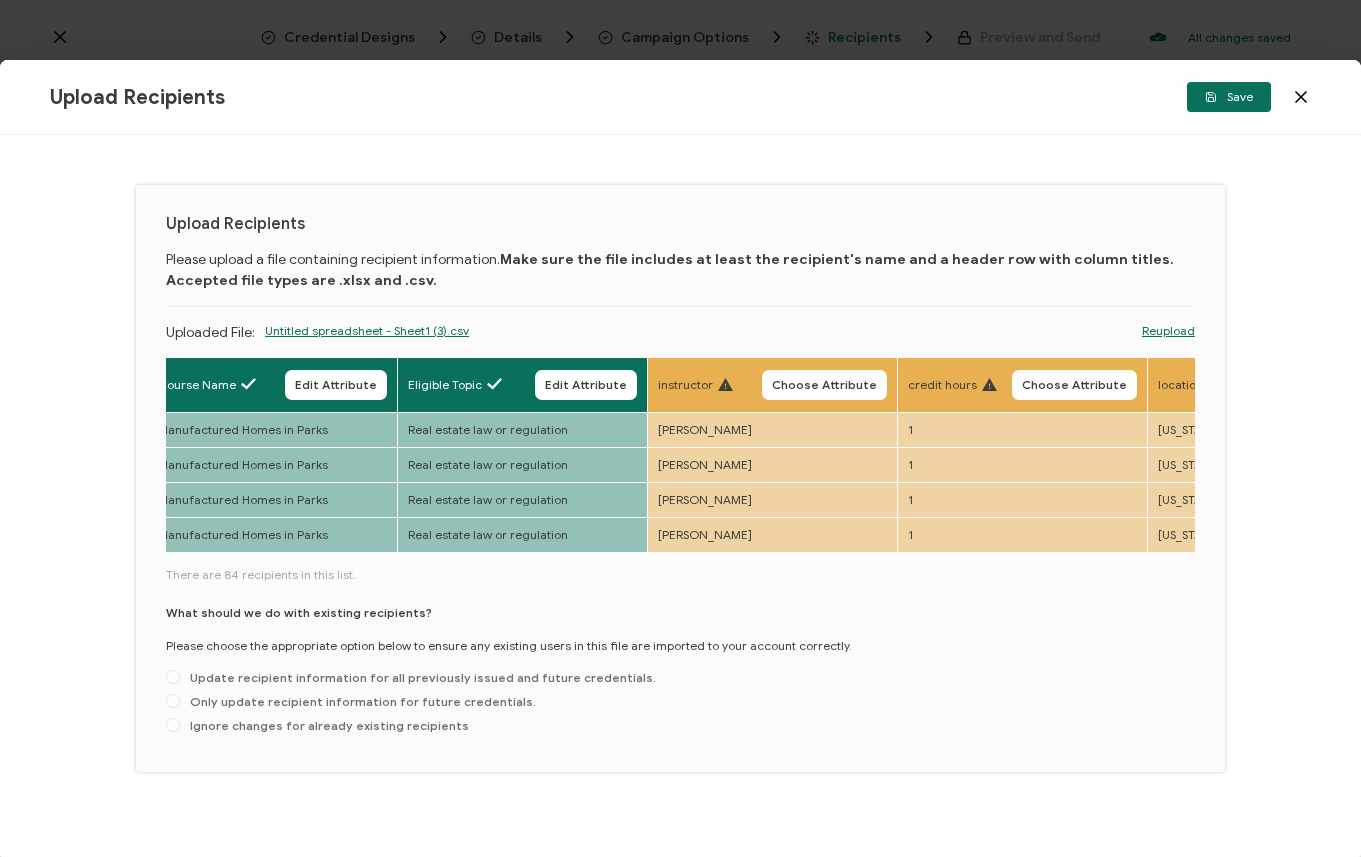 scroll, scrollTop: 0, scrollLeft: 1032, axis: horizontal 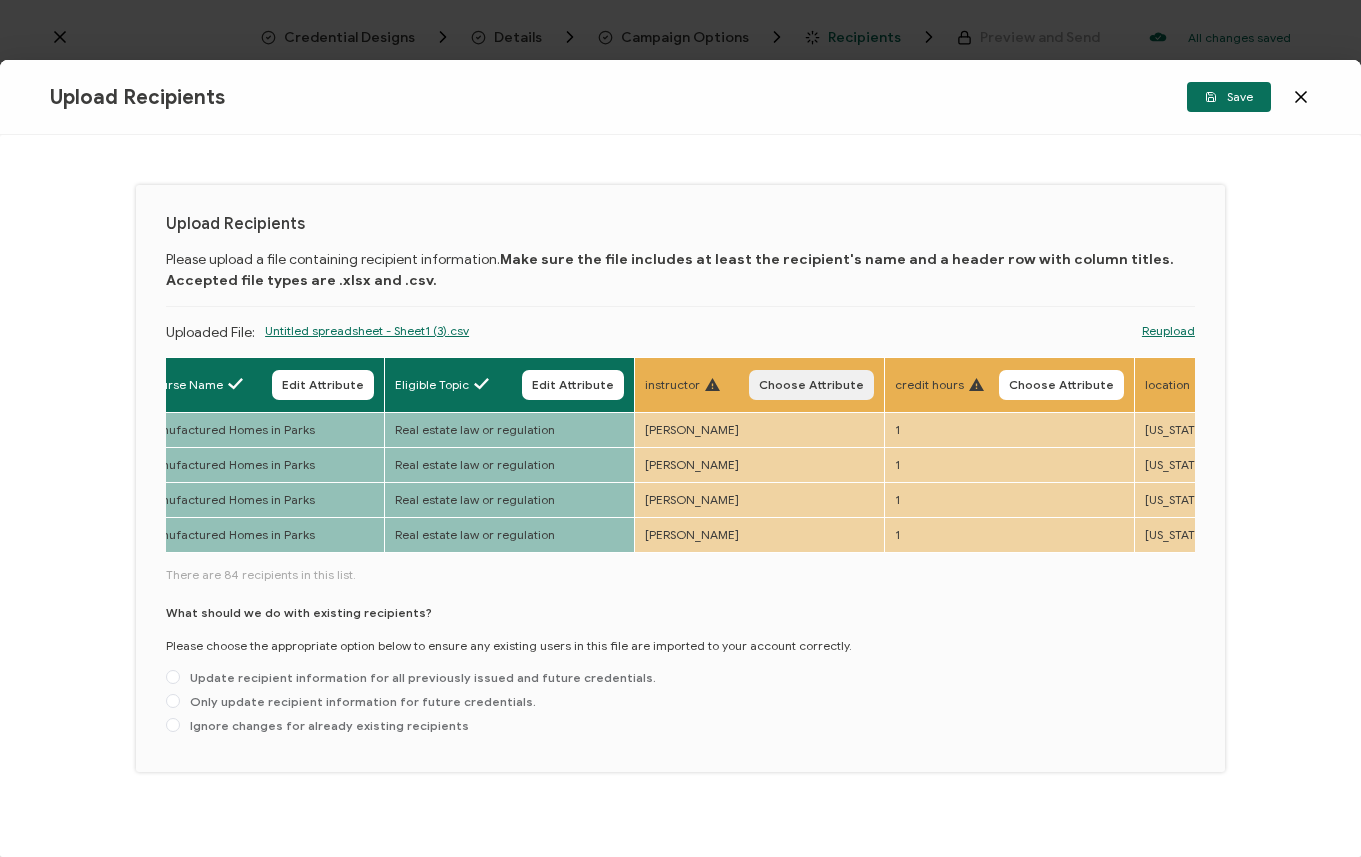 click on "Choose Attribute" at bounding box center (811, 385) 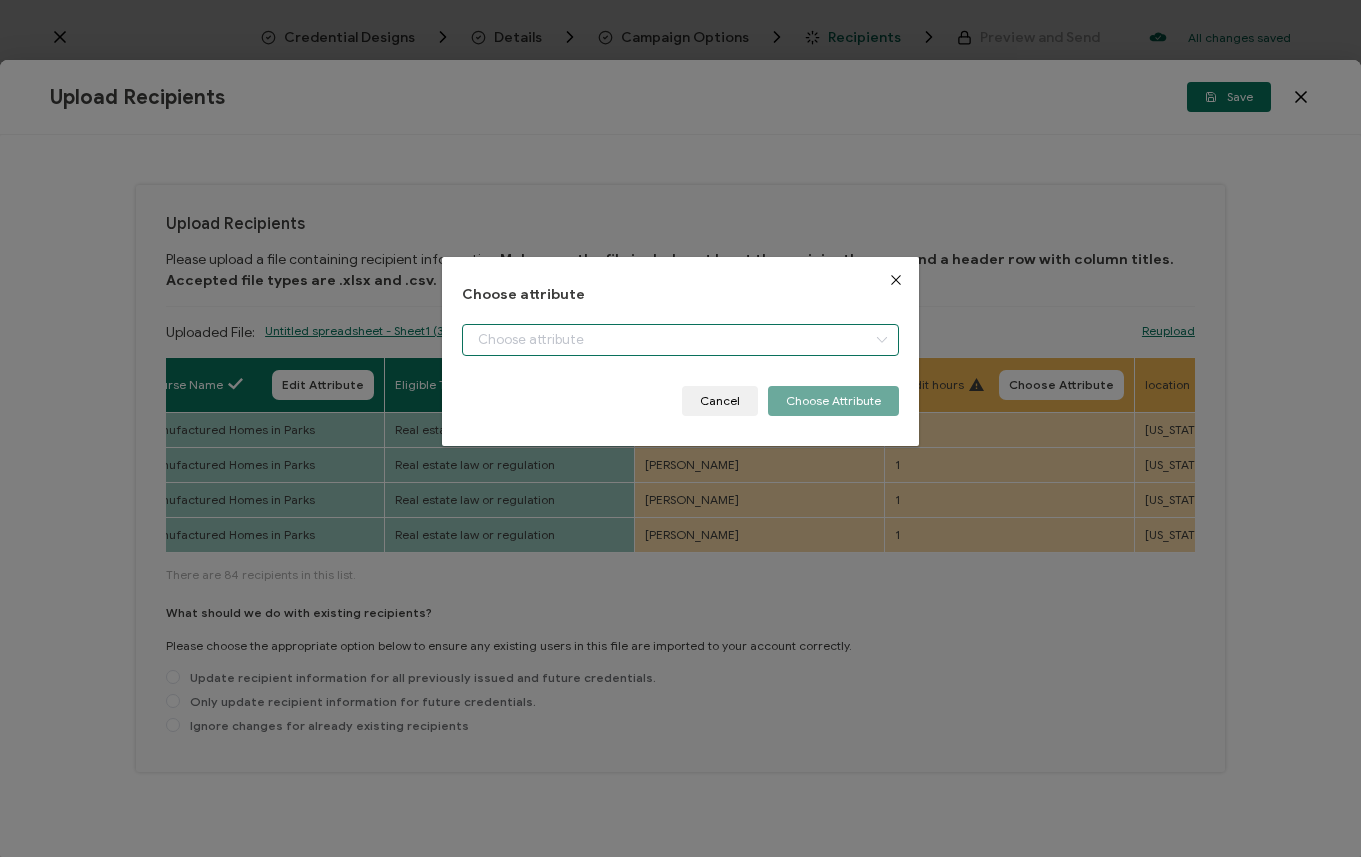 click at bounding box center (680, 340) 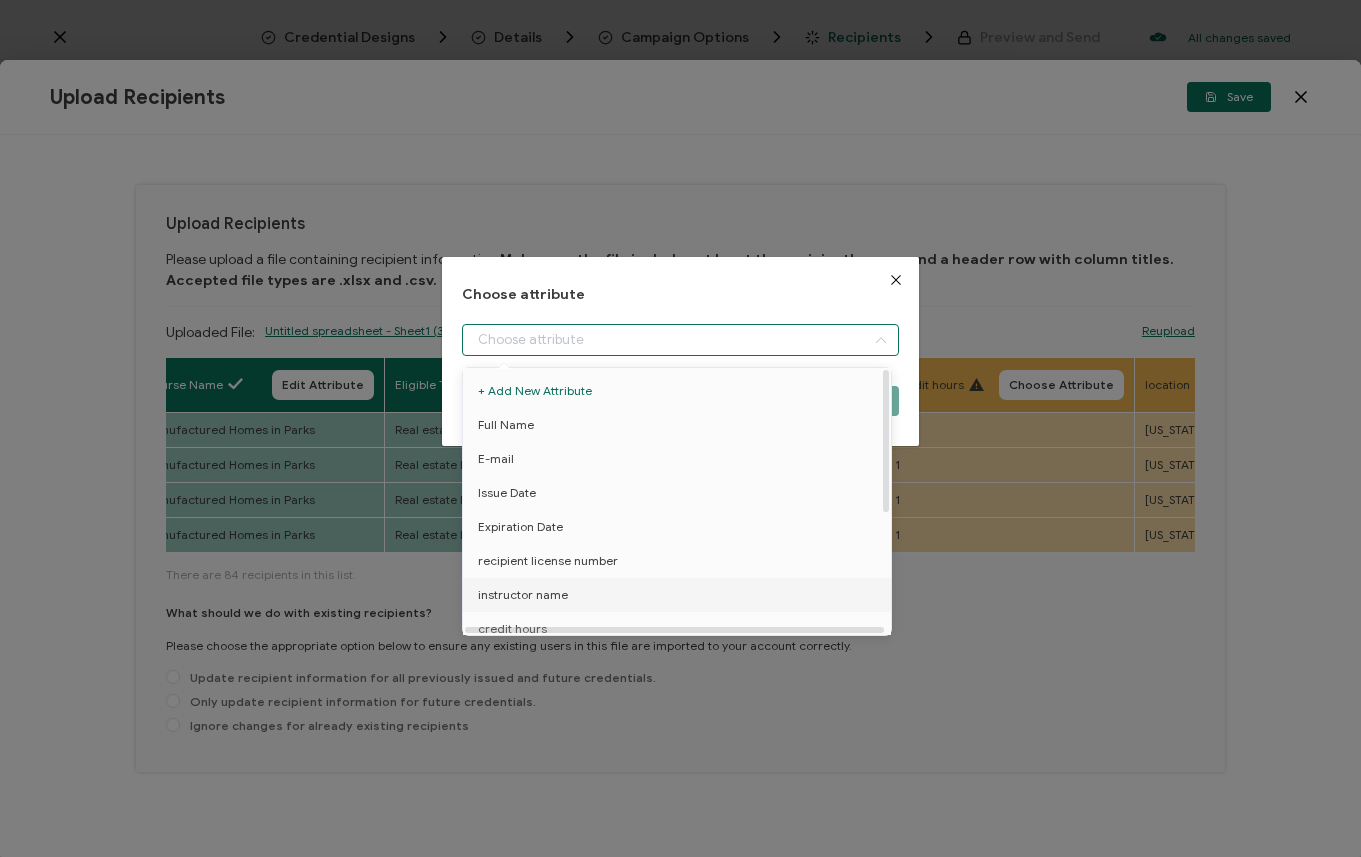 click on "instructor name" at bounding box center (680, 595) 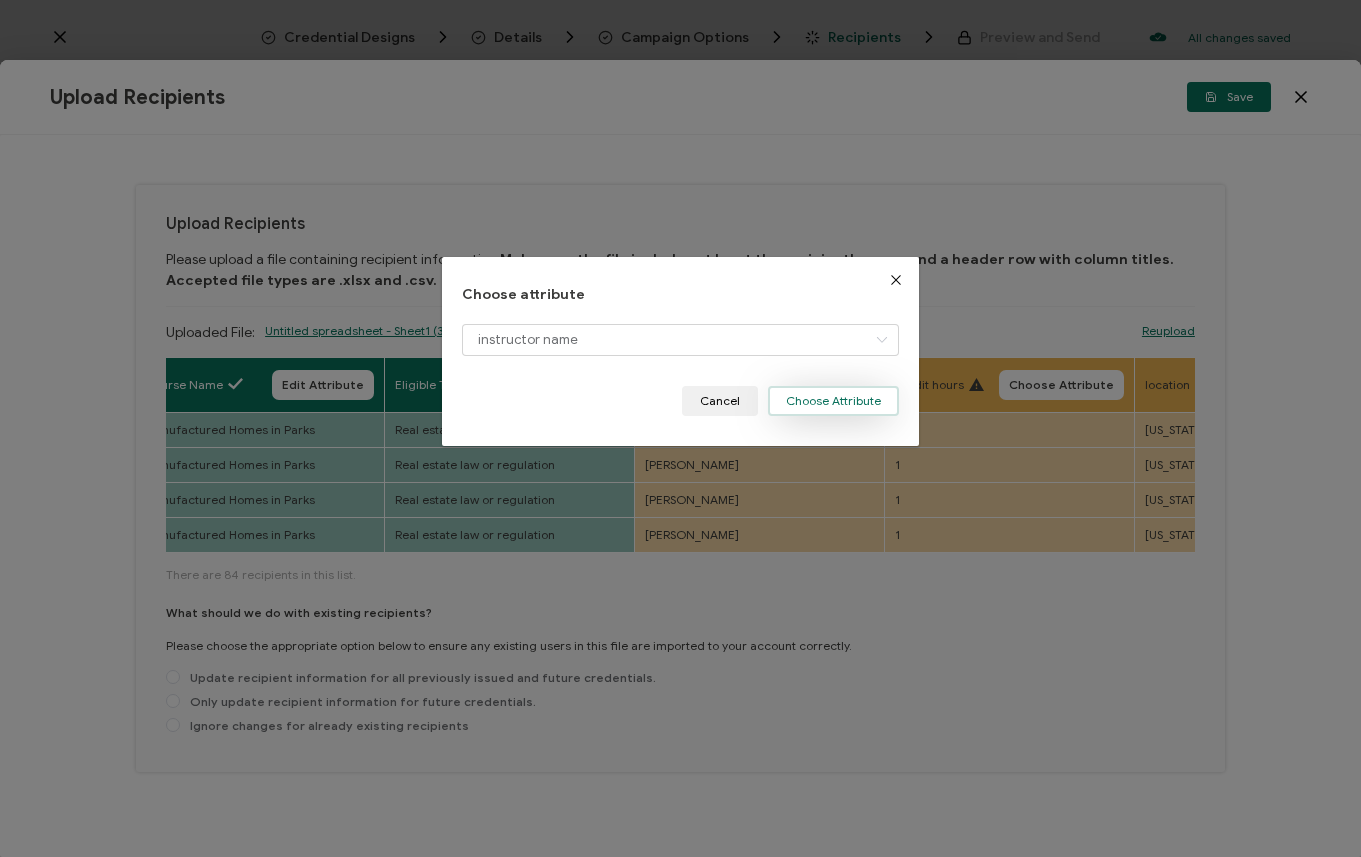 click on "Choose Attribute" at bounding box center (833, 401) 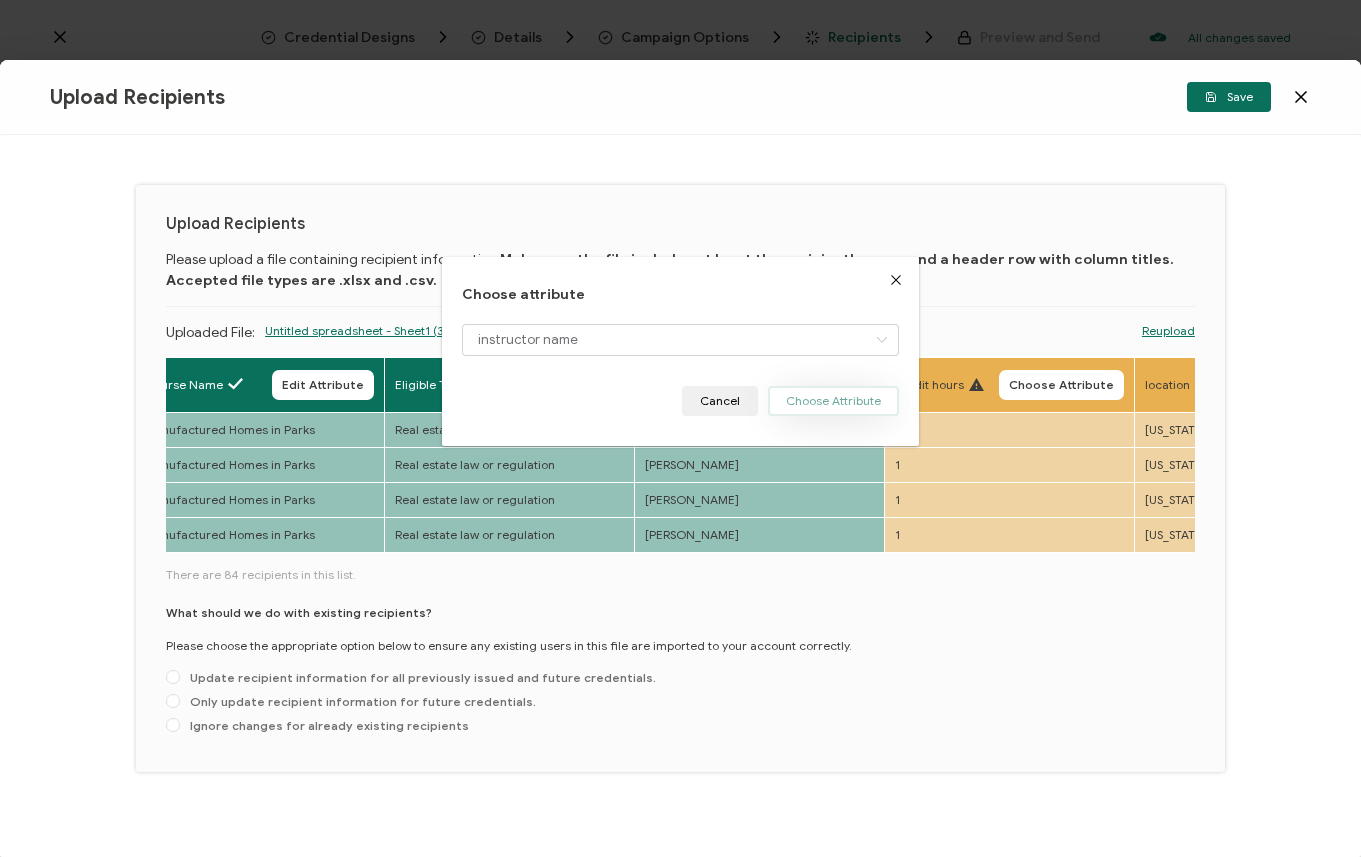 type 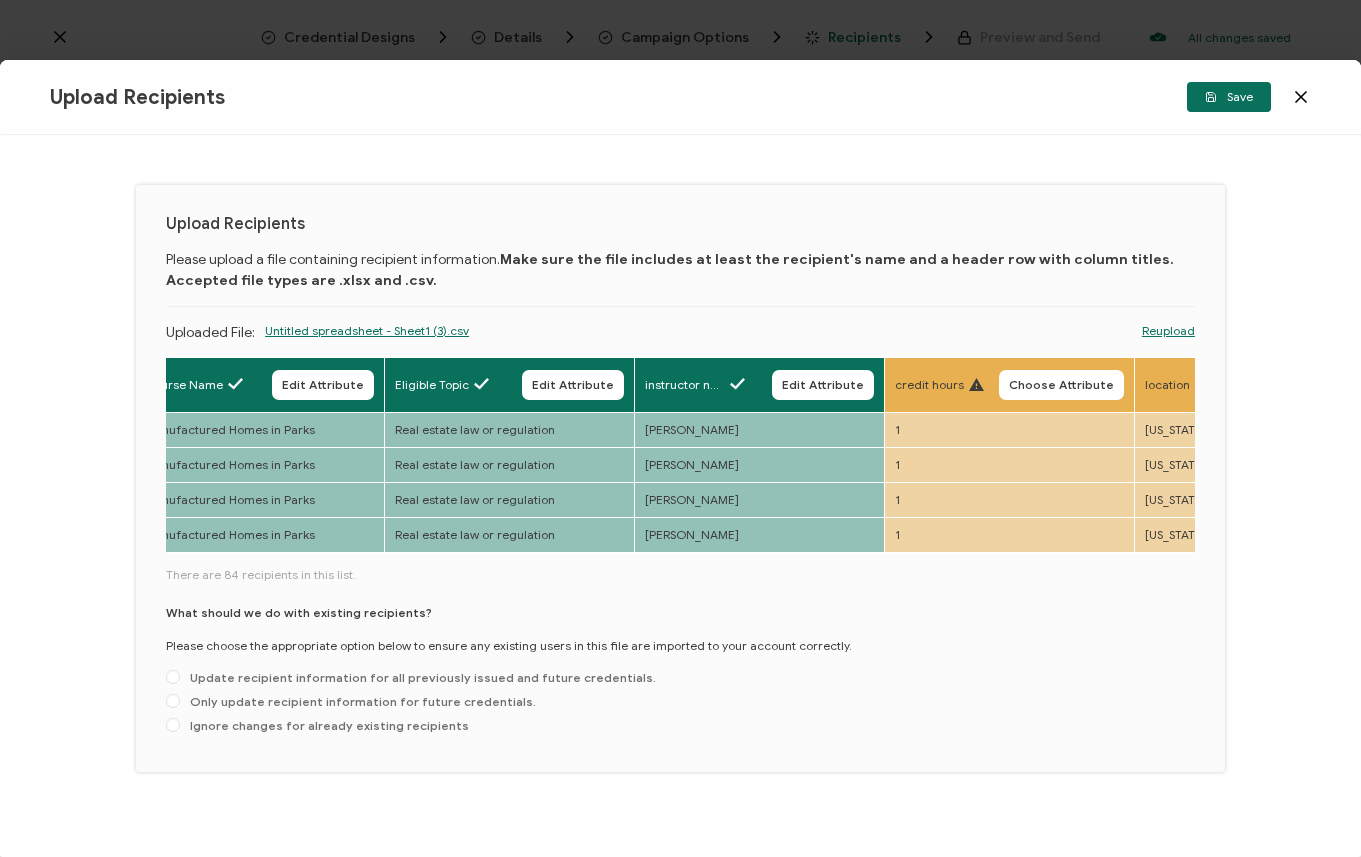 scroll, scrollTop: 0, scrollLeft: 1478, axis: horizontal 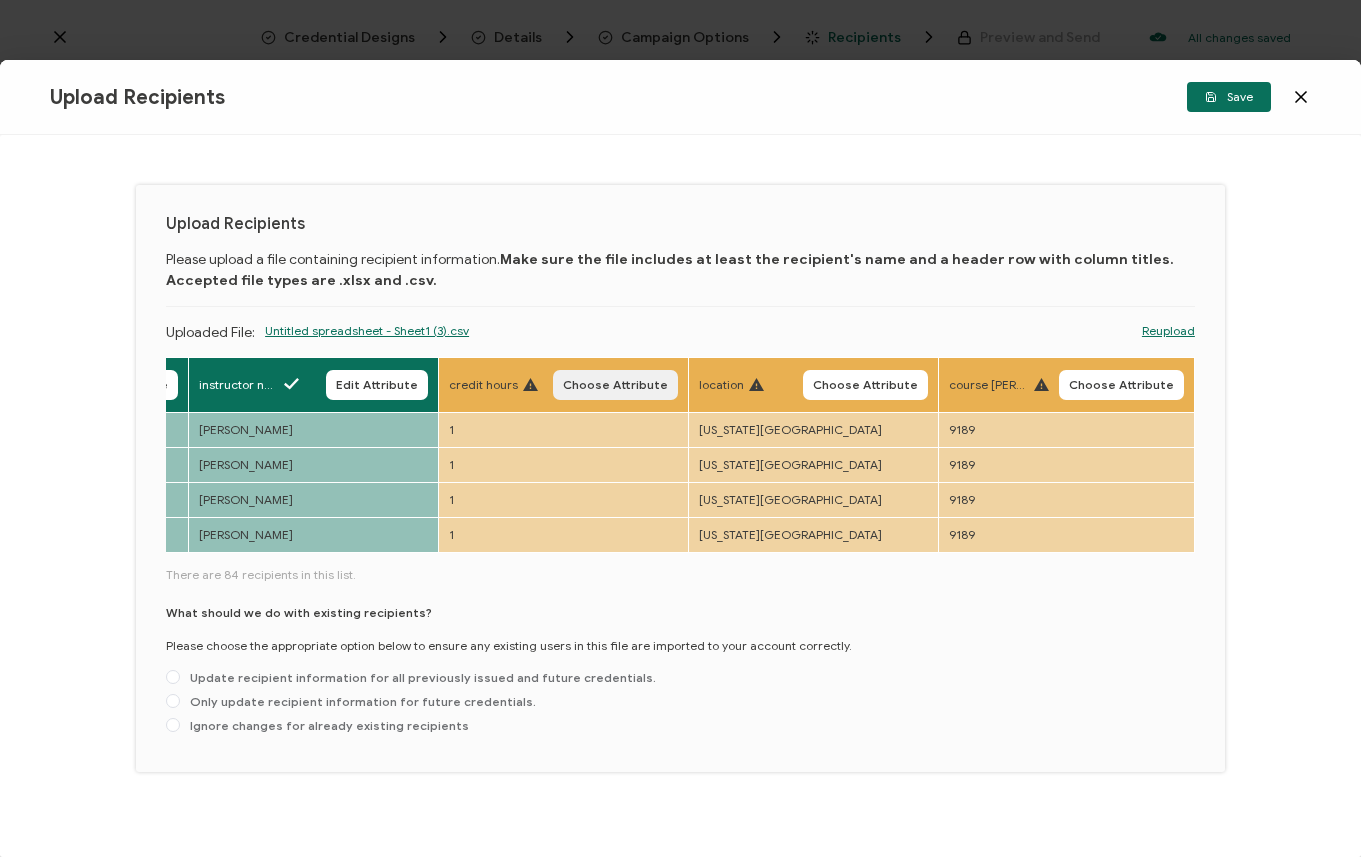 click on "Choose Attribute" at bounding box center (615, 385) 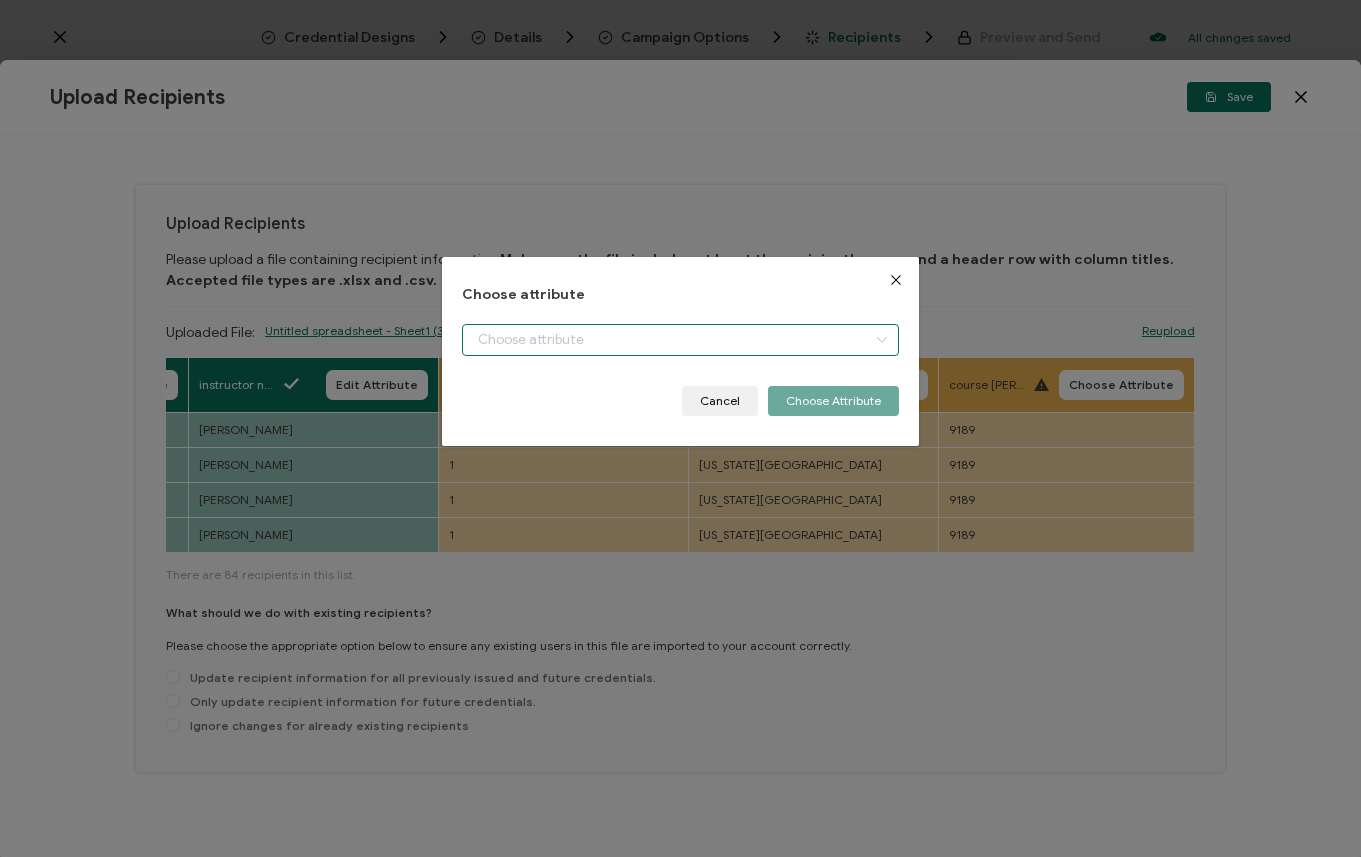 click at bounding box center [680, 340] 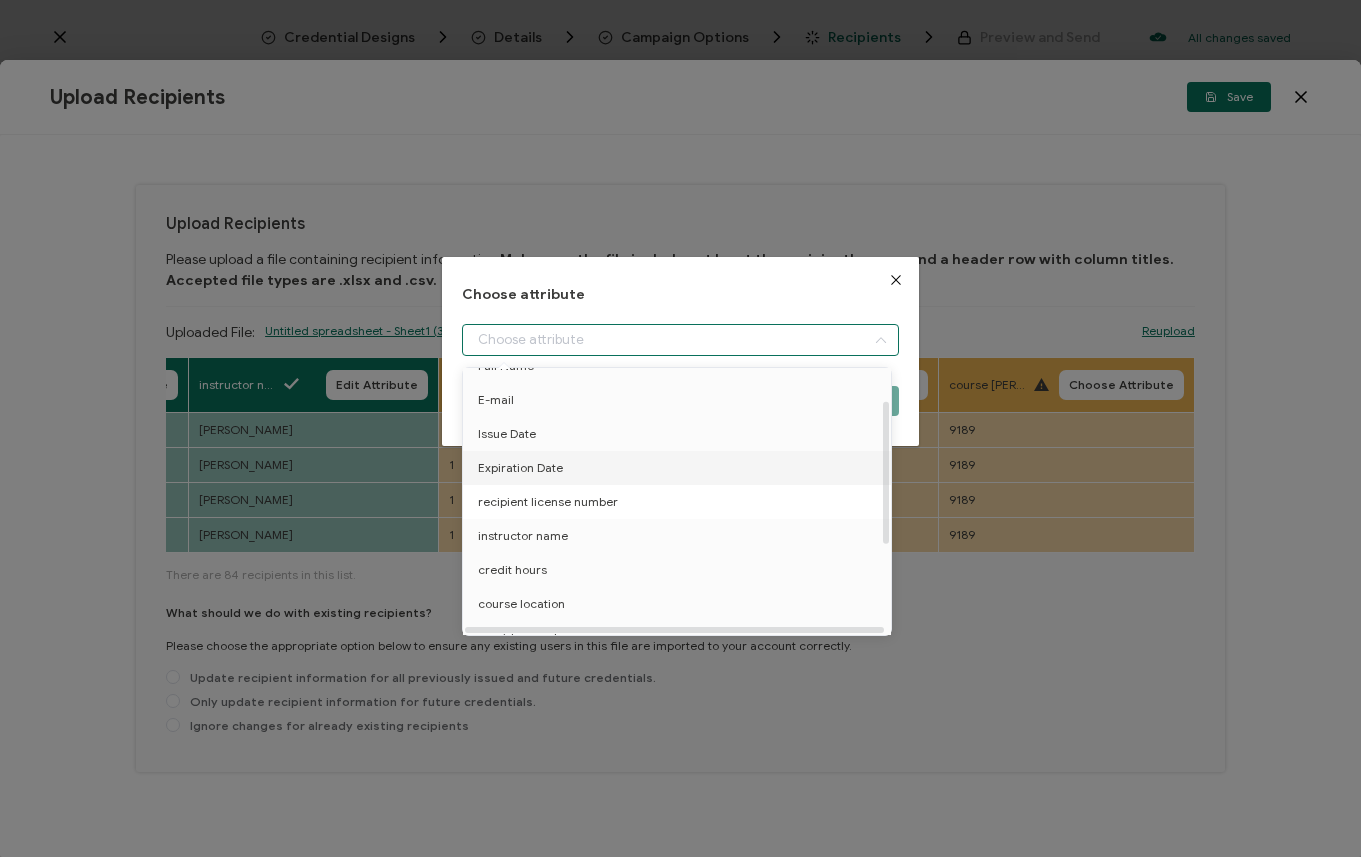 scroll, scrollTop: 88, scrollLeft: 0, axis: vertical 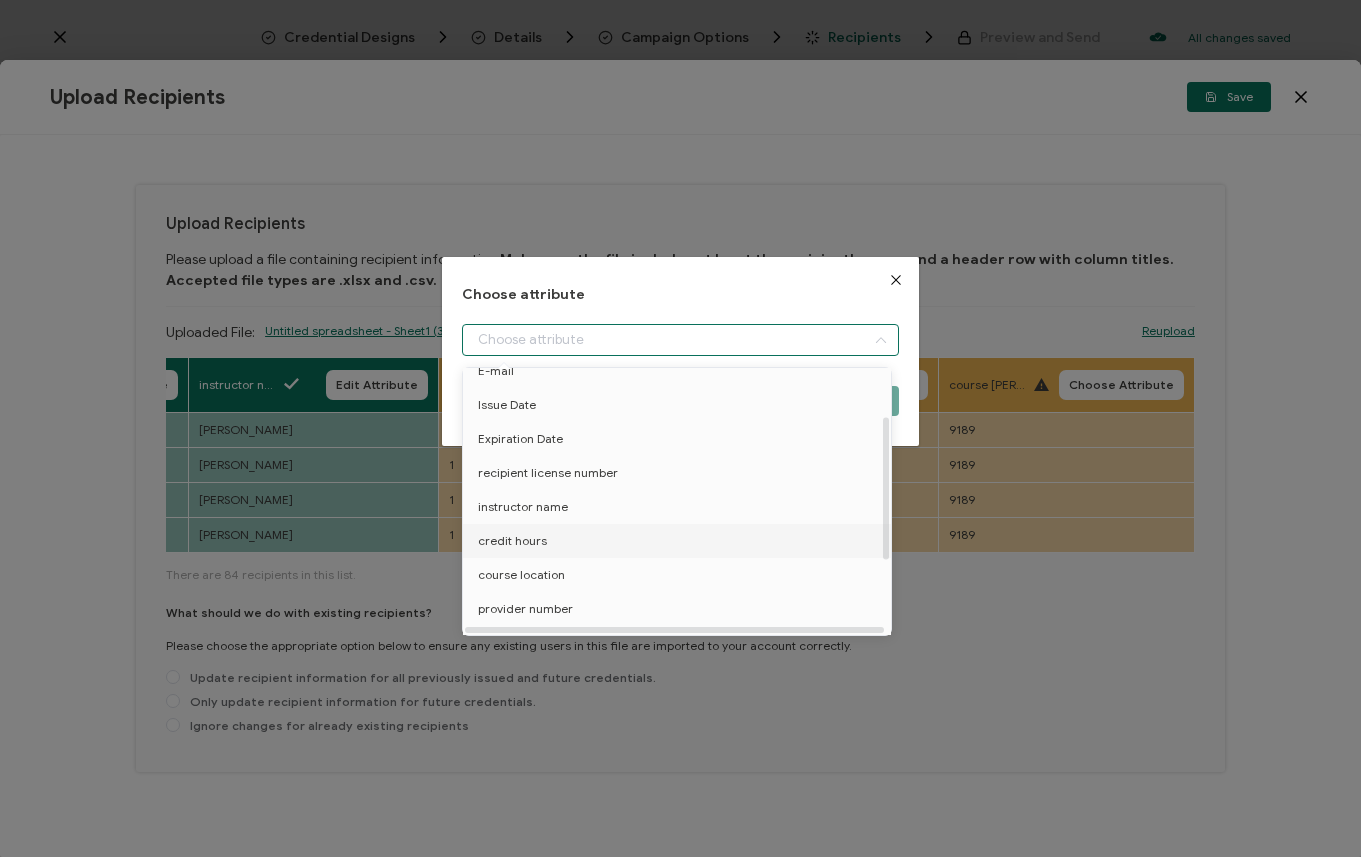 click on "credit hours" at bounding box center [680, 541] 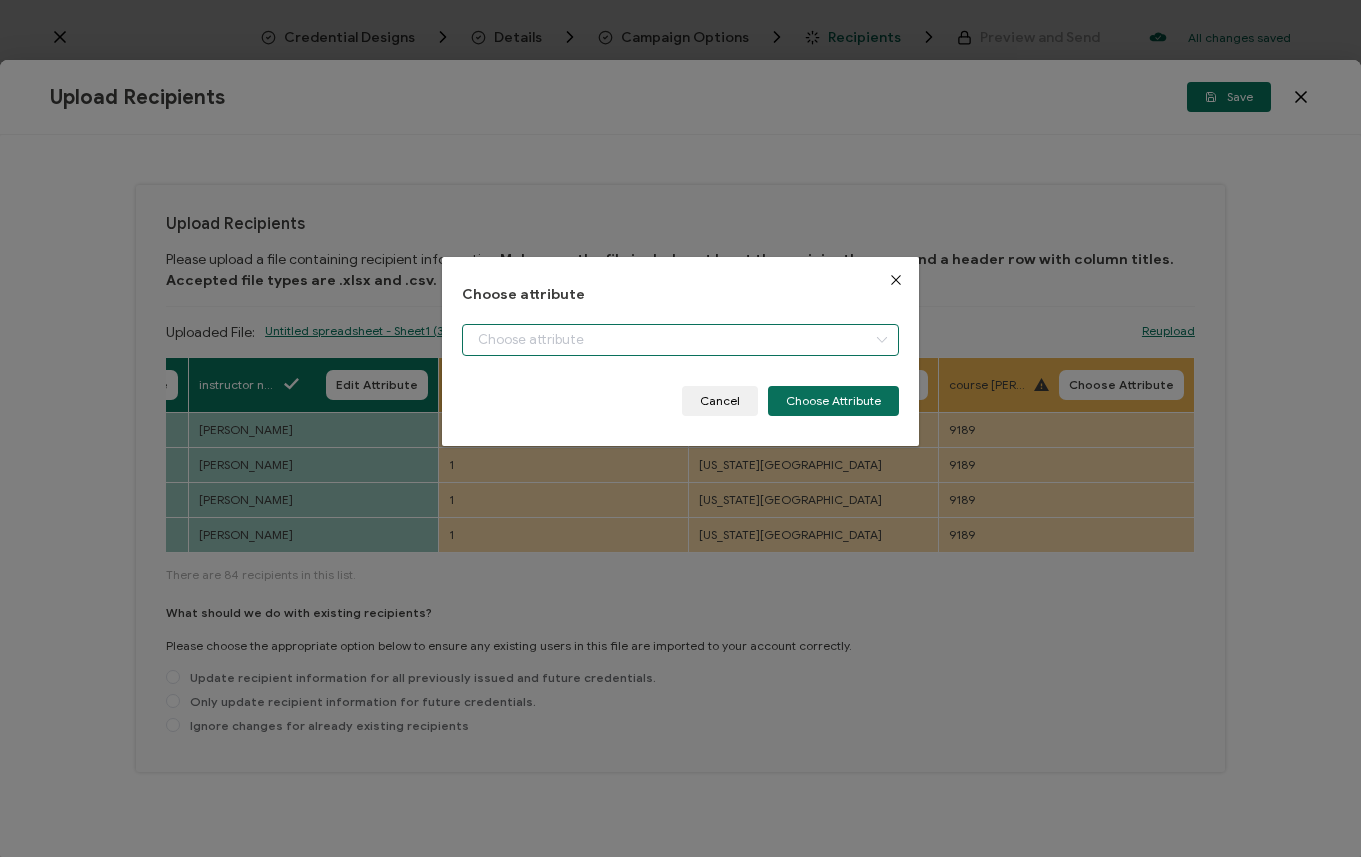 type on "credit hours" 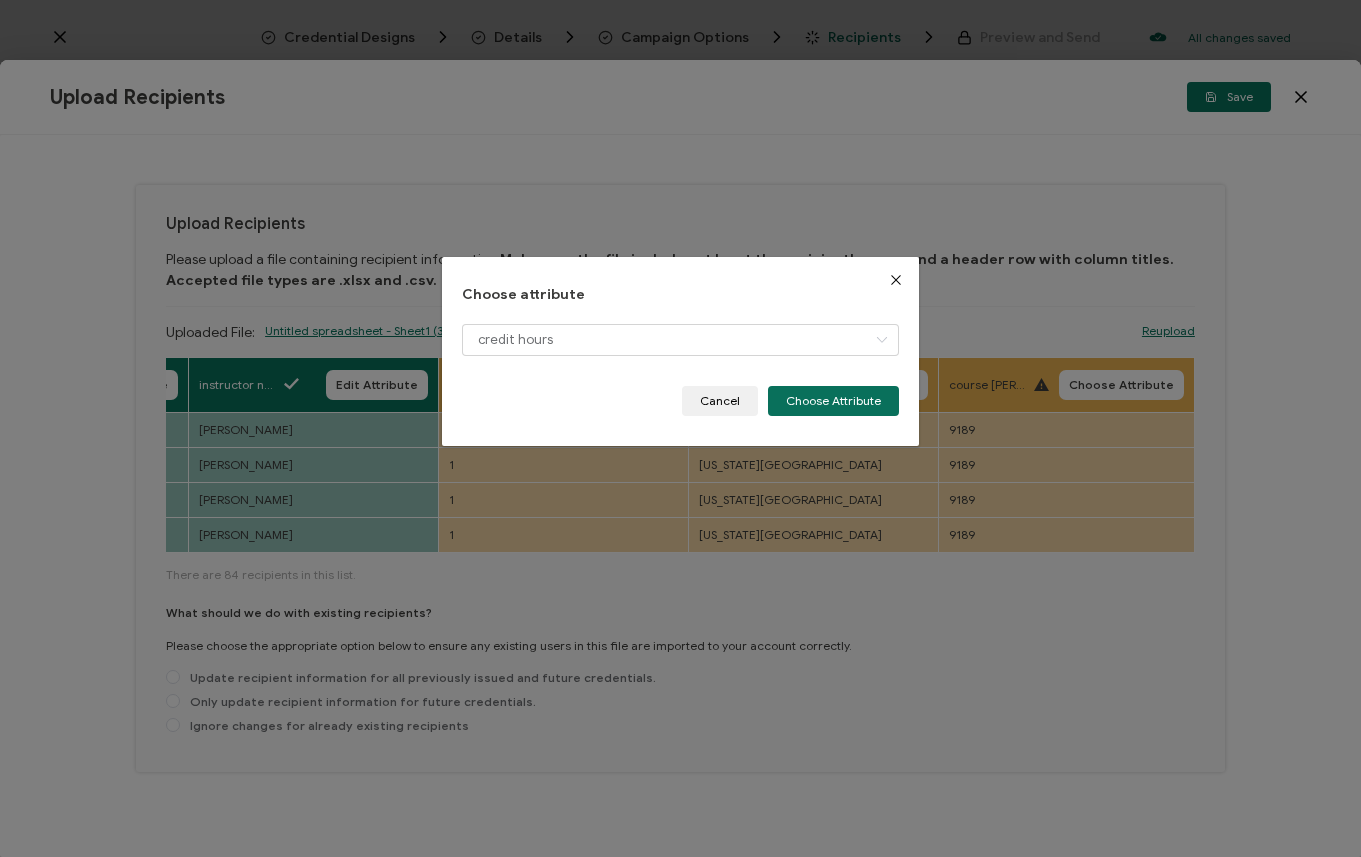 click on "credit hours" at bounding box center (680, 355) 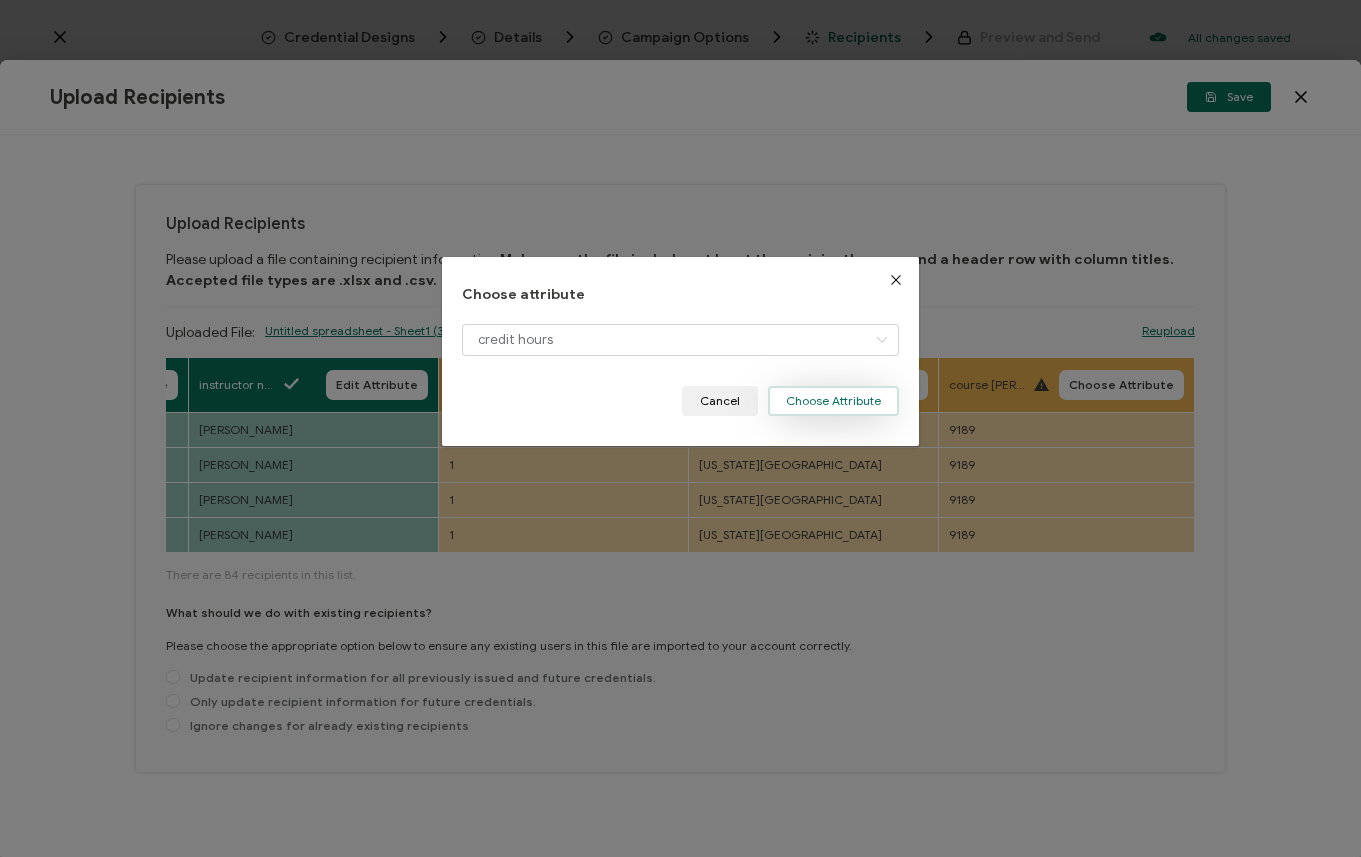 click on "Choose Attribute" at bounding box center [833, 401] 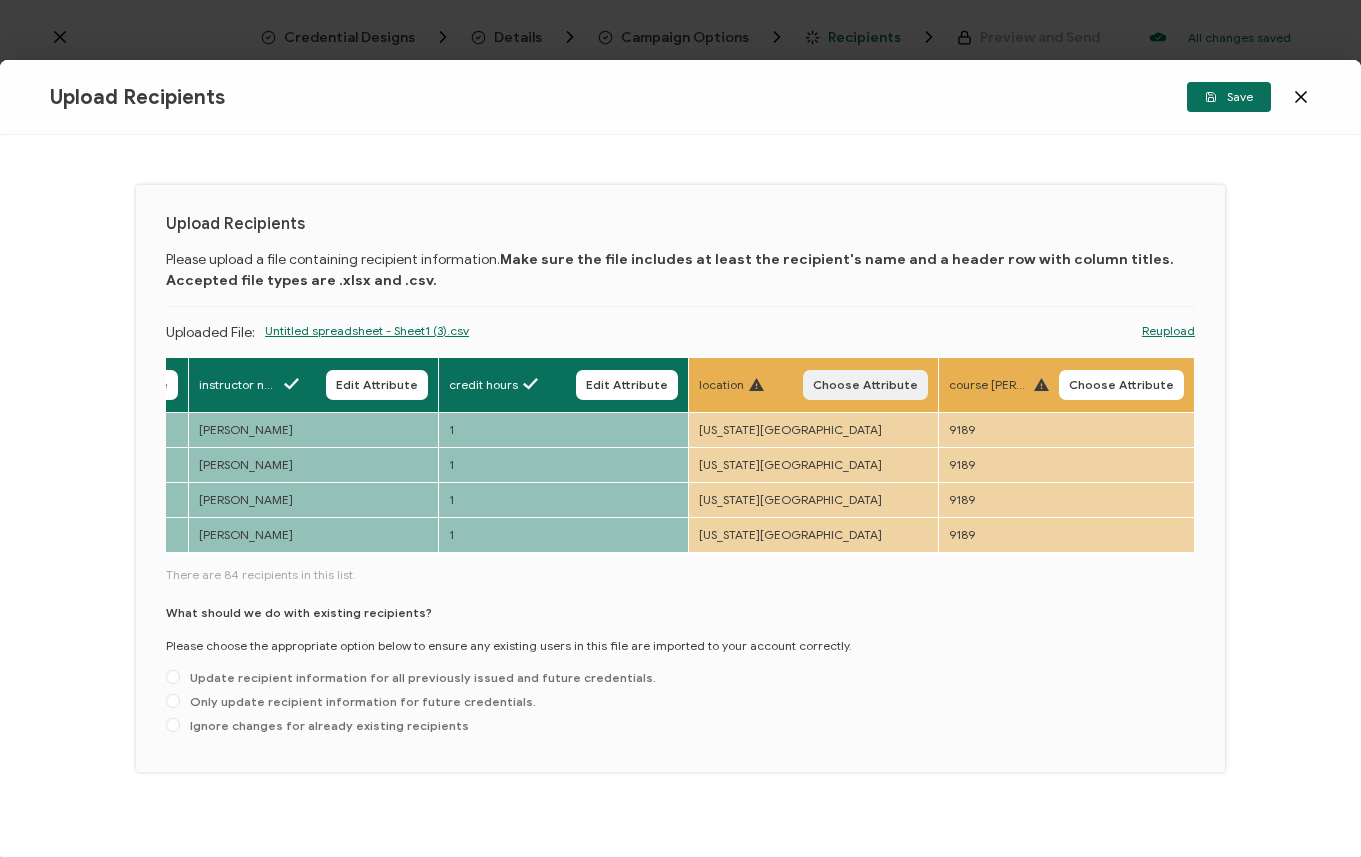 click on "Choose Attribute" at bounding box center (865, 385) 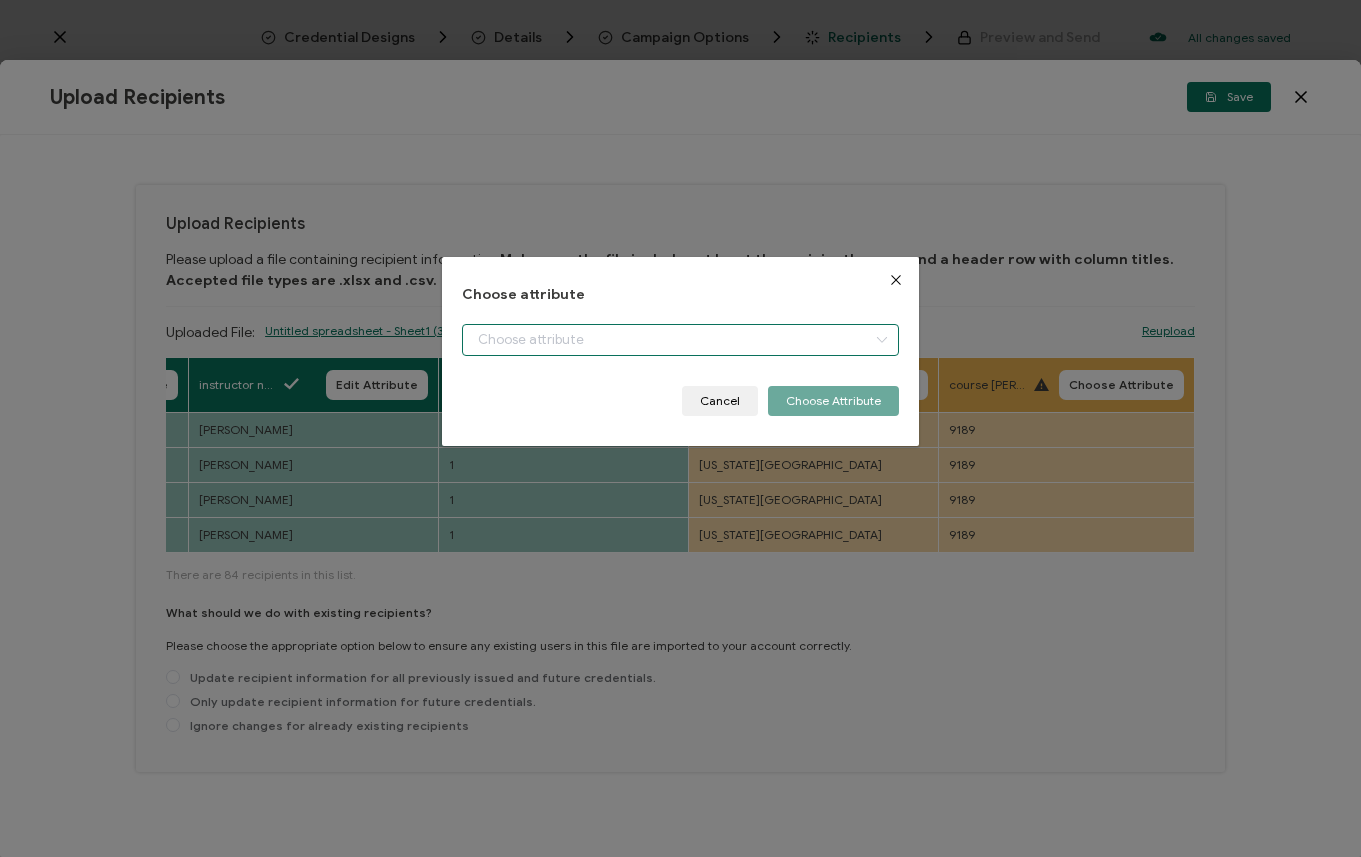 click at bounding box center [680, 340] 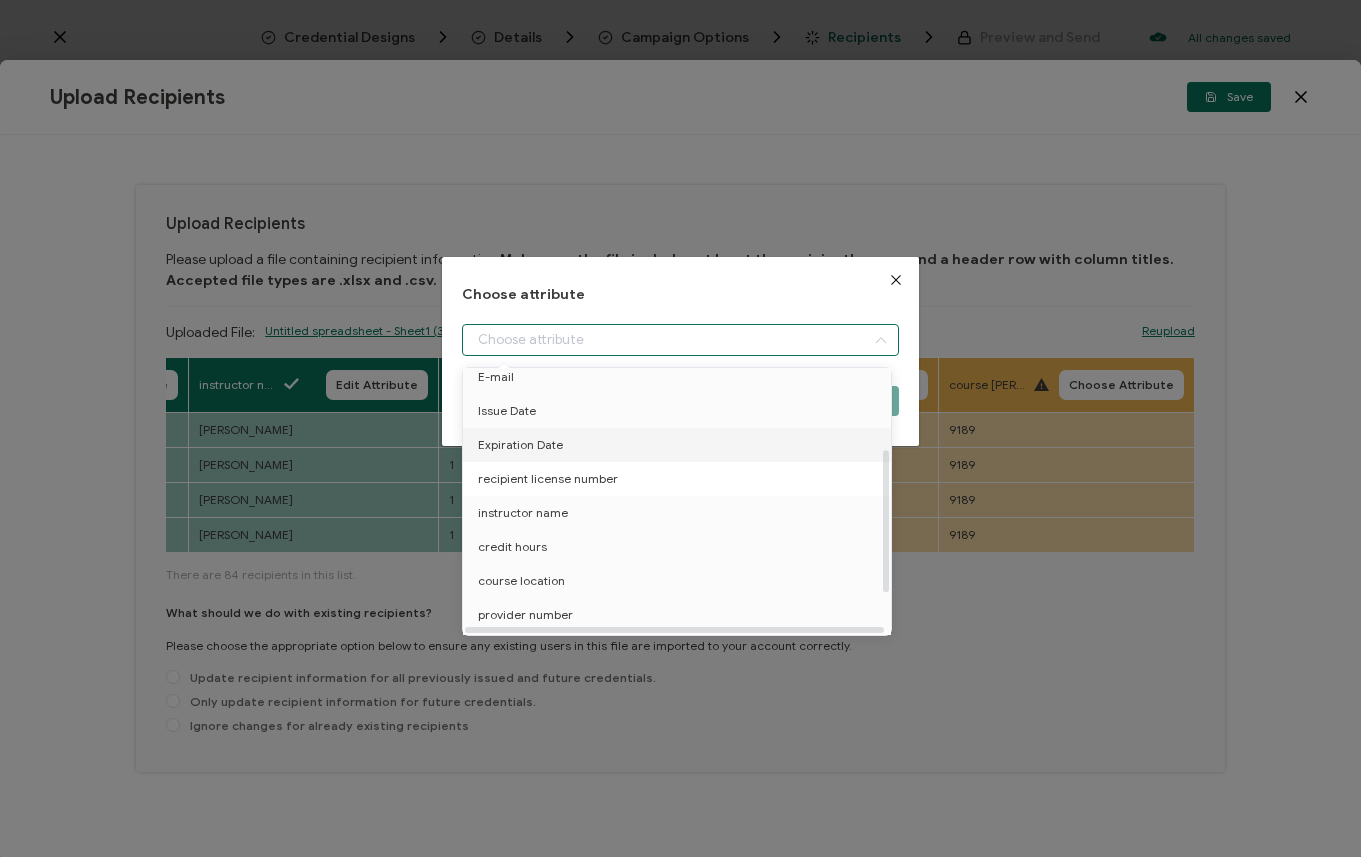 scroll, scrollTop: 158, scrollLeft: 0, axis: vertical 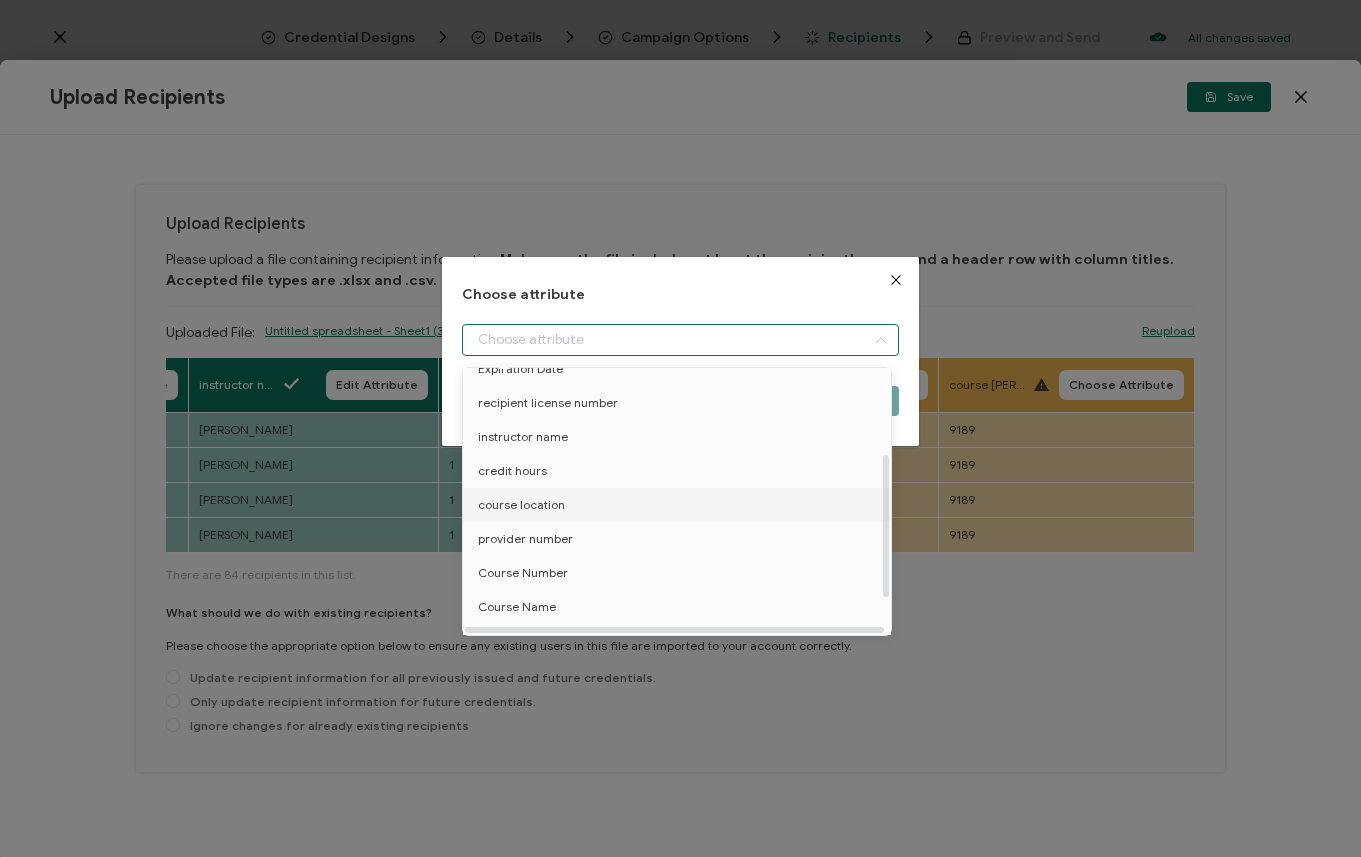 click on "course location" at bounding box center [680, 505] 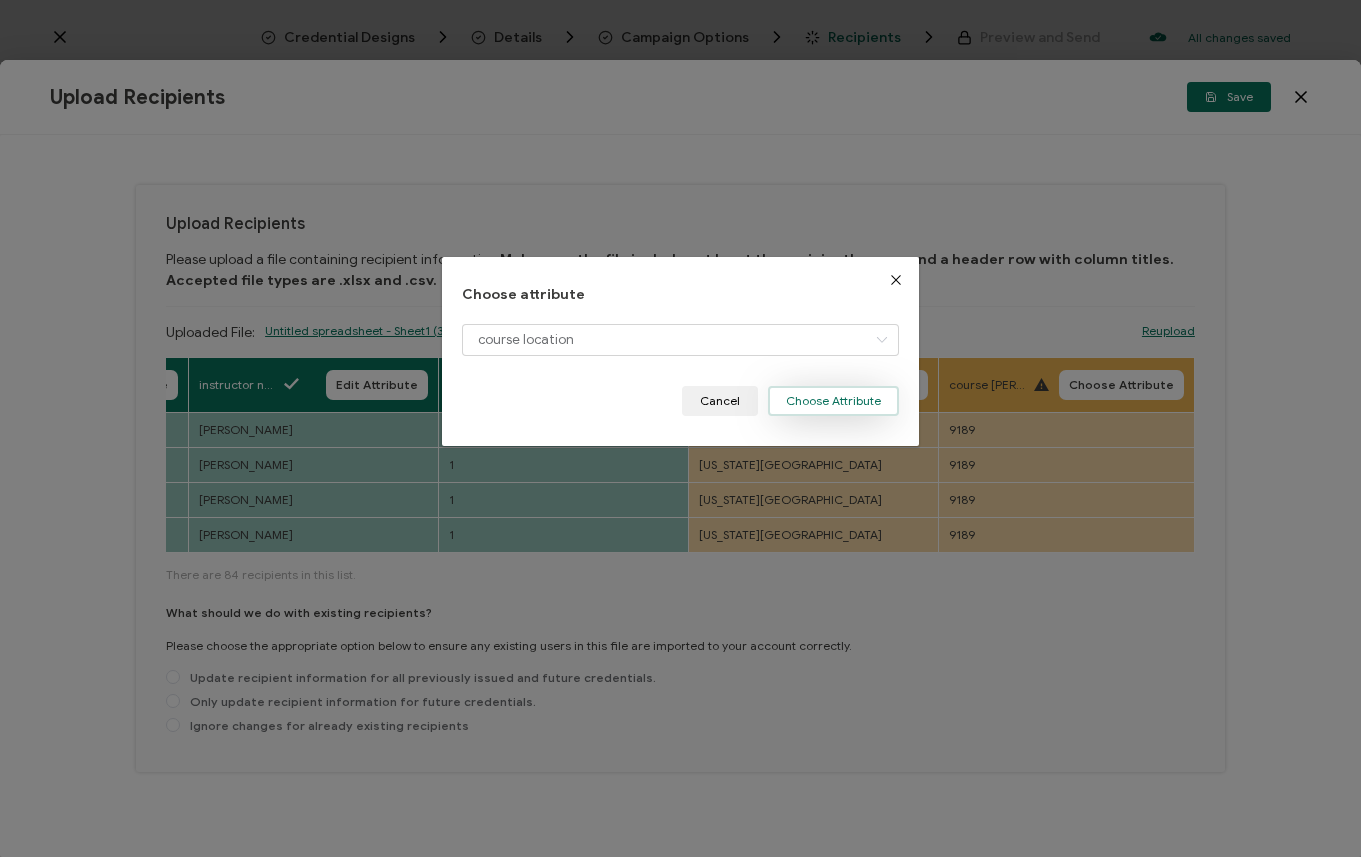 click on "Choose Attribute" at bounding box center (833, 401) 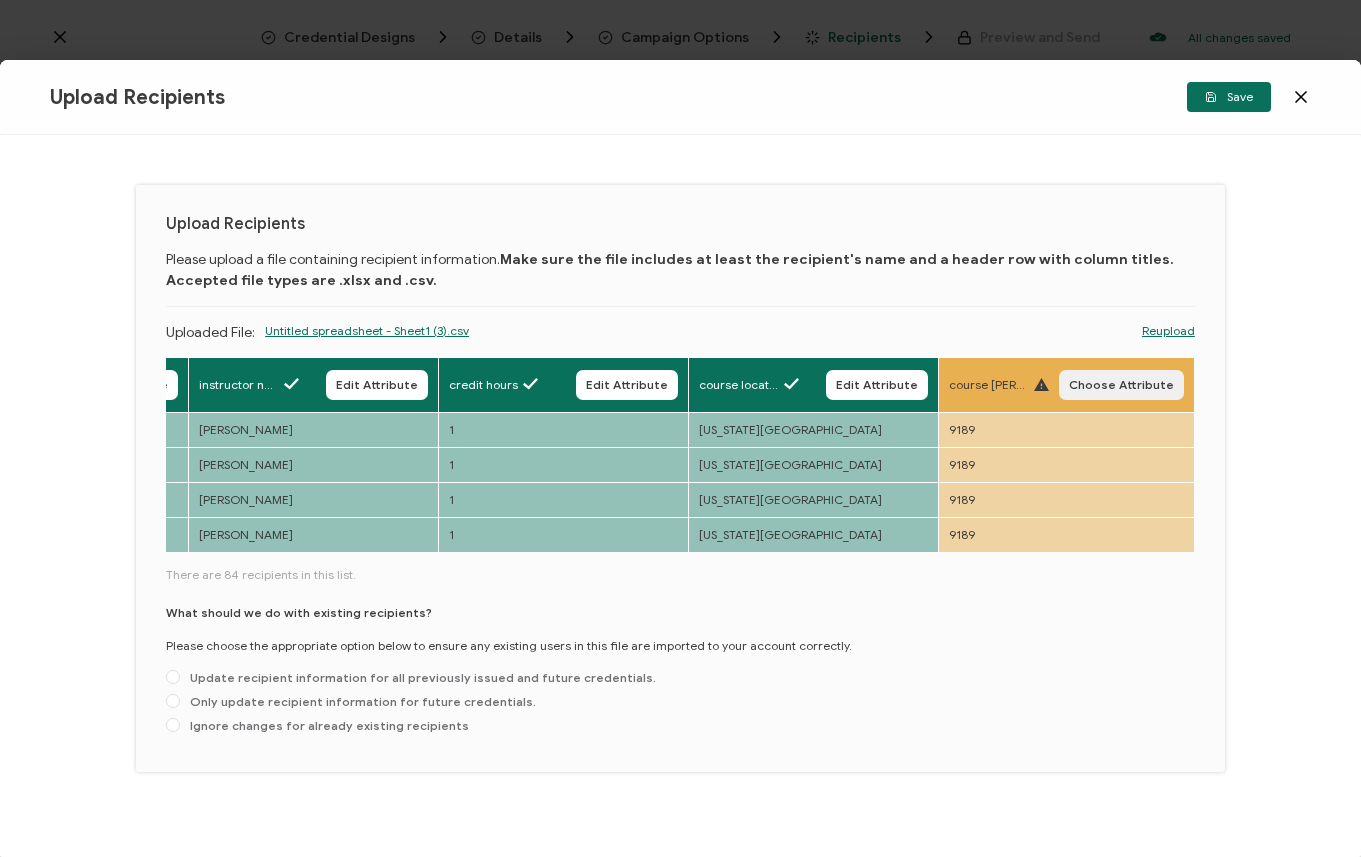 click on "Choose Attribute" at bounding box center [1121, 385] 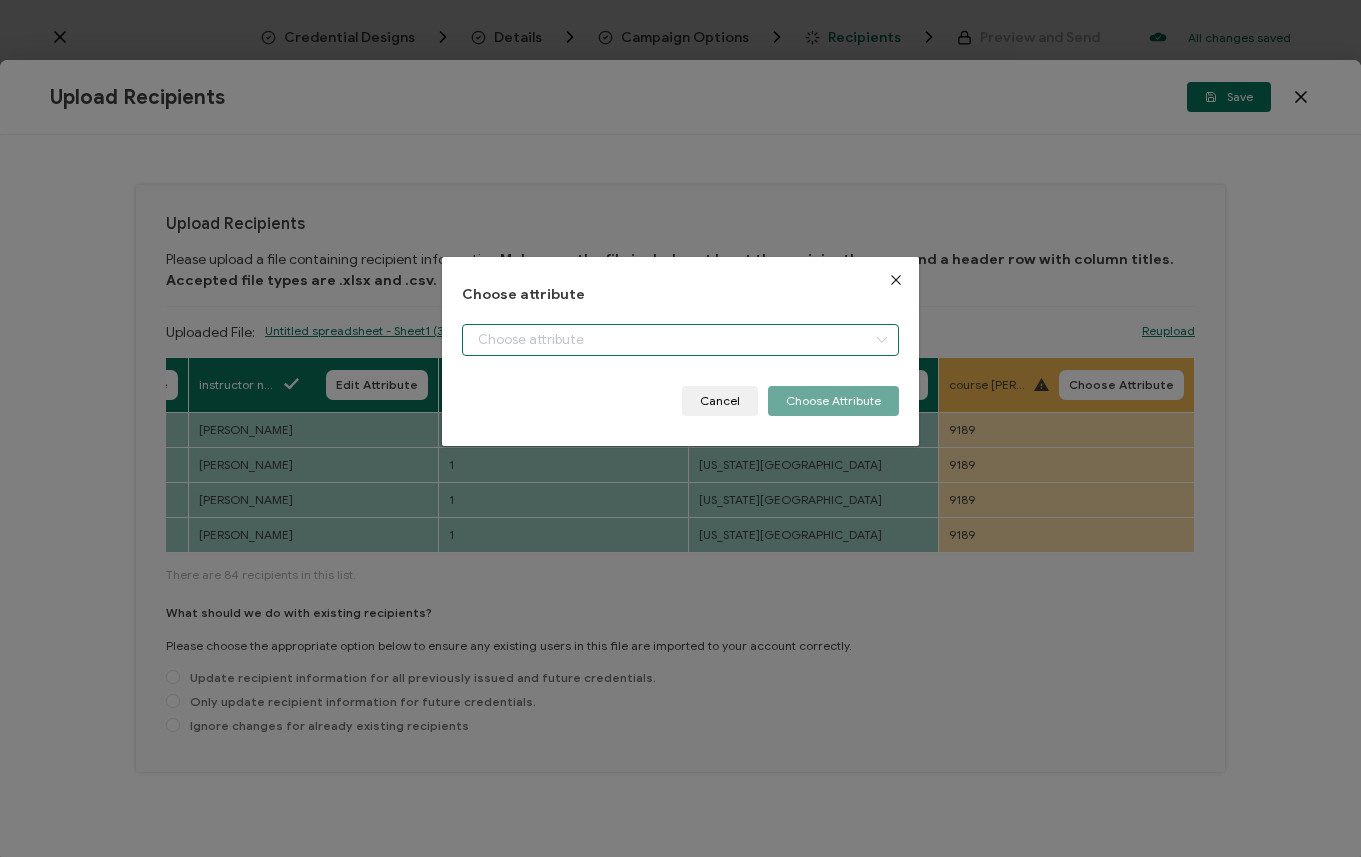 click at bounding box center [680, 340] 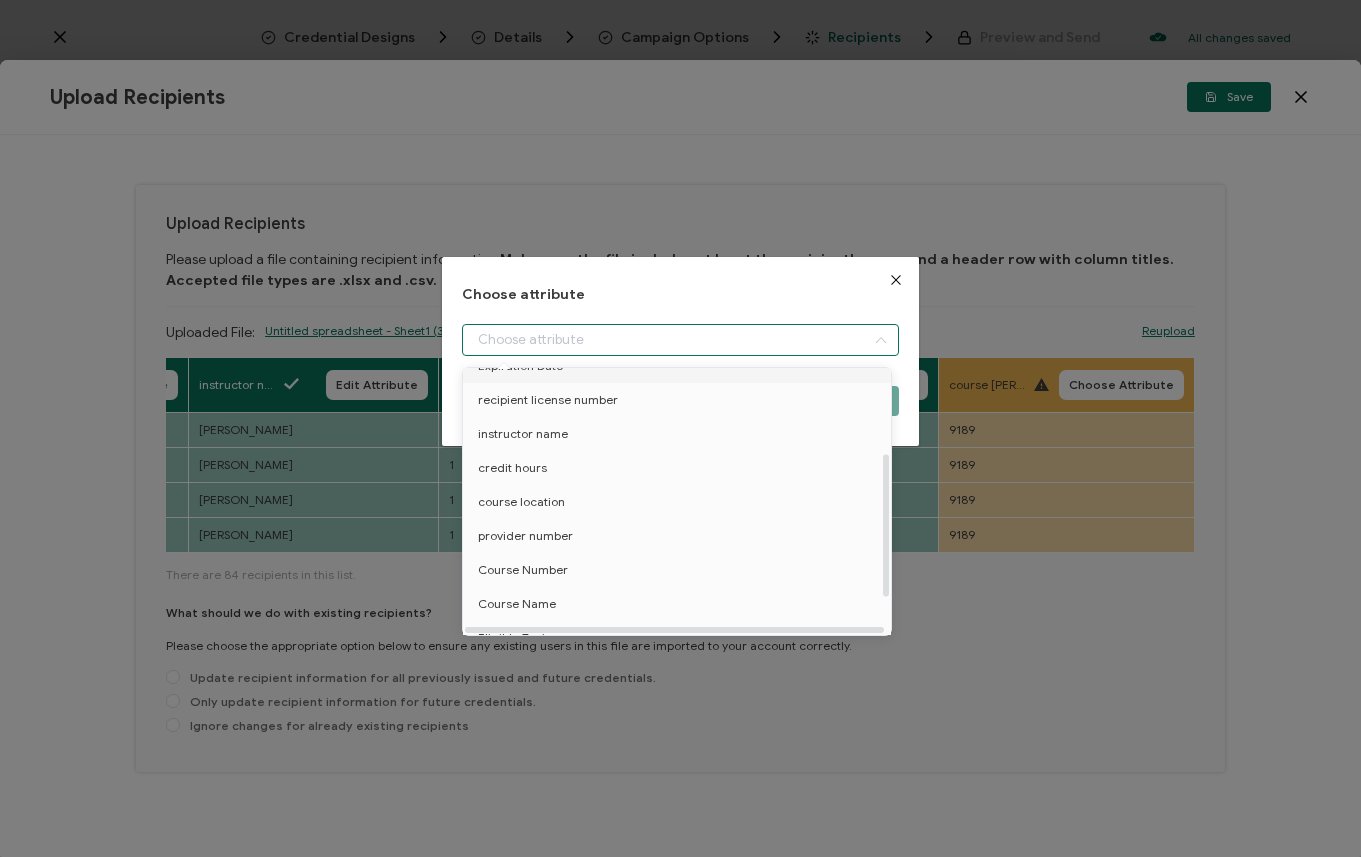 scroll, scrollTop: 176, scrollLeft: 0, axis: vertical 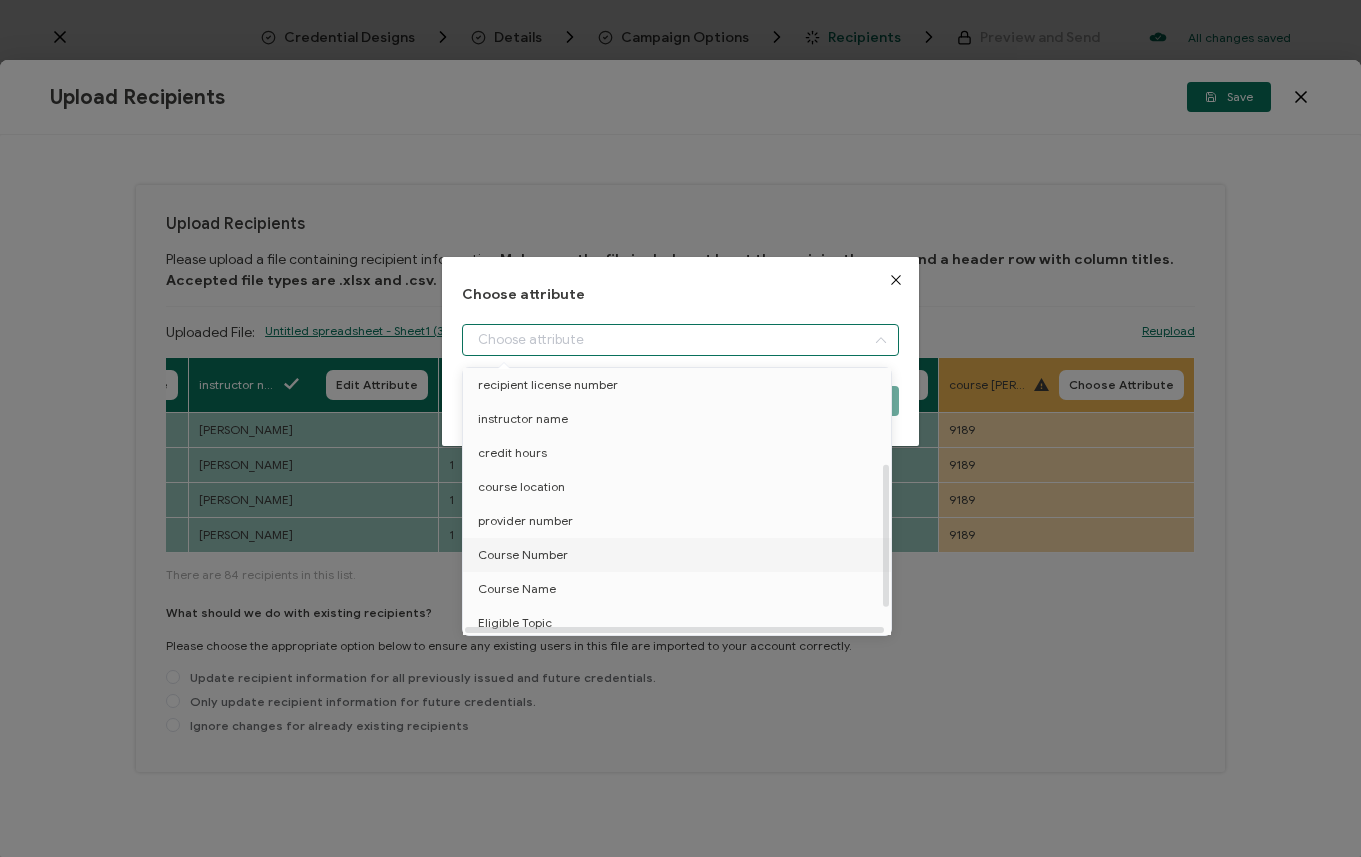 click on "Course Number" at bounding box center [680, 555] 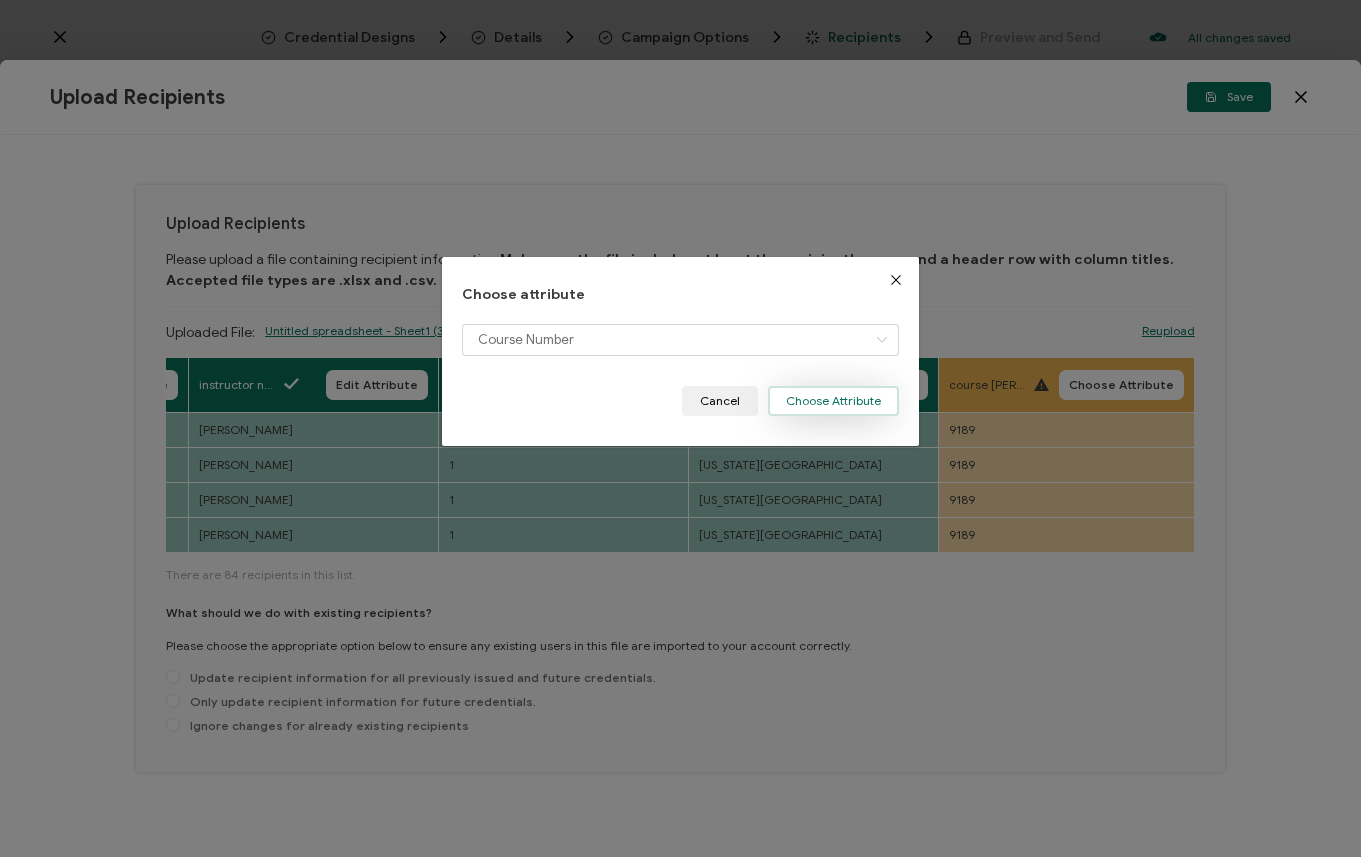 click on "Choose Attribute" at bounding box center [833, 401] 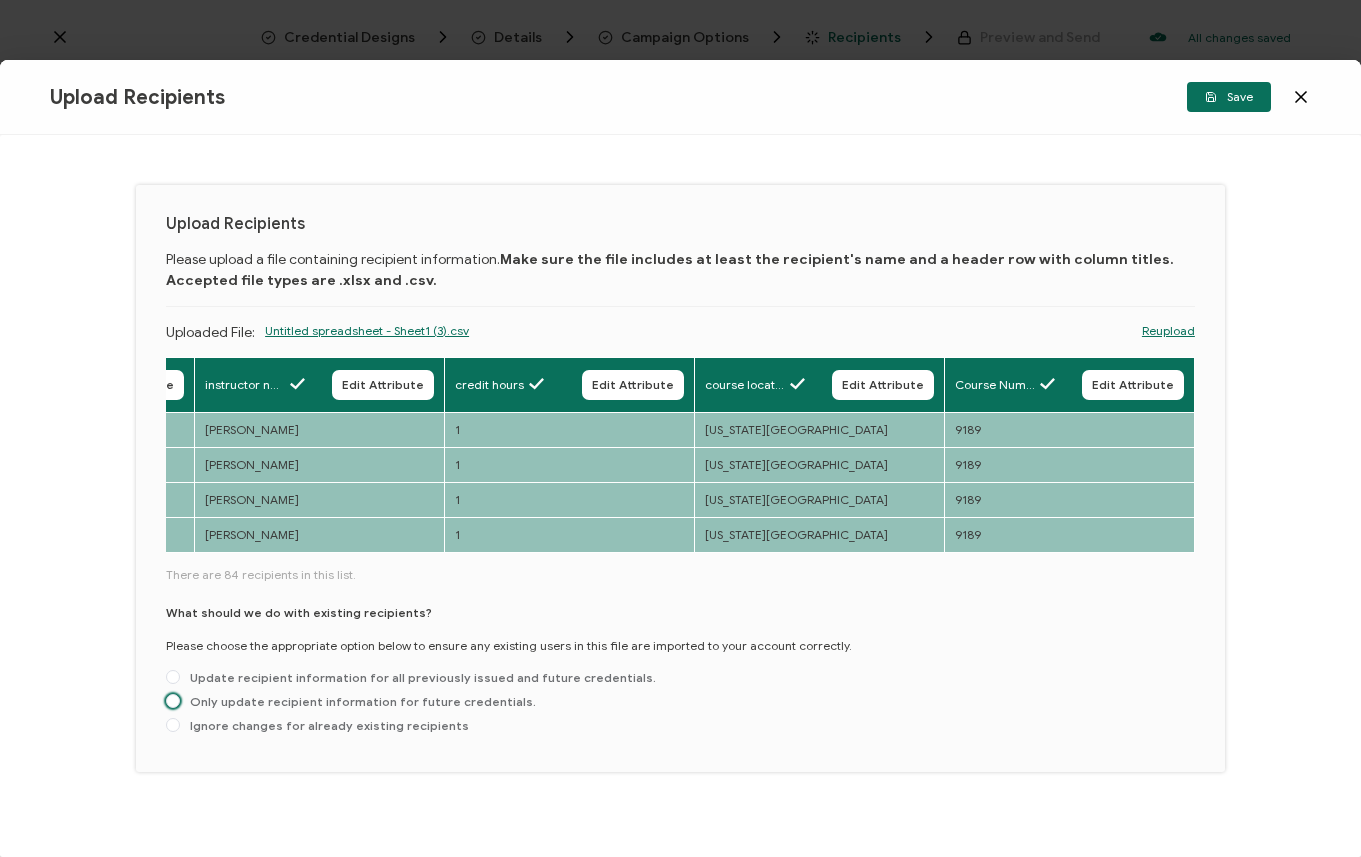 click on "Only update recipient information for future credentials." at bounding box center [358, 701] 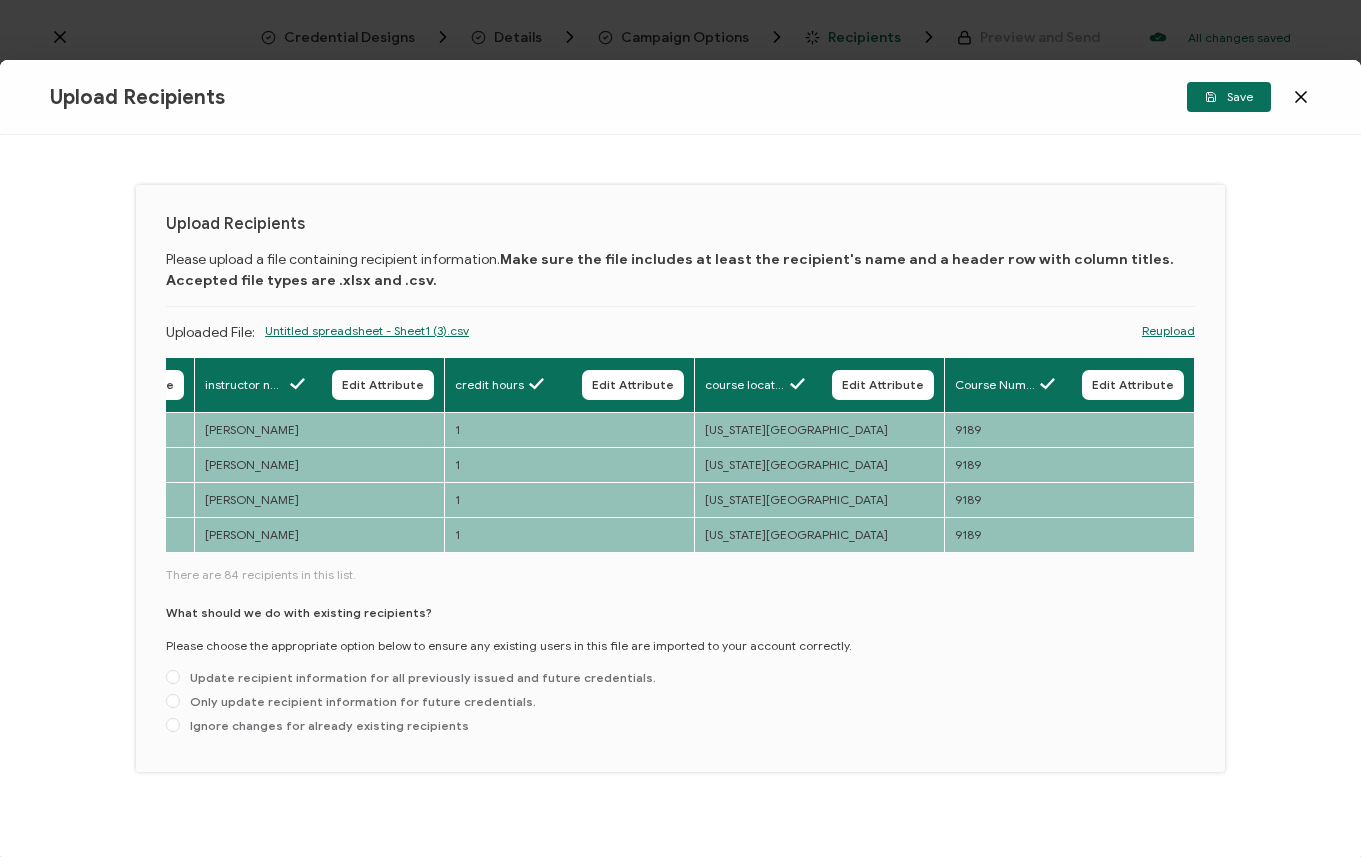 click on "Only update recipient information for future credentials." at bounding box center (173, 702) 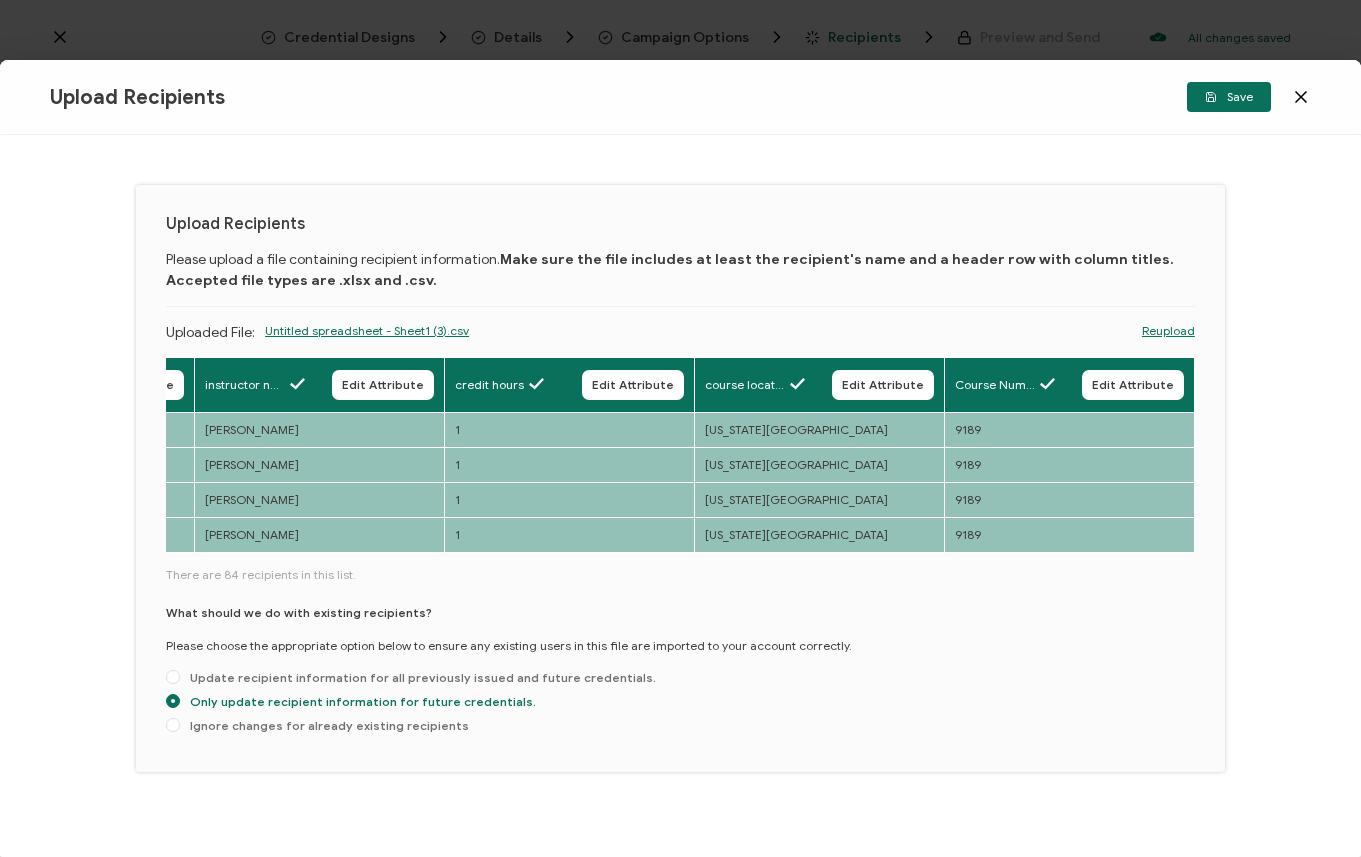 scroll, scrollTop: 20, scrollLeft: 0, axis: vertical 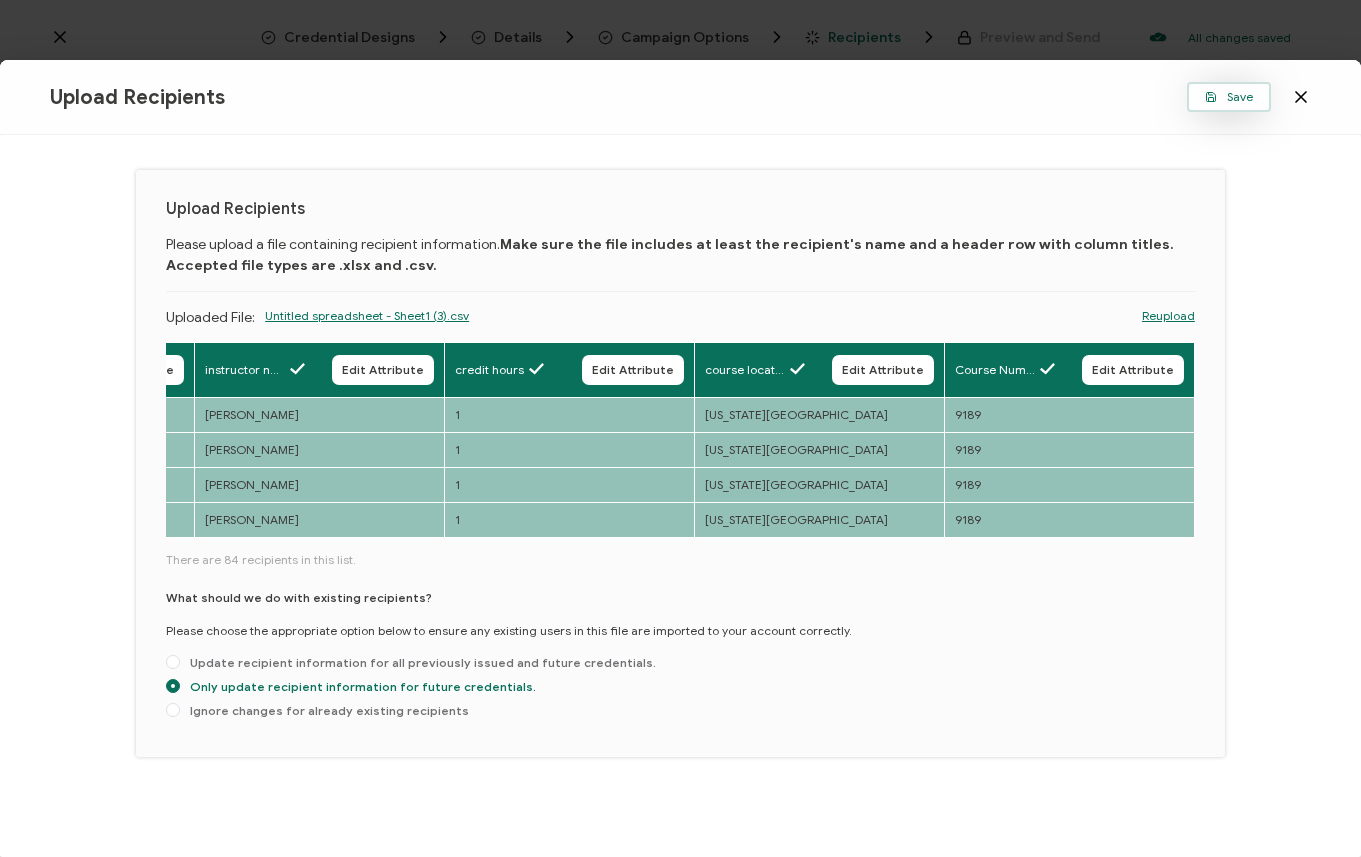 click on "Save" at bounding box center [1229, 97] 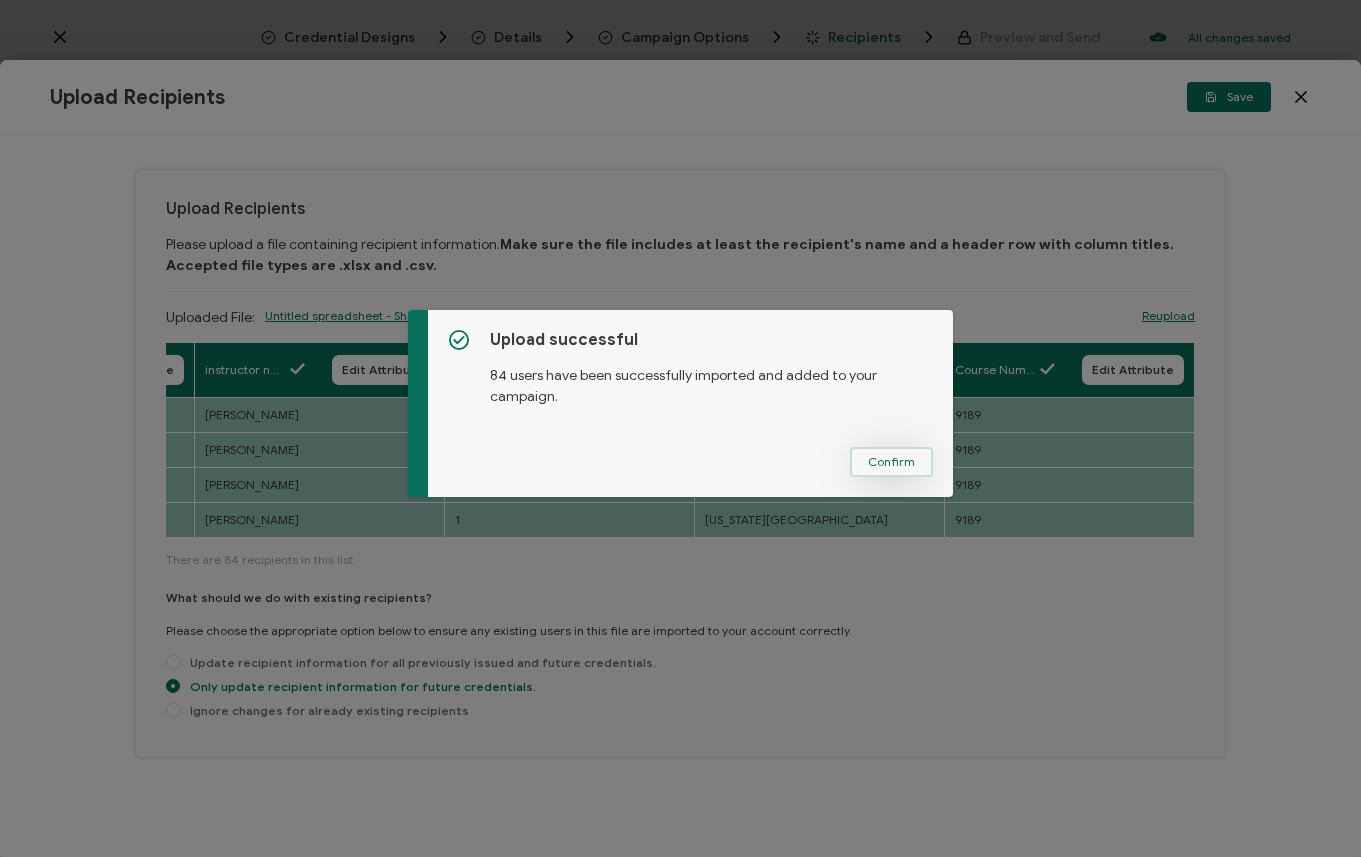 click on "Confirm" at bounding box center [891, 462] 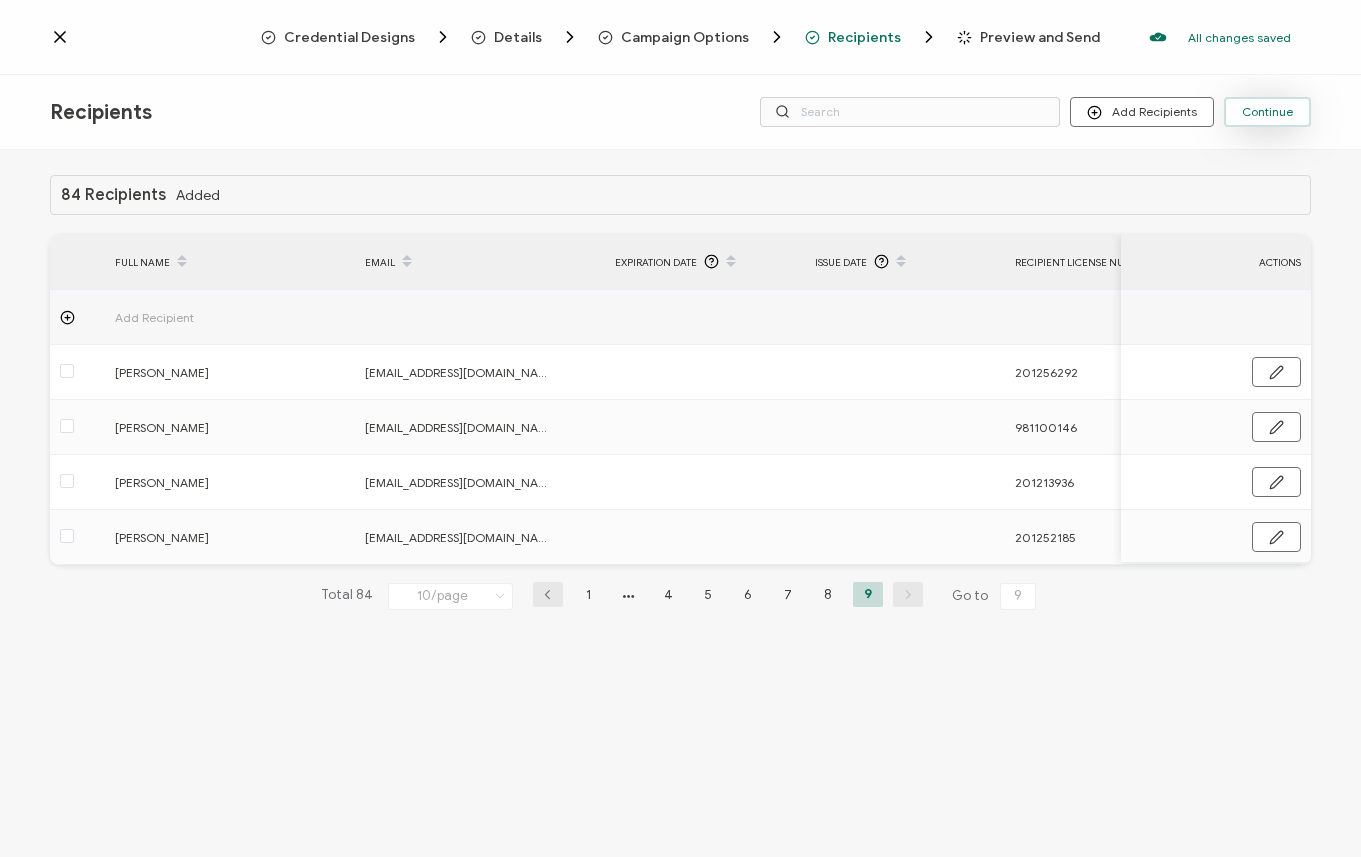 click on "Continue" at bounding box center (1267, 112) 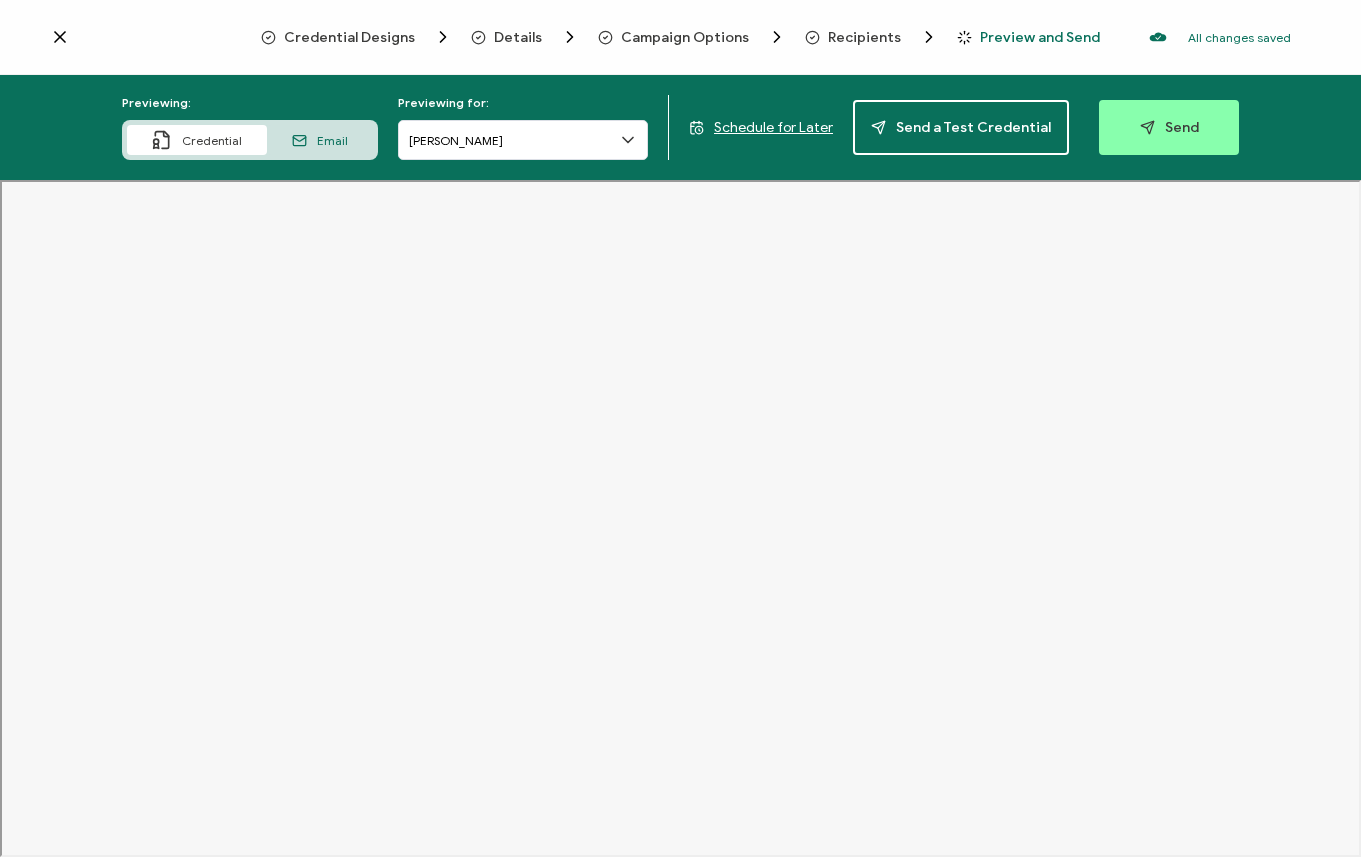 click 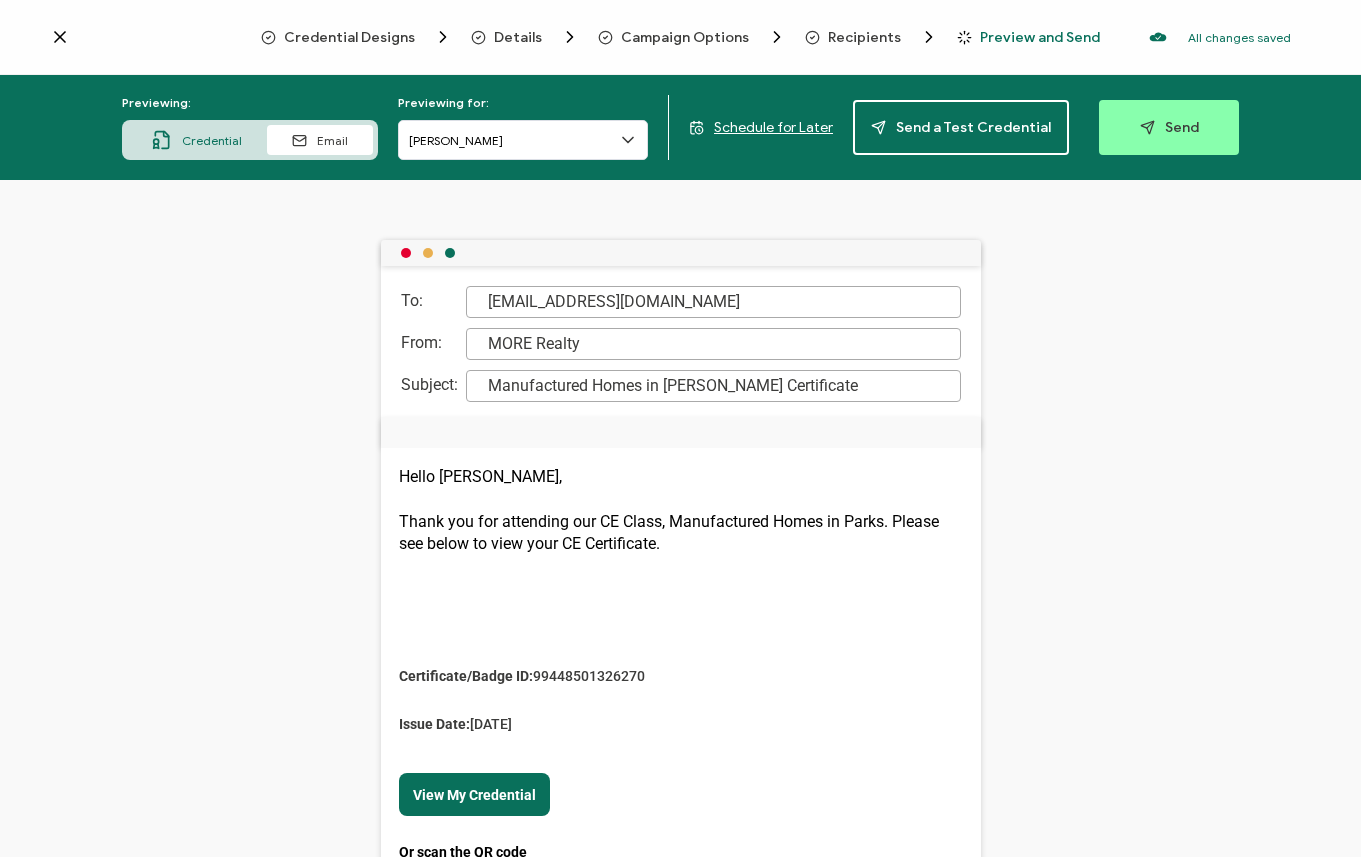 click on "Credential" at bounding box center (212, 140) 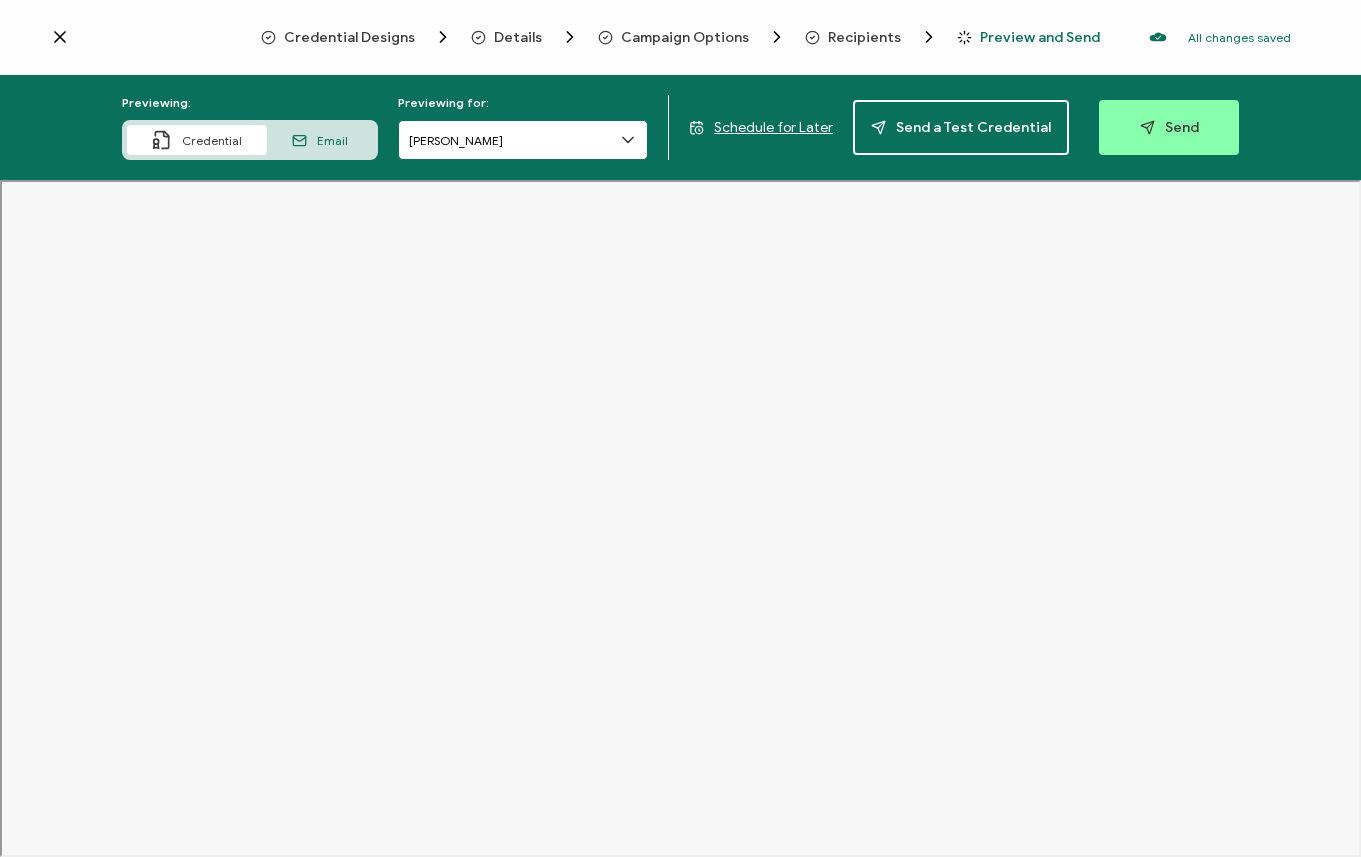 click on "[PERSON_NAME]" at bounding box center [523, 140] 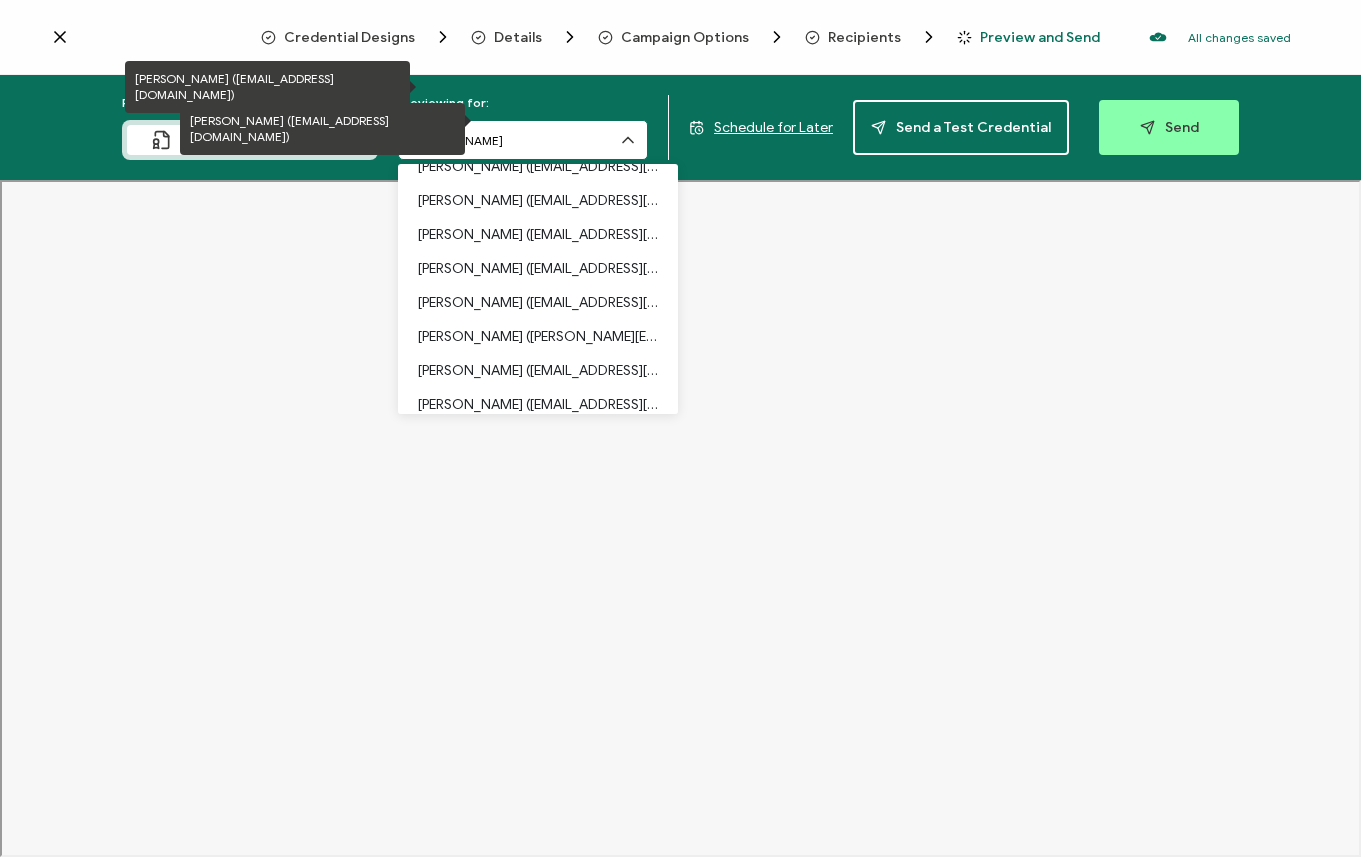scroll, scrollTop: 995, scrollLeft: 0, axis: vertical 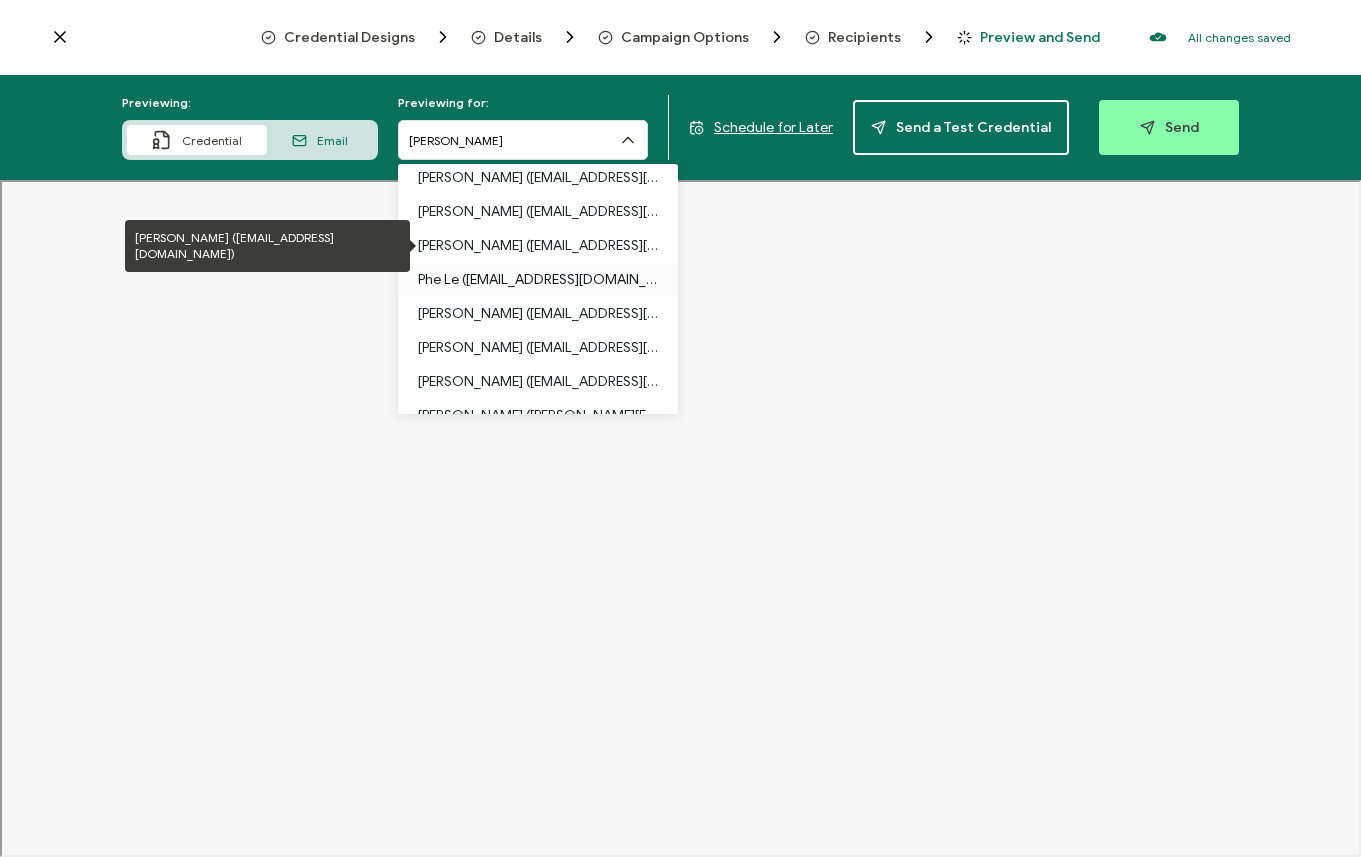 click on "Phe Le ([EMAIL_ADDRESS][DOMAIN_NAME])" at bounding box center [538, 280] 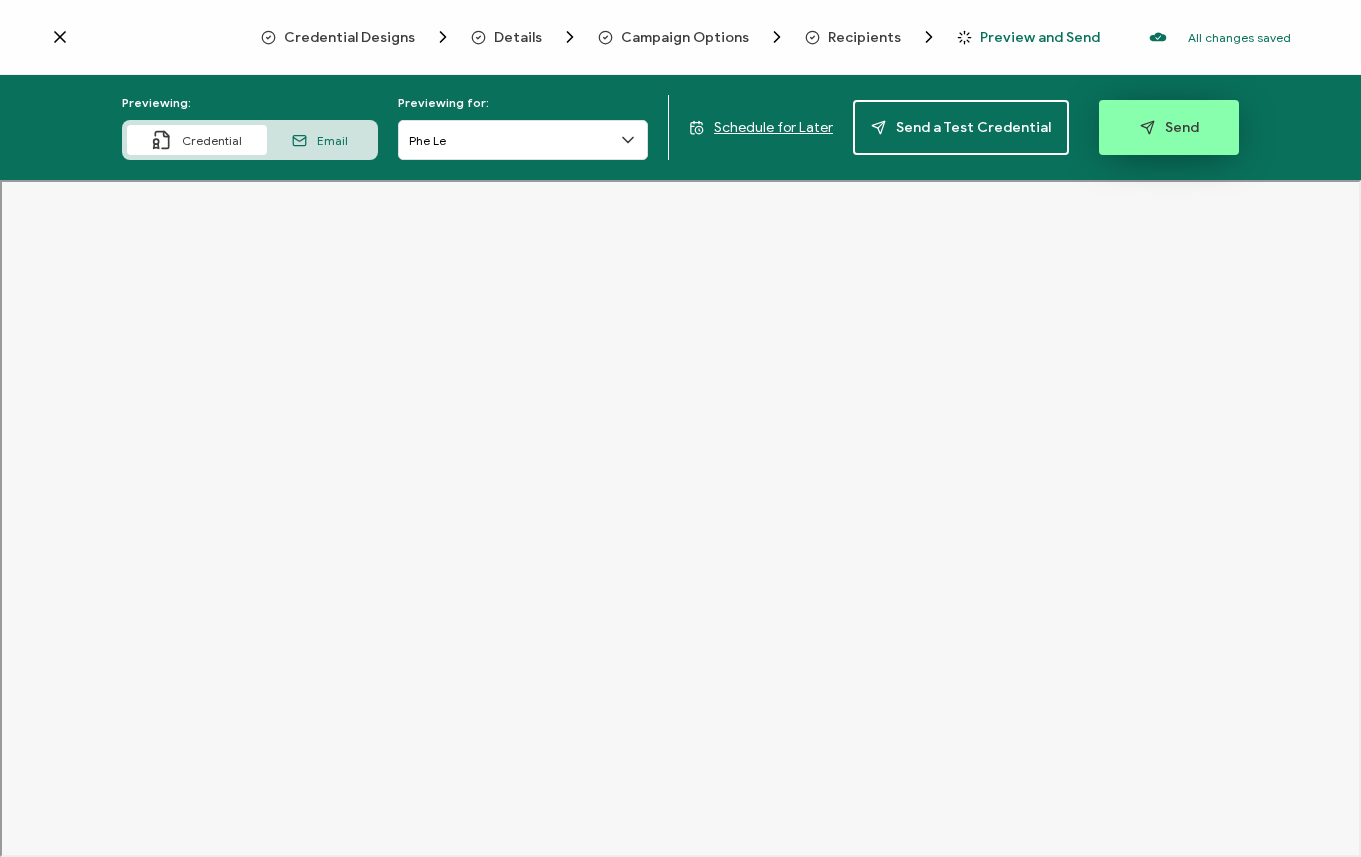 click on "Send" at bounding box center (1169, 127) 